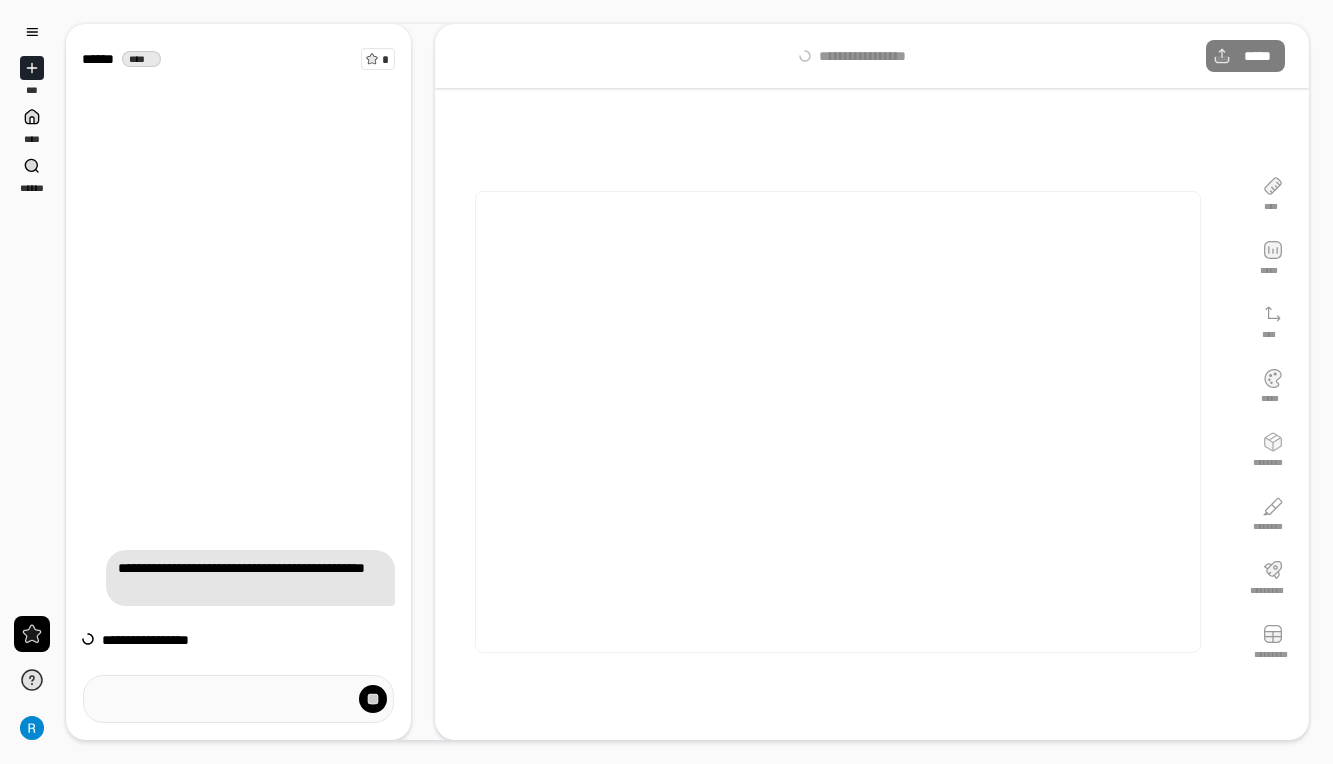 scroll, scrollTop: 0, scrollLeft: 0, axis: both 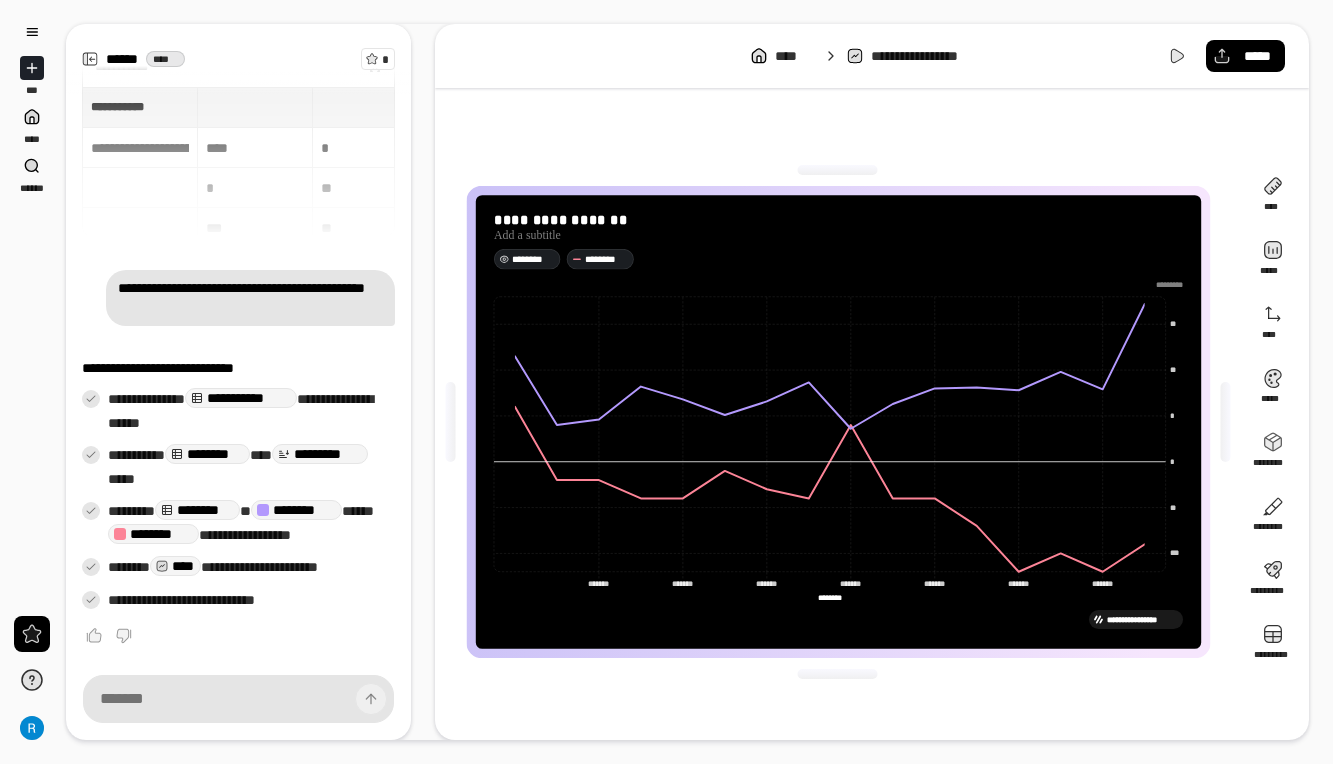 click on "********" at bounding box center [533, 259] 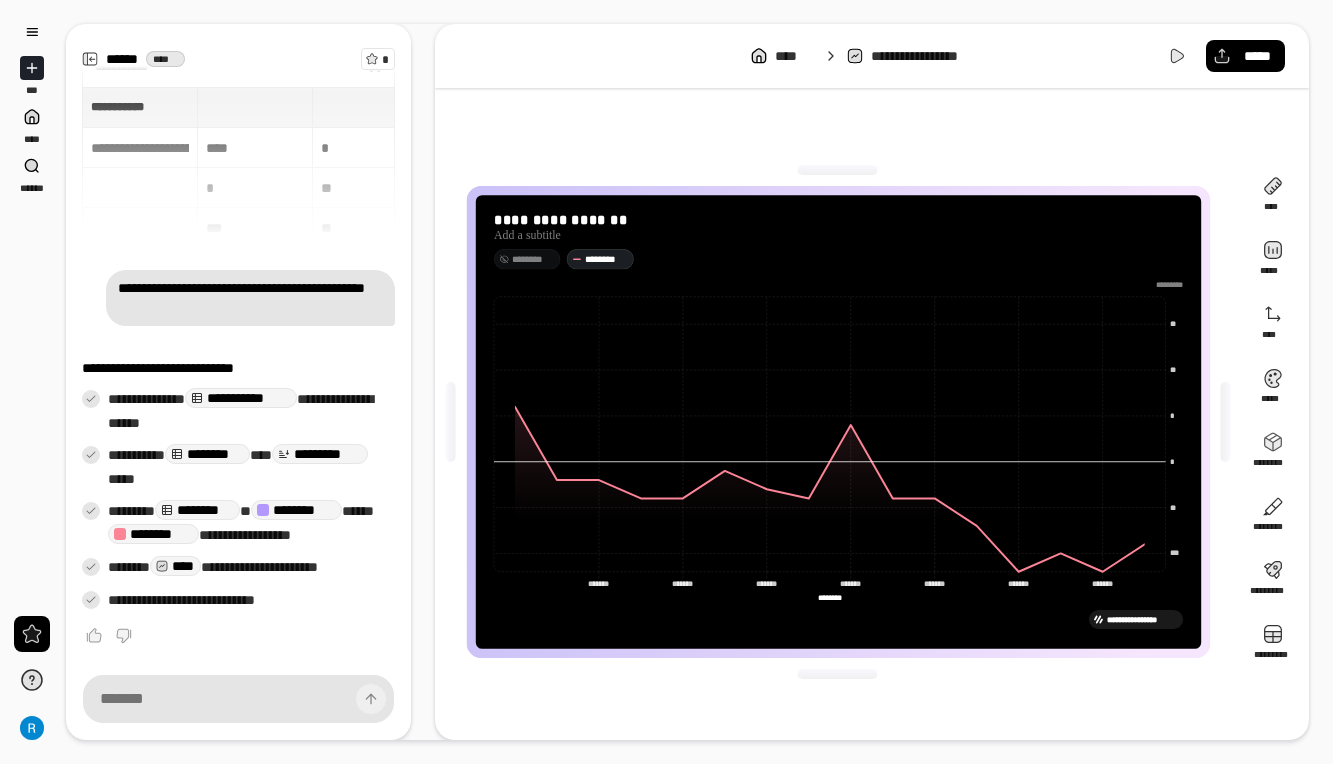 click on "********" at bounding box center [533, 259] 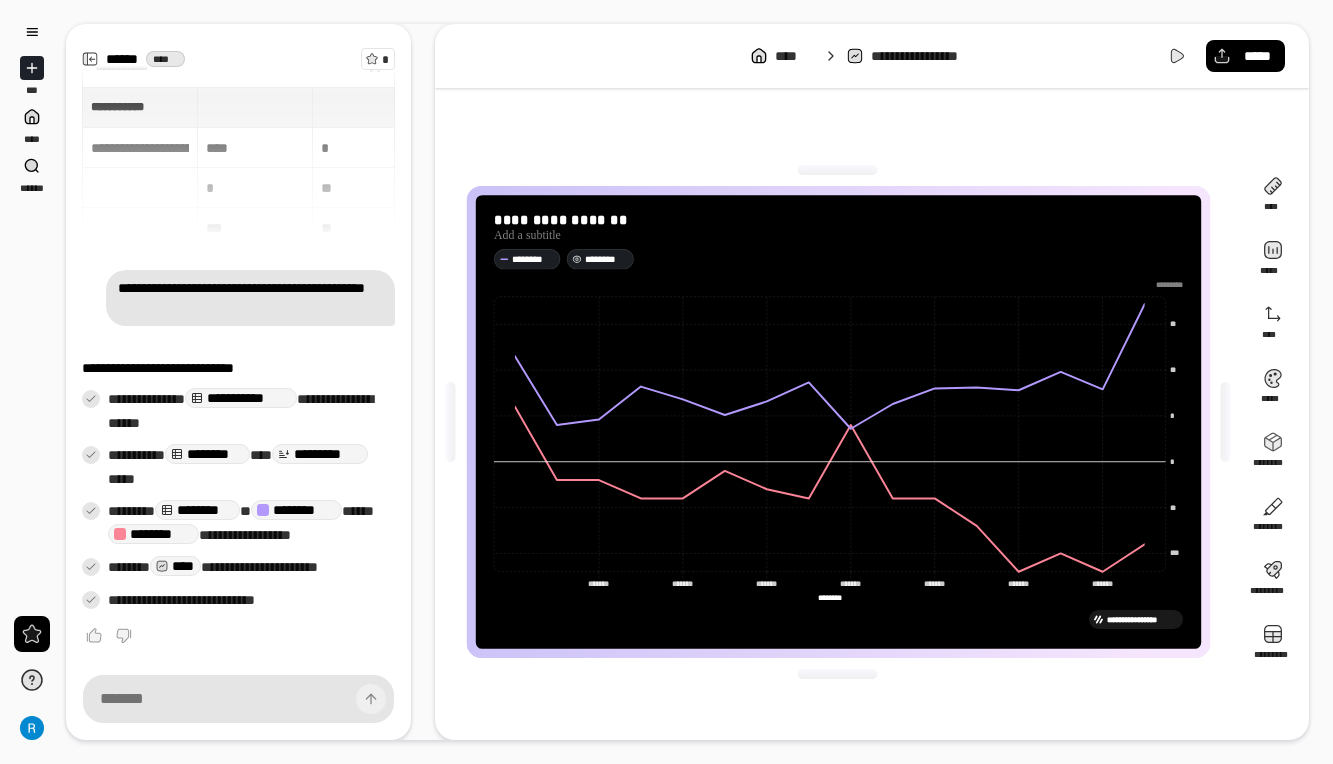 click on "********" at bounding box center (600, 259) 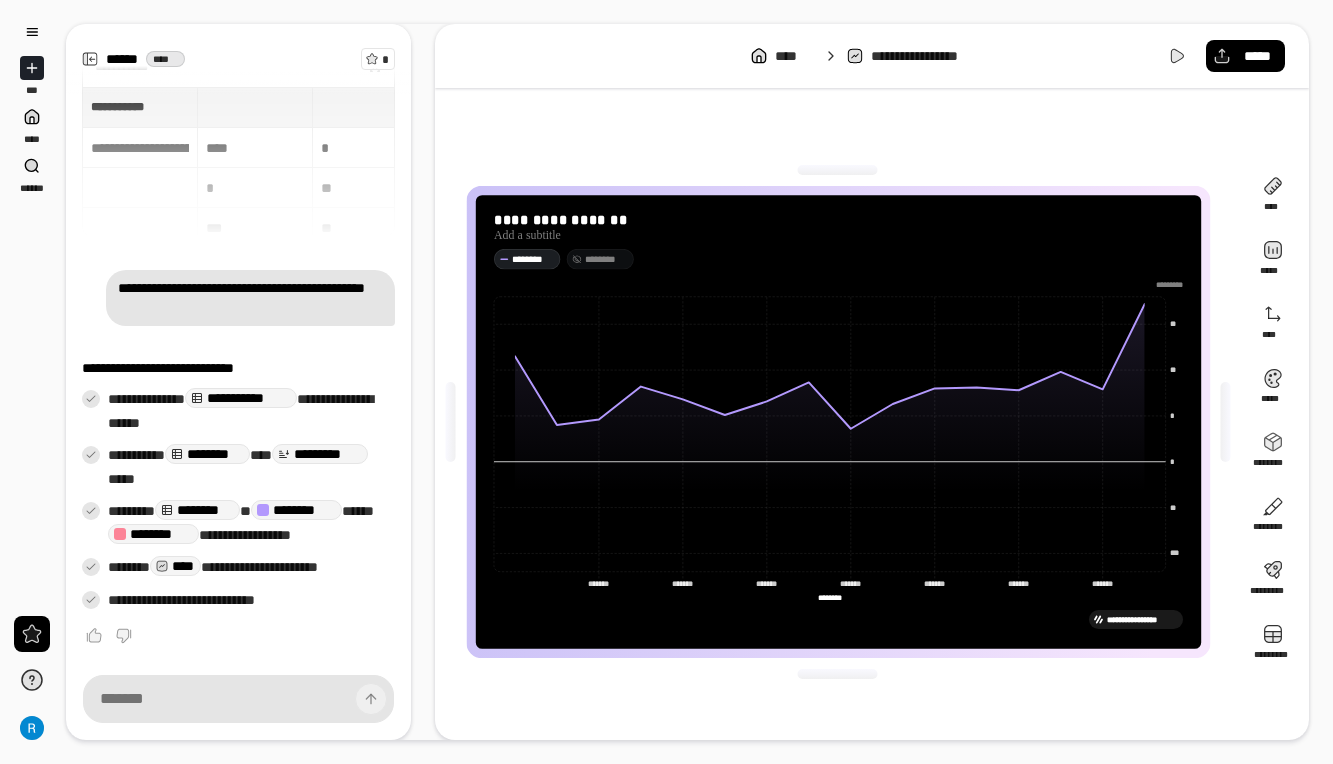 click on "********" at bounding box center [606, 259] 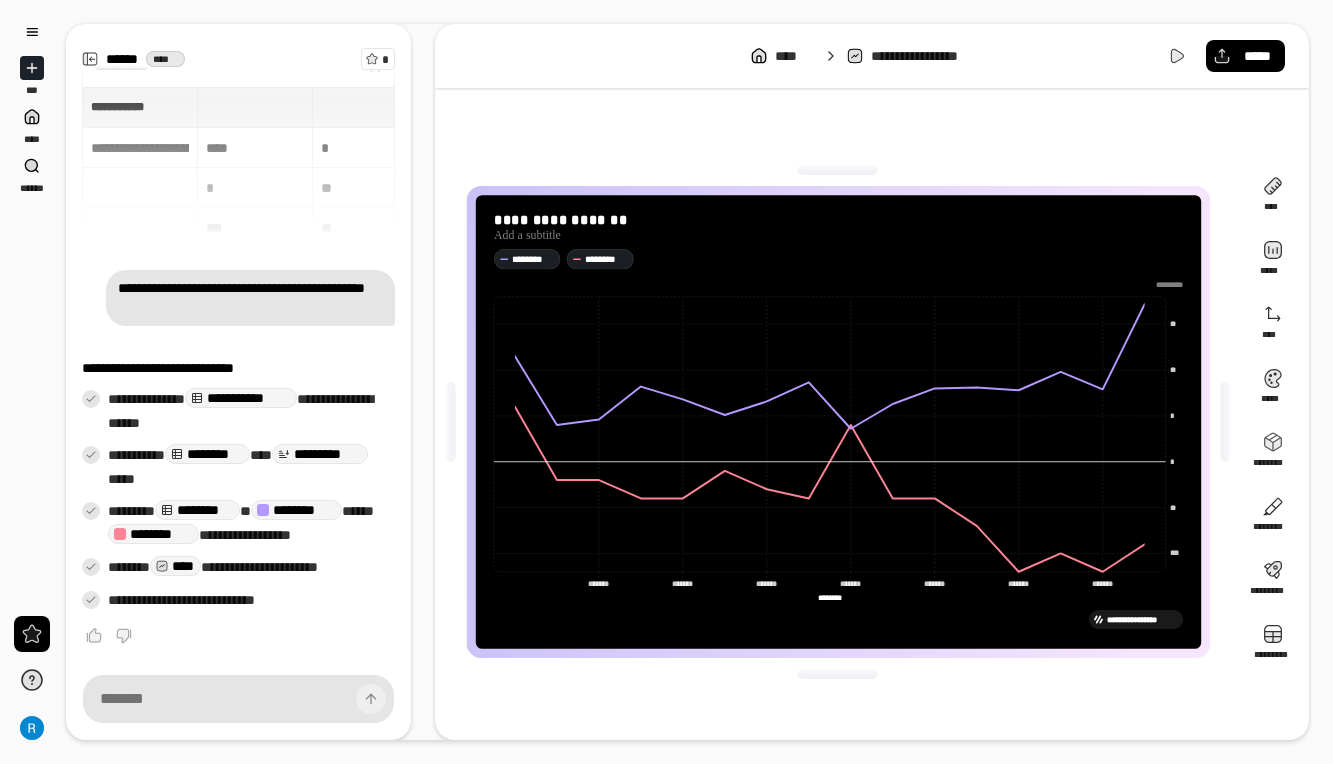 click on "**********" at bounding box center (1136, 619) 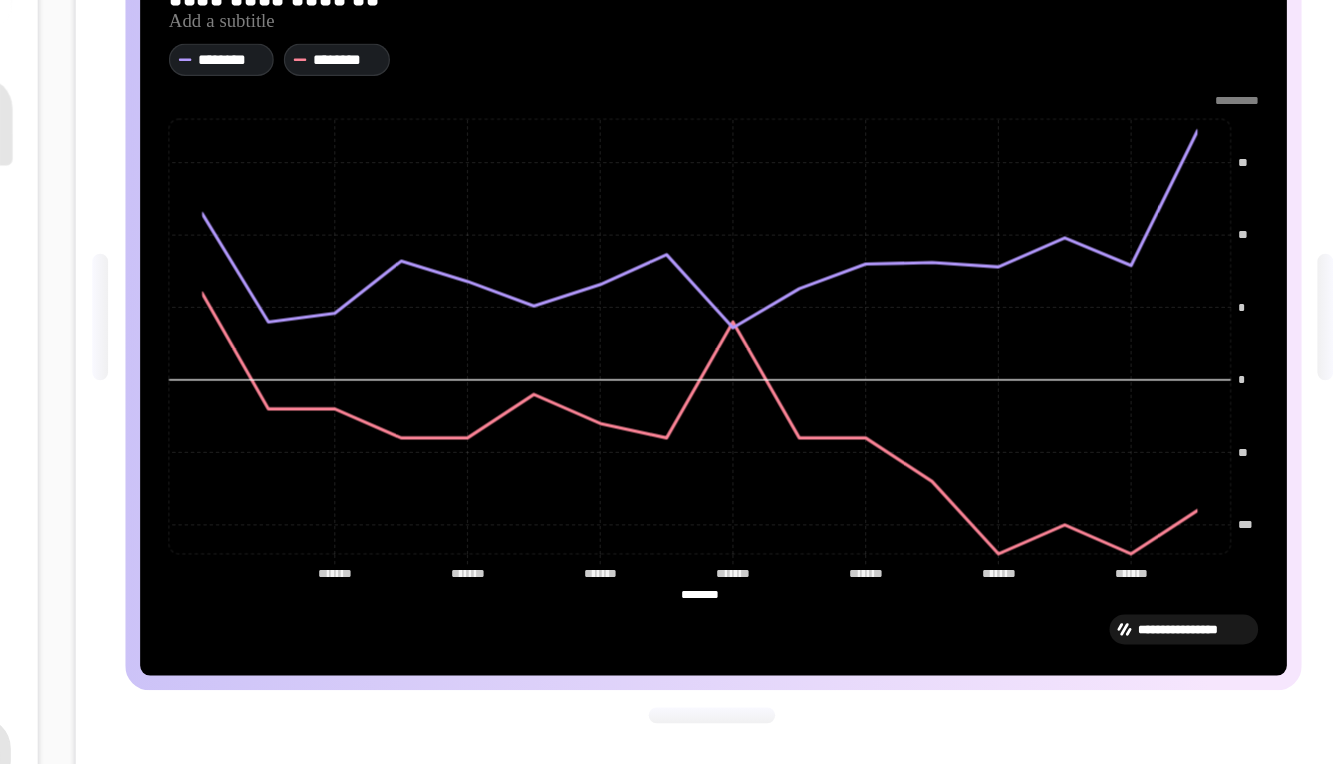 click on "******* *******" 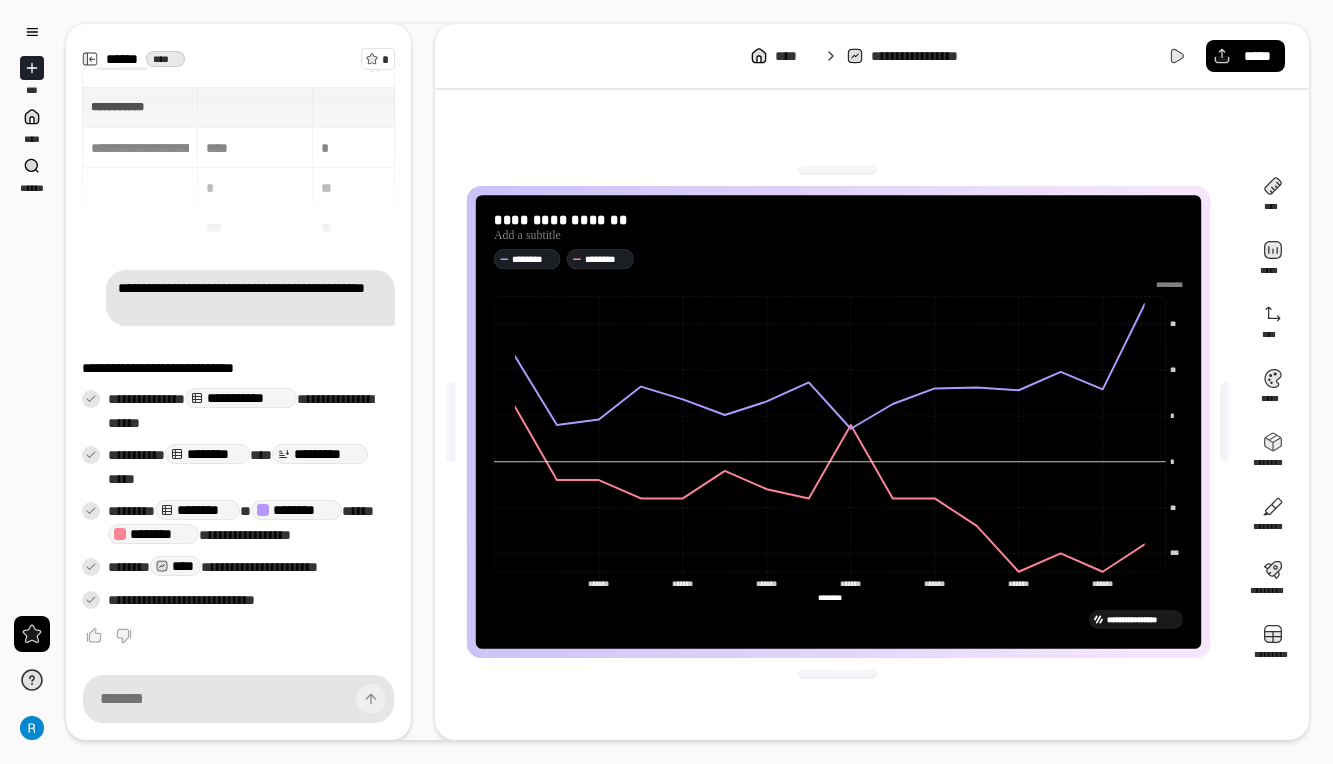 scroll, scrollTop: 0, scrollLeft: 0, axis: both 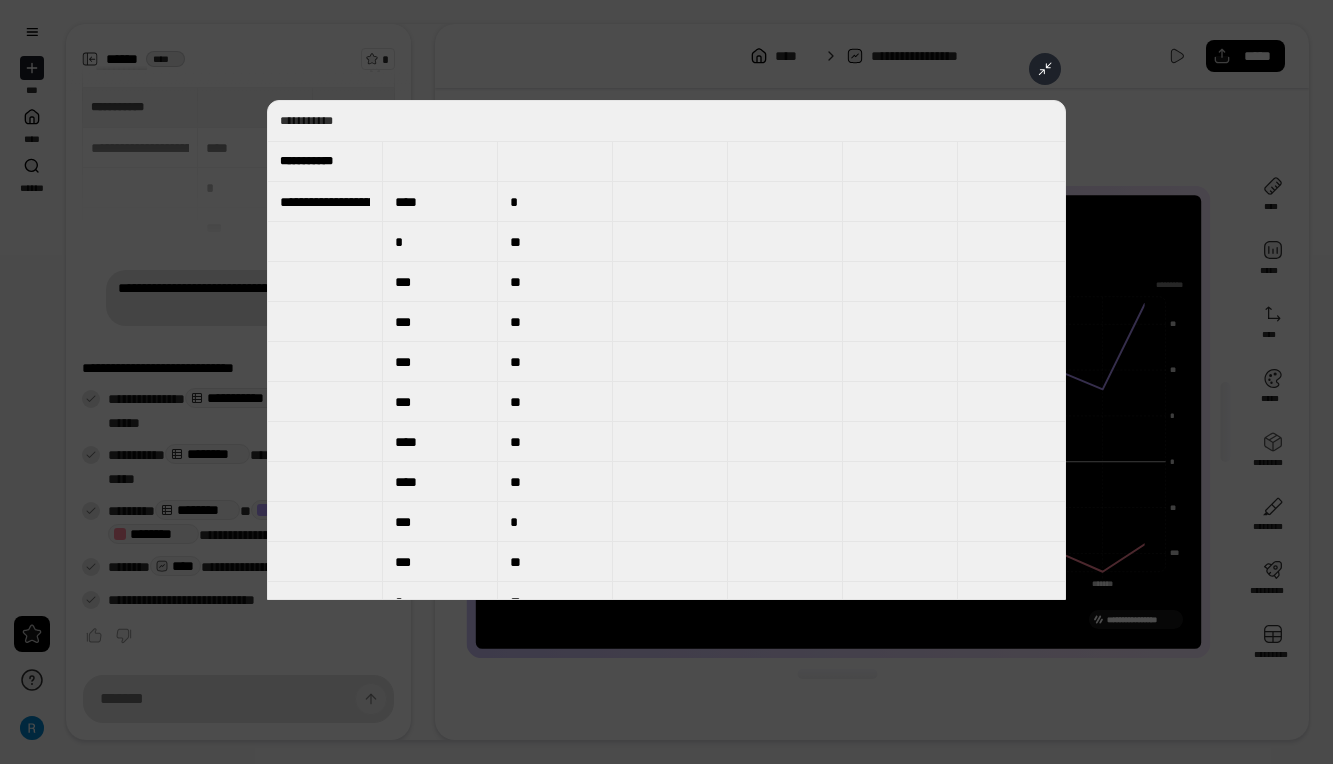 click 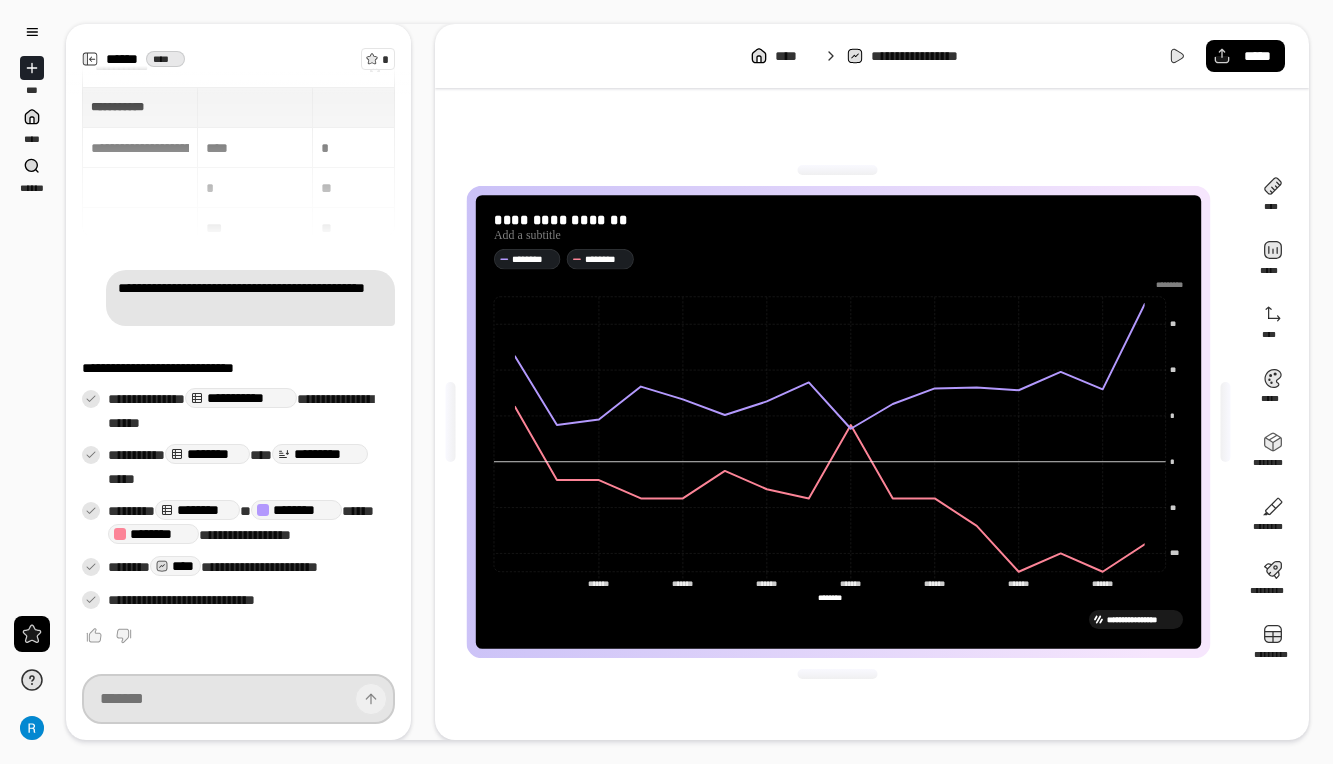click at bounding box center [238, 699] 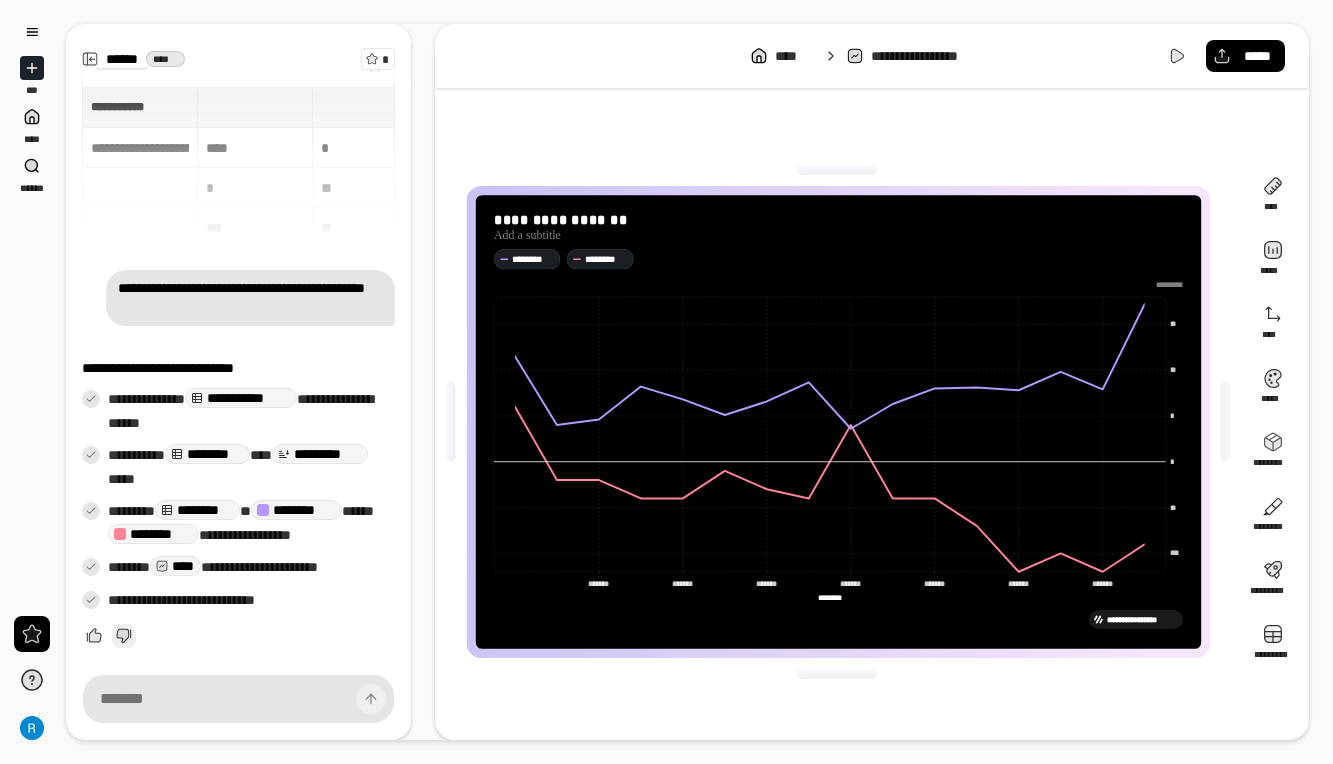 click at bounding box center [124, 636] 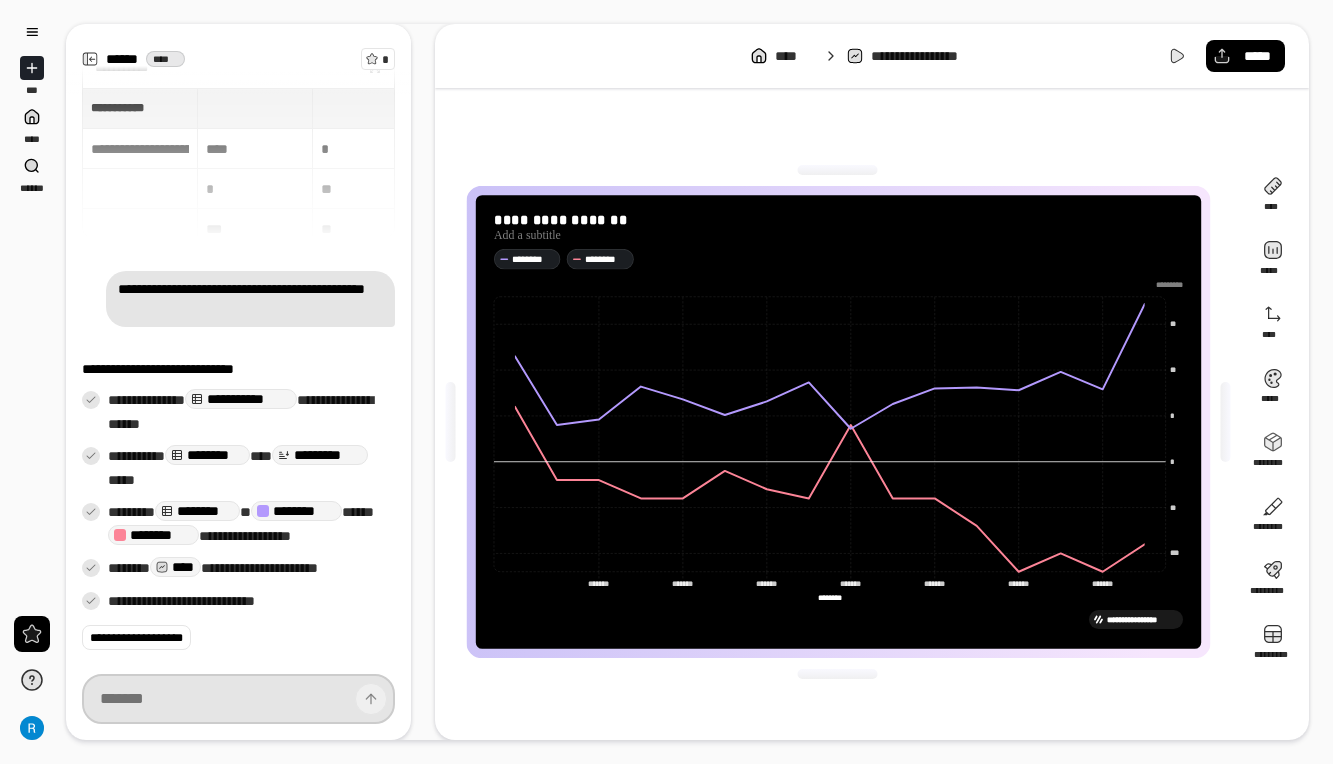 click at bounding box center (238, 699) 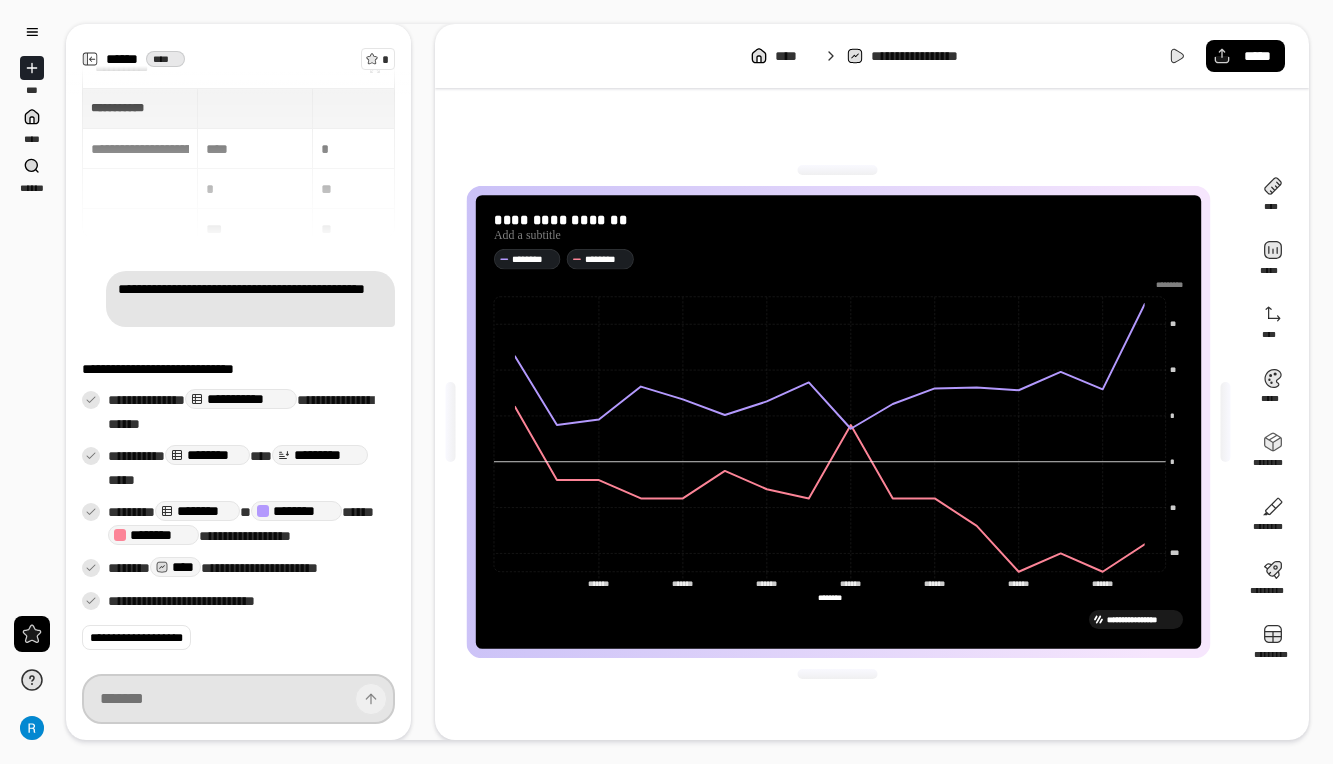 paste on "[MASKED]" 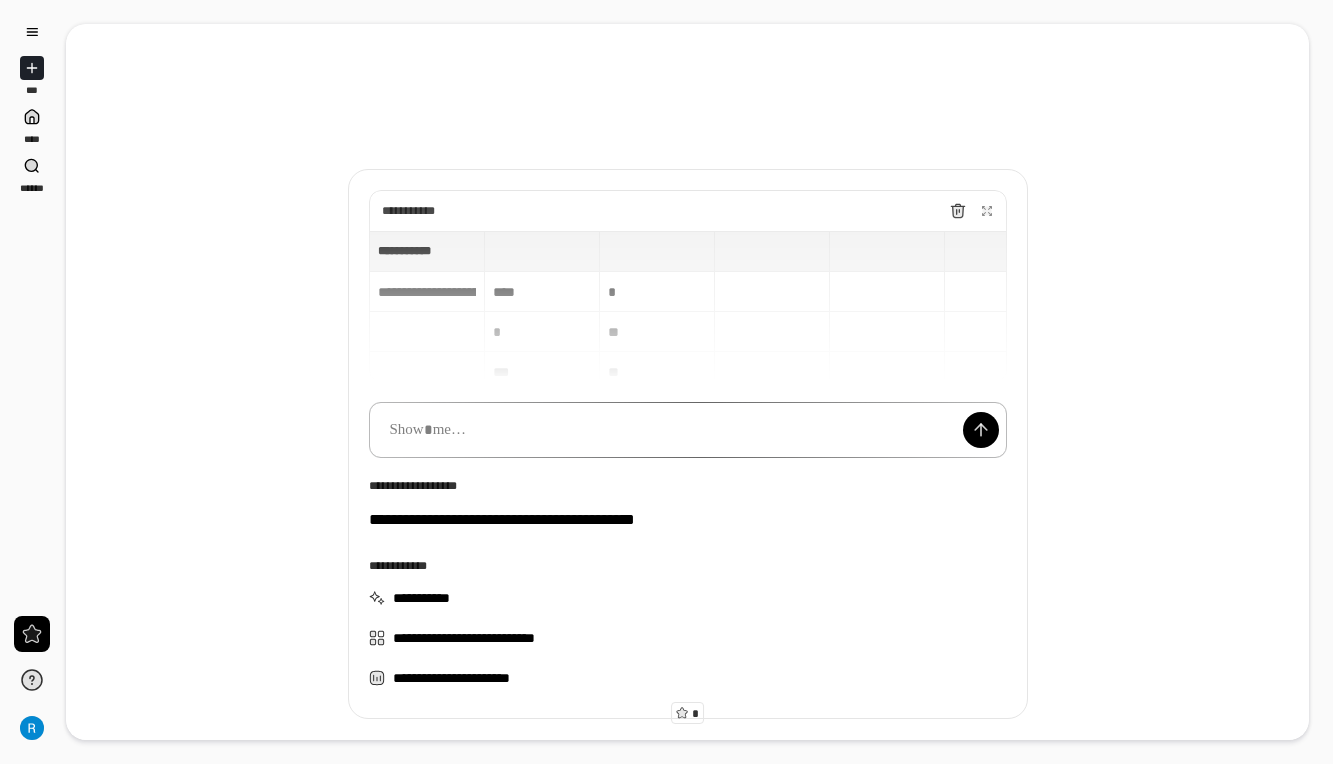 click at bounding box center [688, 430] 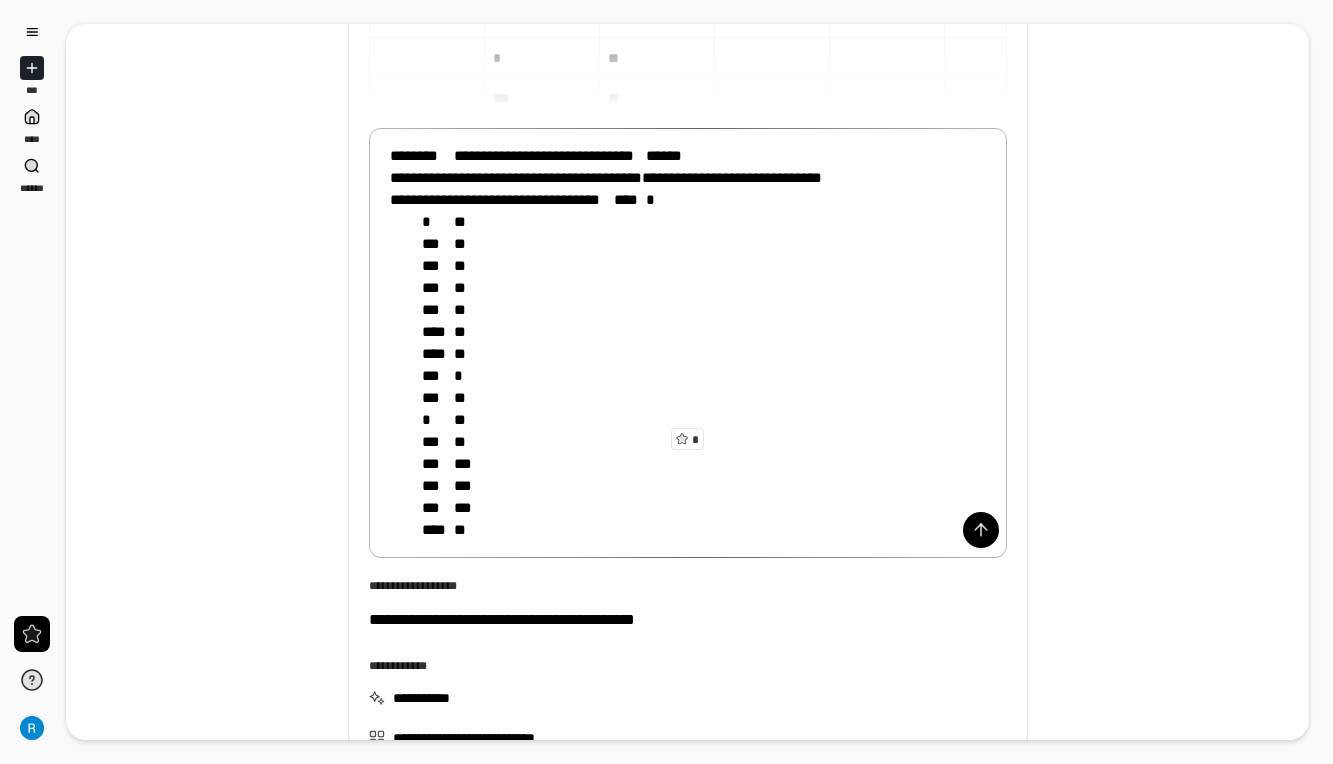 scroll, scrollTop: 272, scrollLeft: 0, axis: vertical 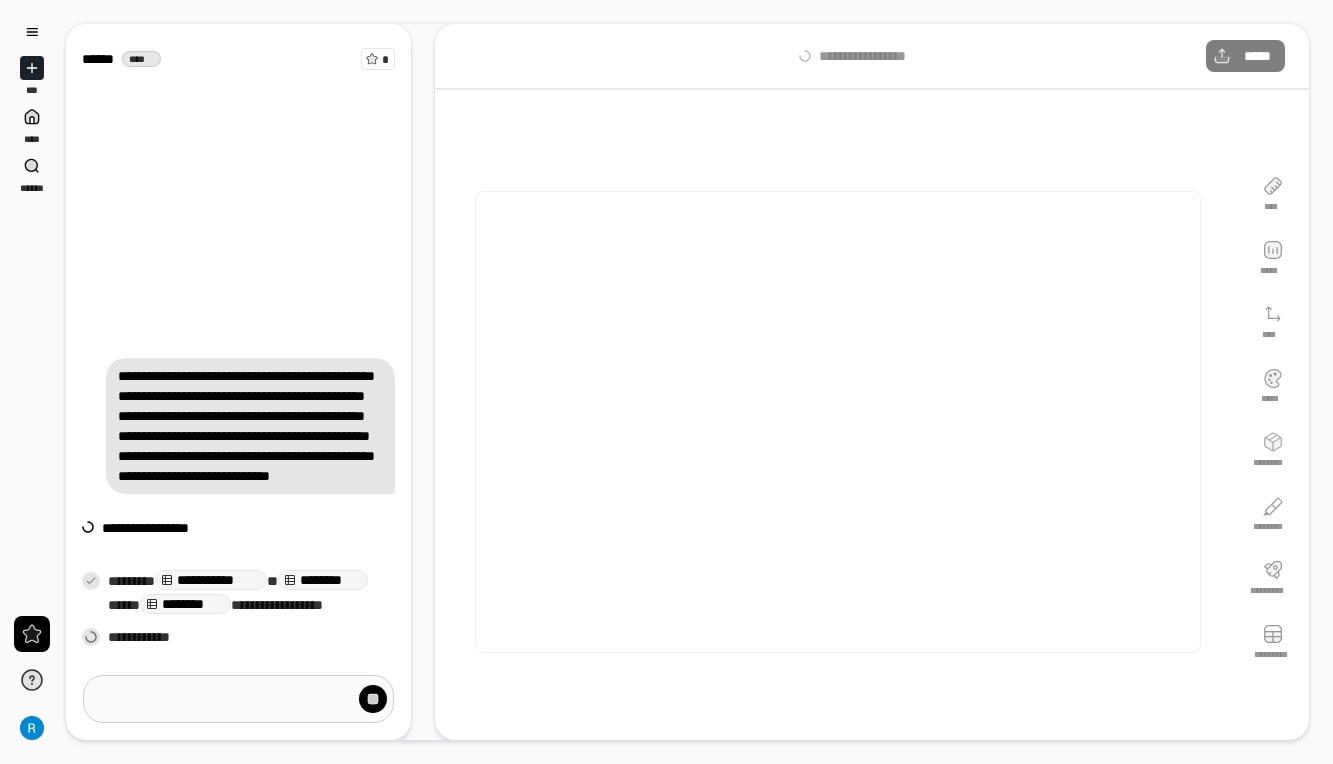click at bounding box center (238, 699) 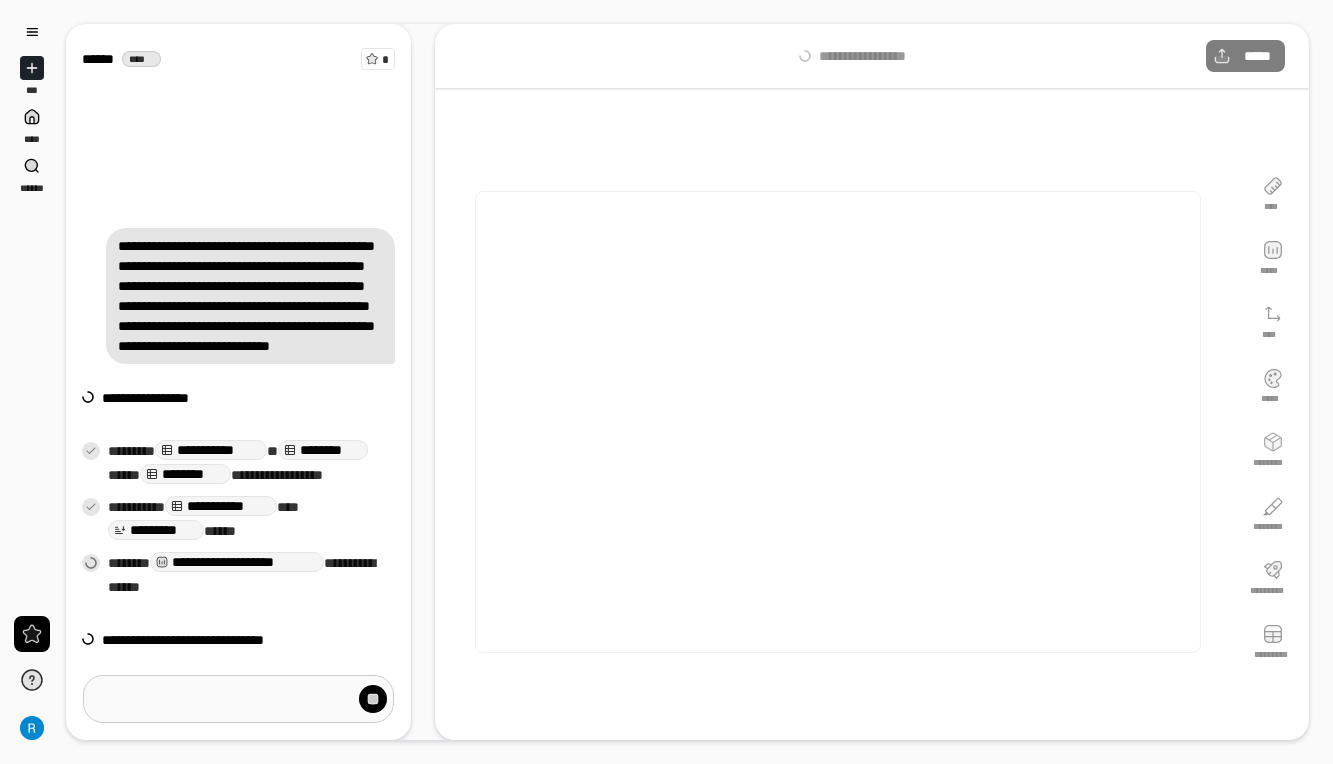 click at bounding box center [238, 699] 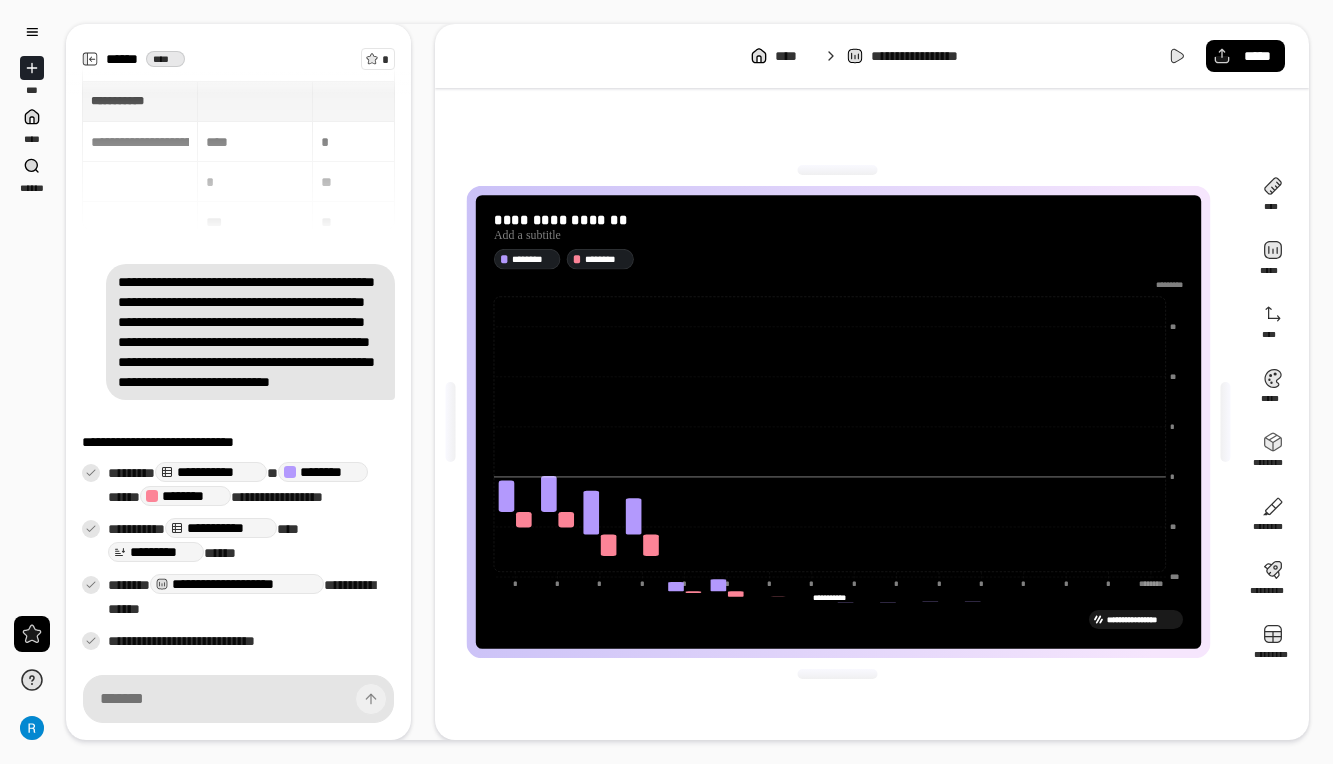 scroll, scrollTop: 30, scrollLeft: 0, axis: vertical 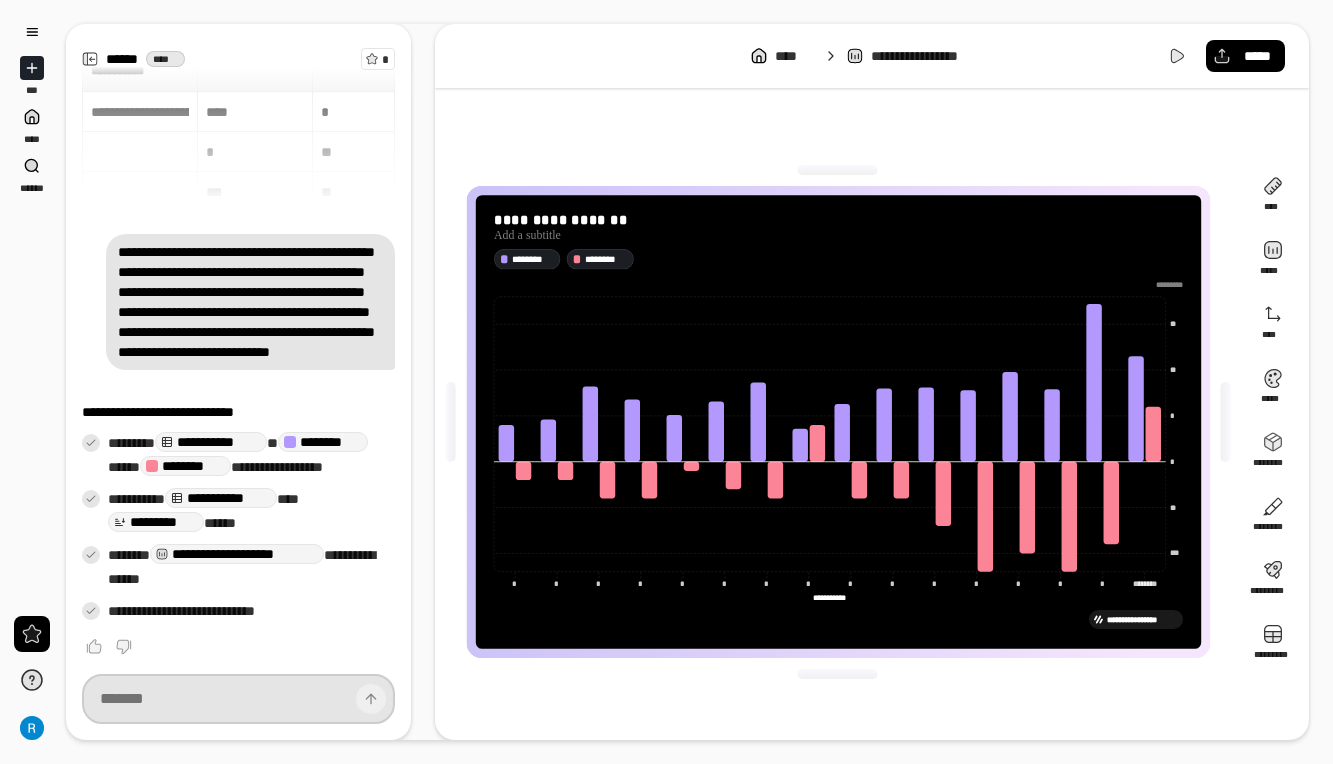 click at bounding box center (238, 699) 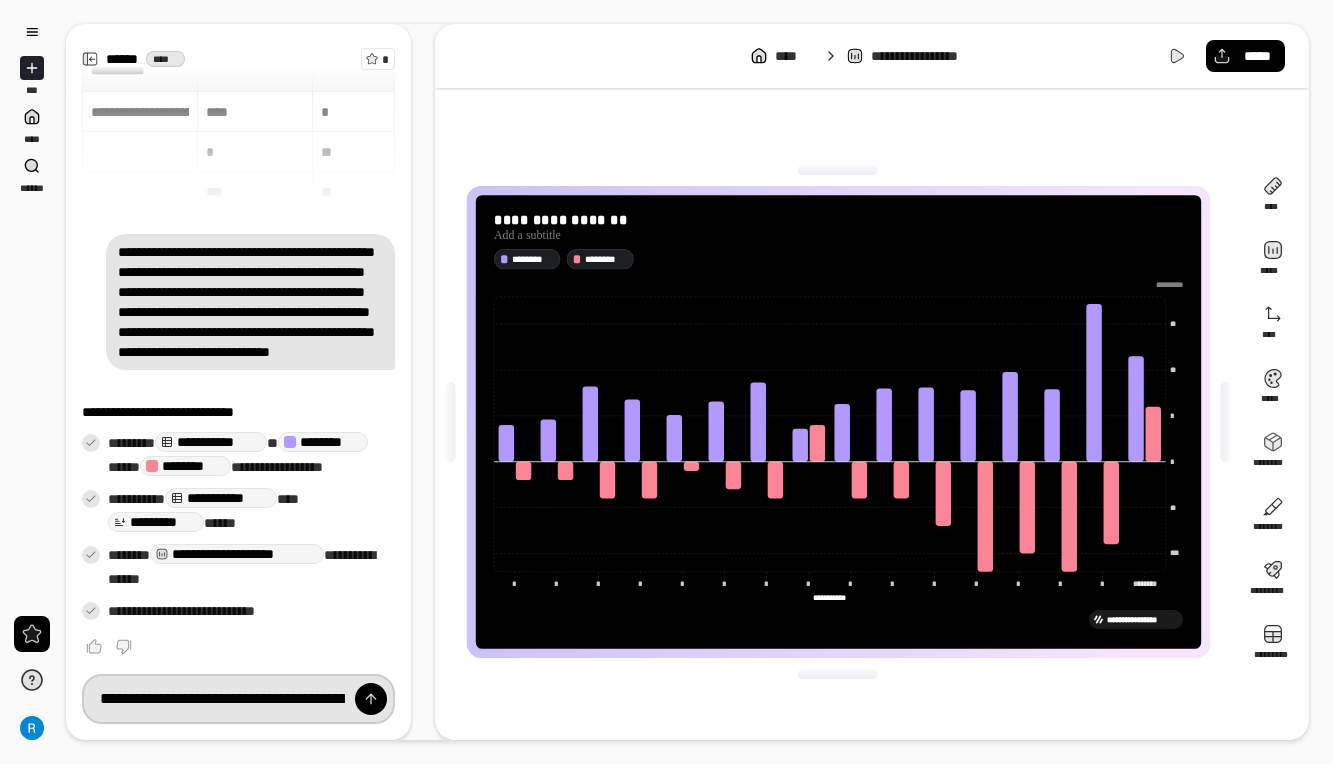 type on "**********" 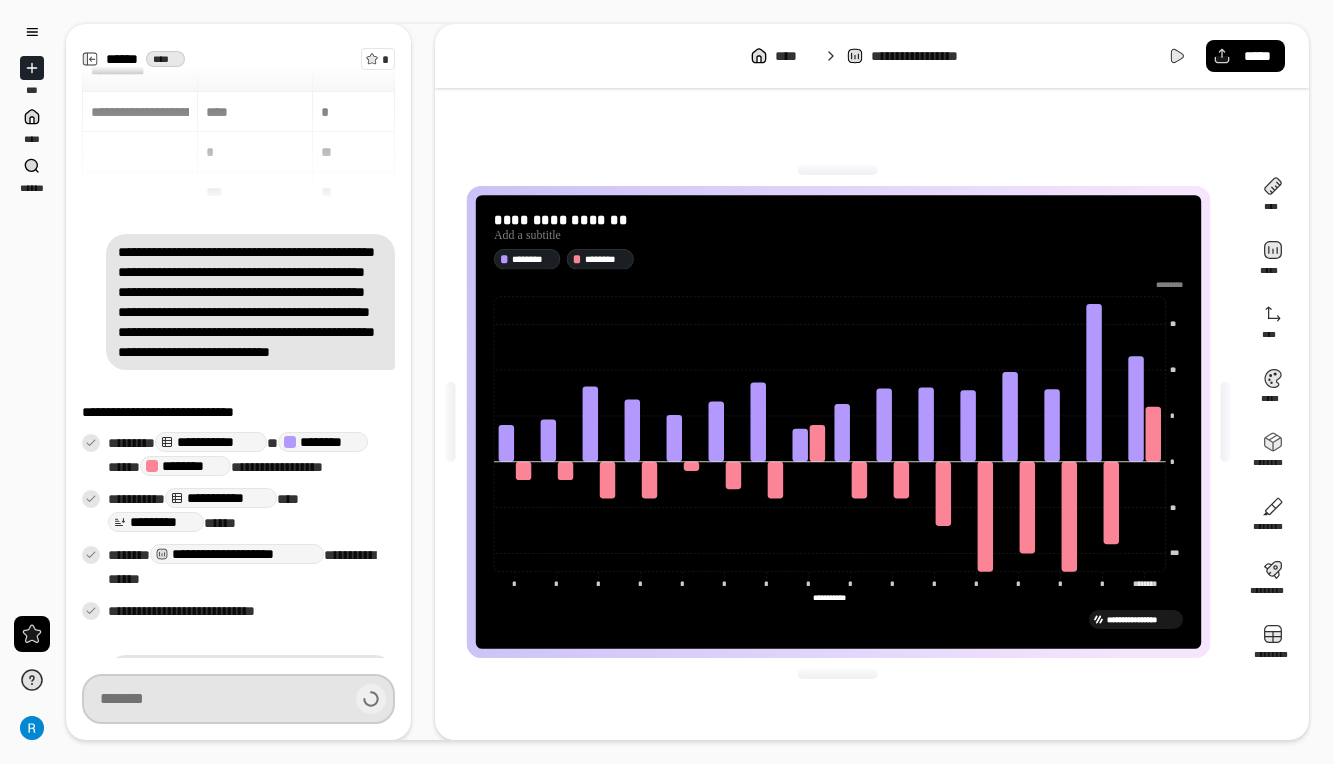 scroll, scrollTop: 91, scrollLeft: 0, axis: vertical 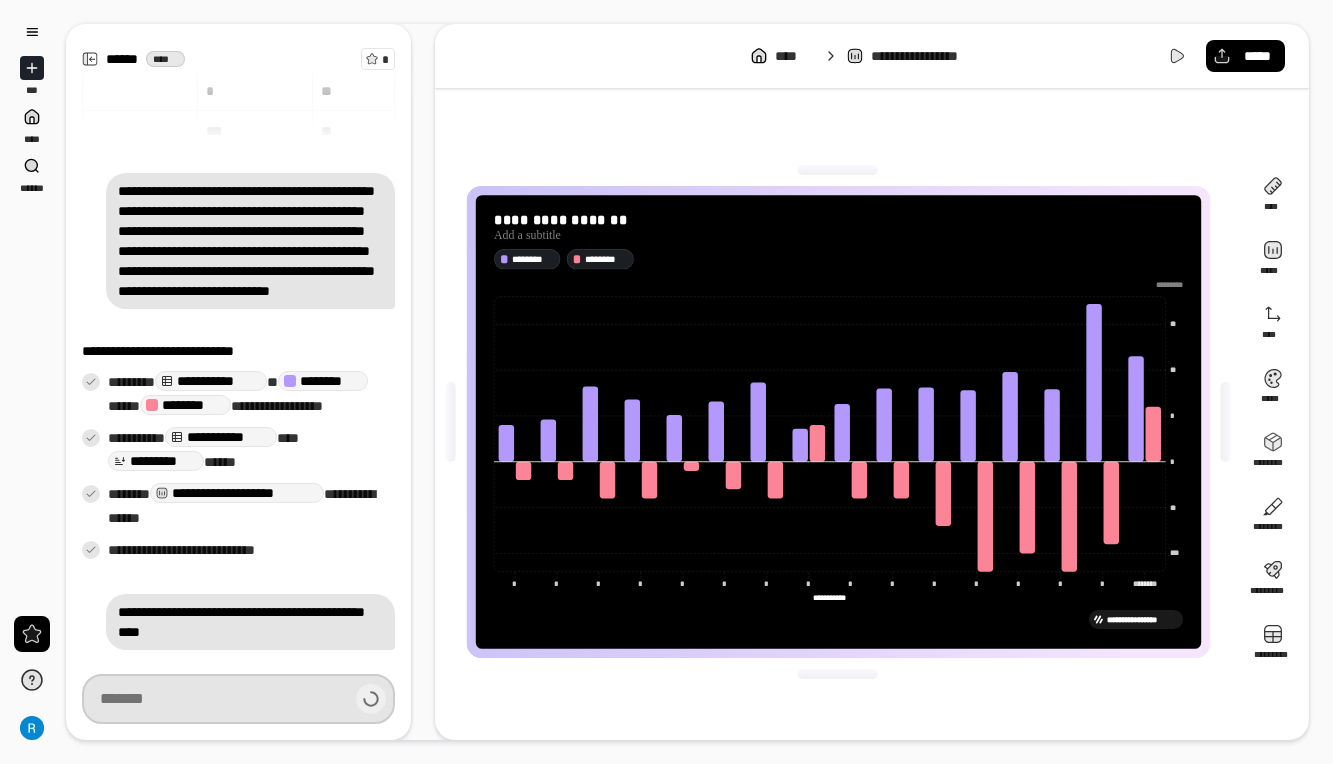 type on "********" 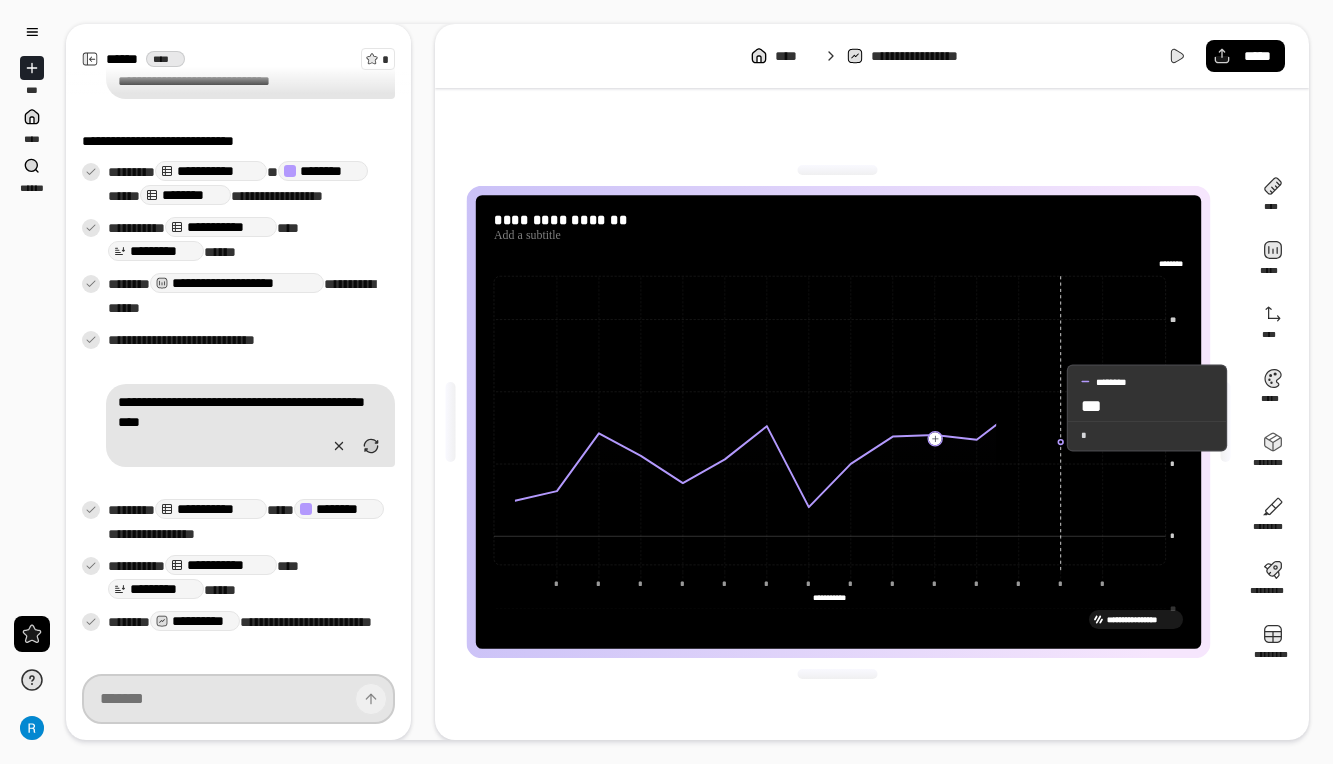 scroll, scrollTop: 345, scrollLeft: 0, axis: vertical 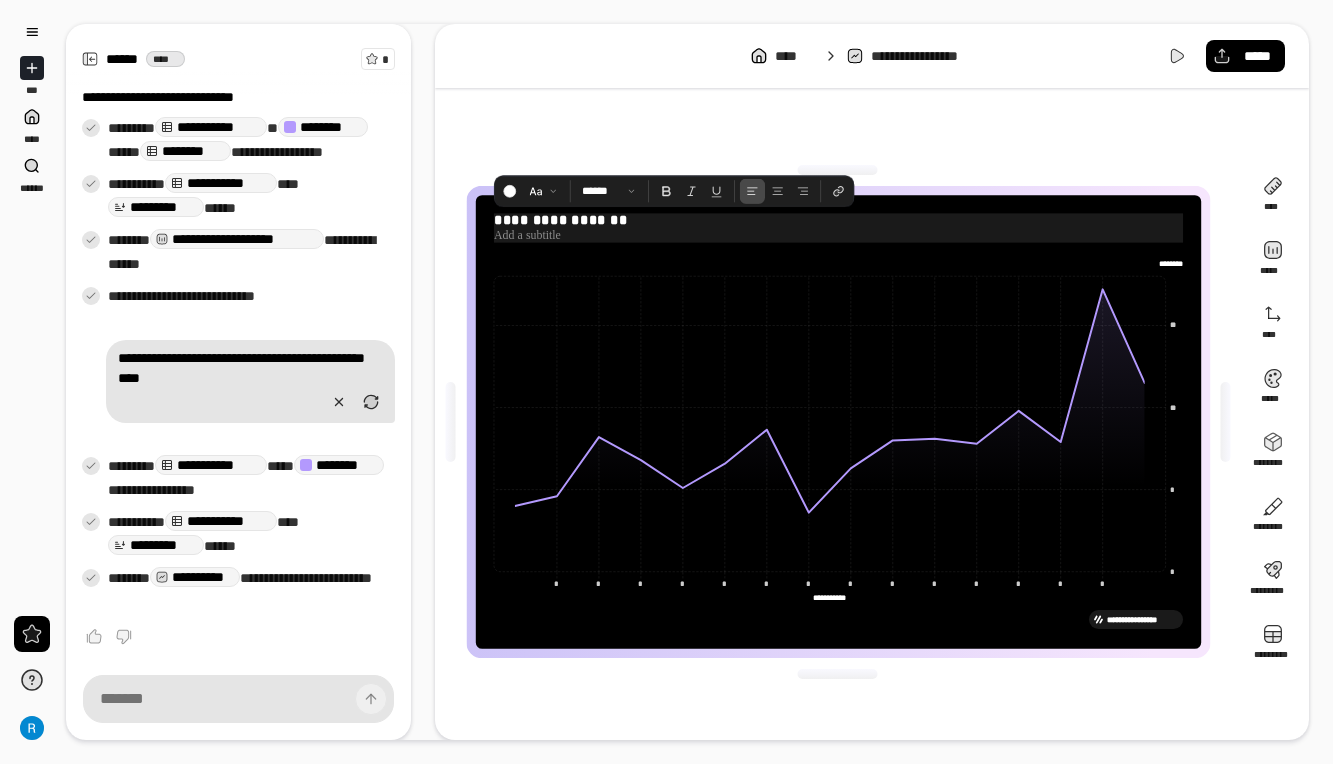click at bounding box center [837, 235] 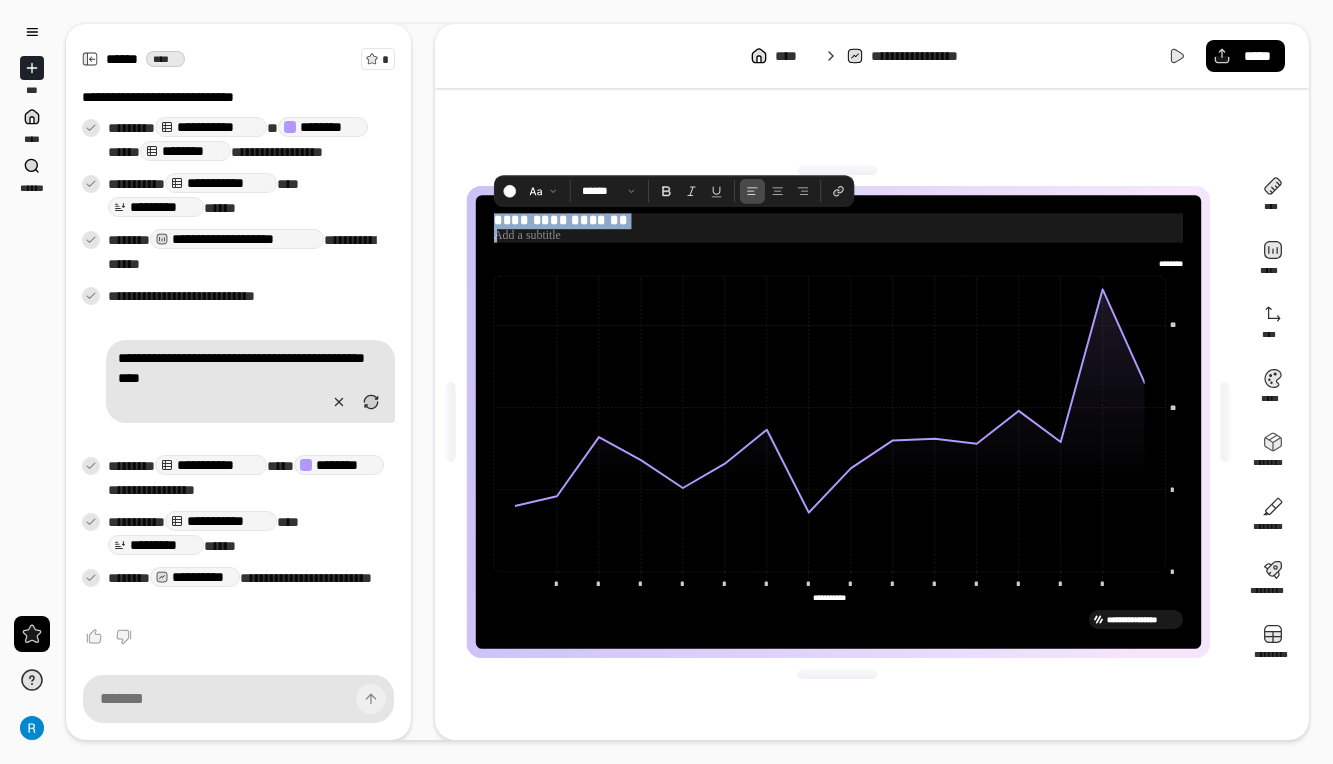 drag, startPoint x: 615, startPoint y: 231, endPoint x: 494, endPoint y: 227, distance: 121.0661 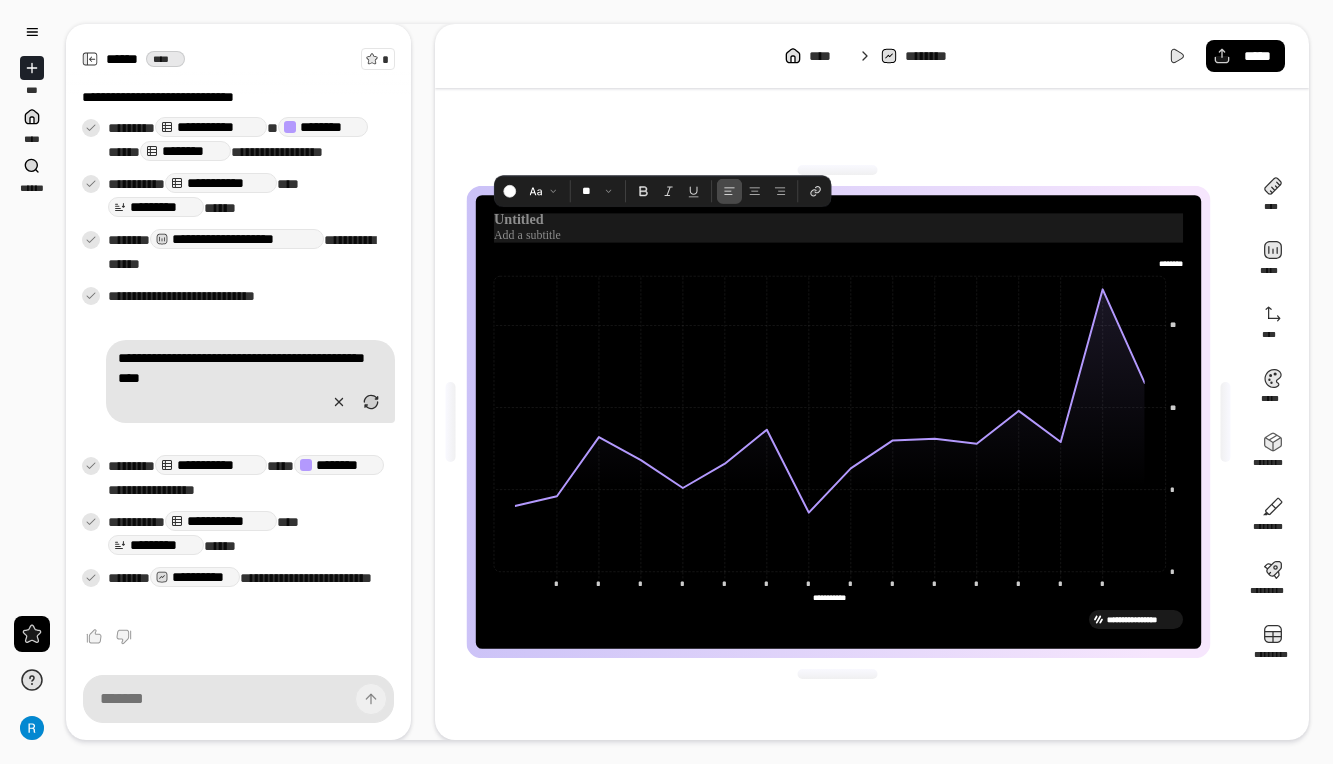 type 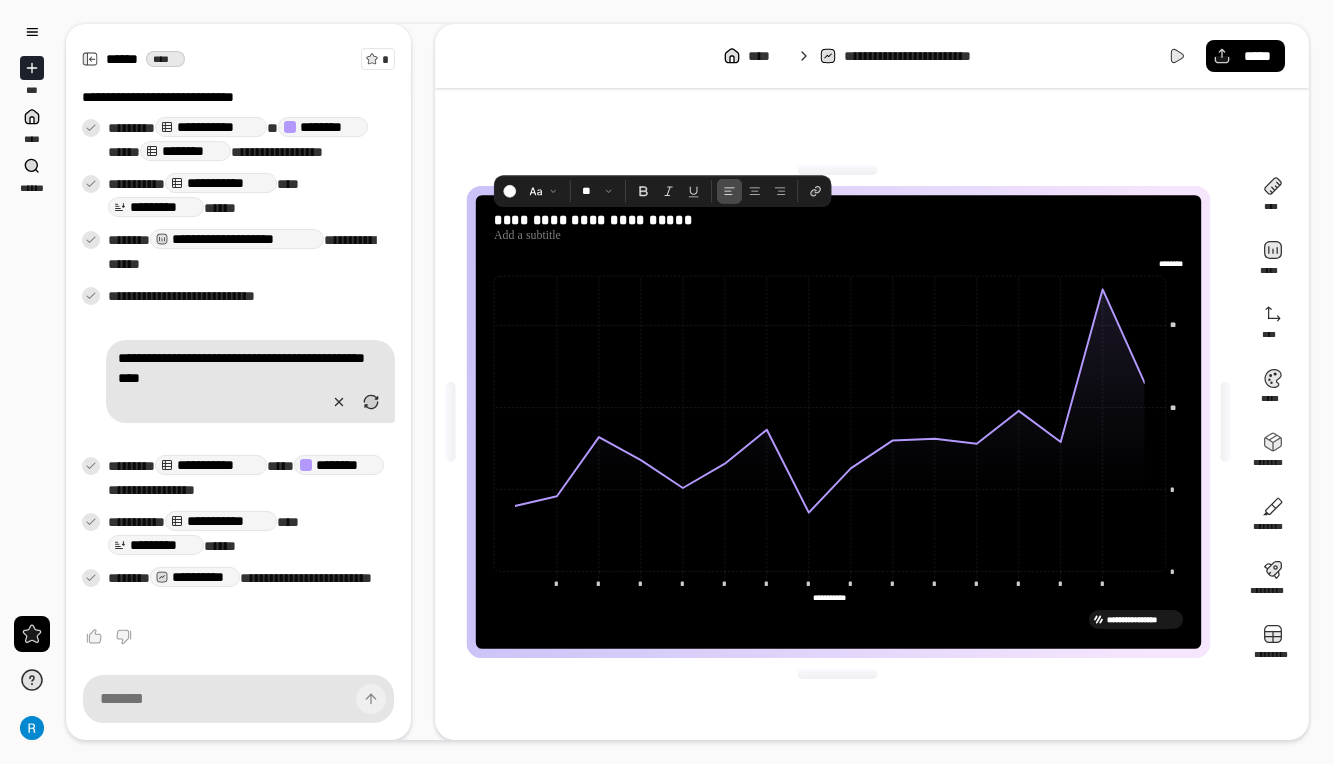 click on "* *" 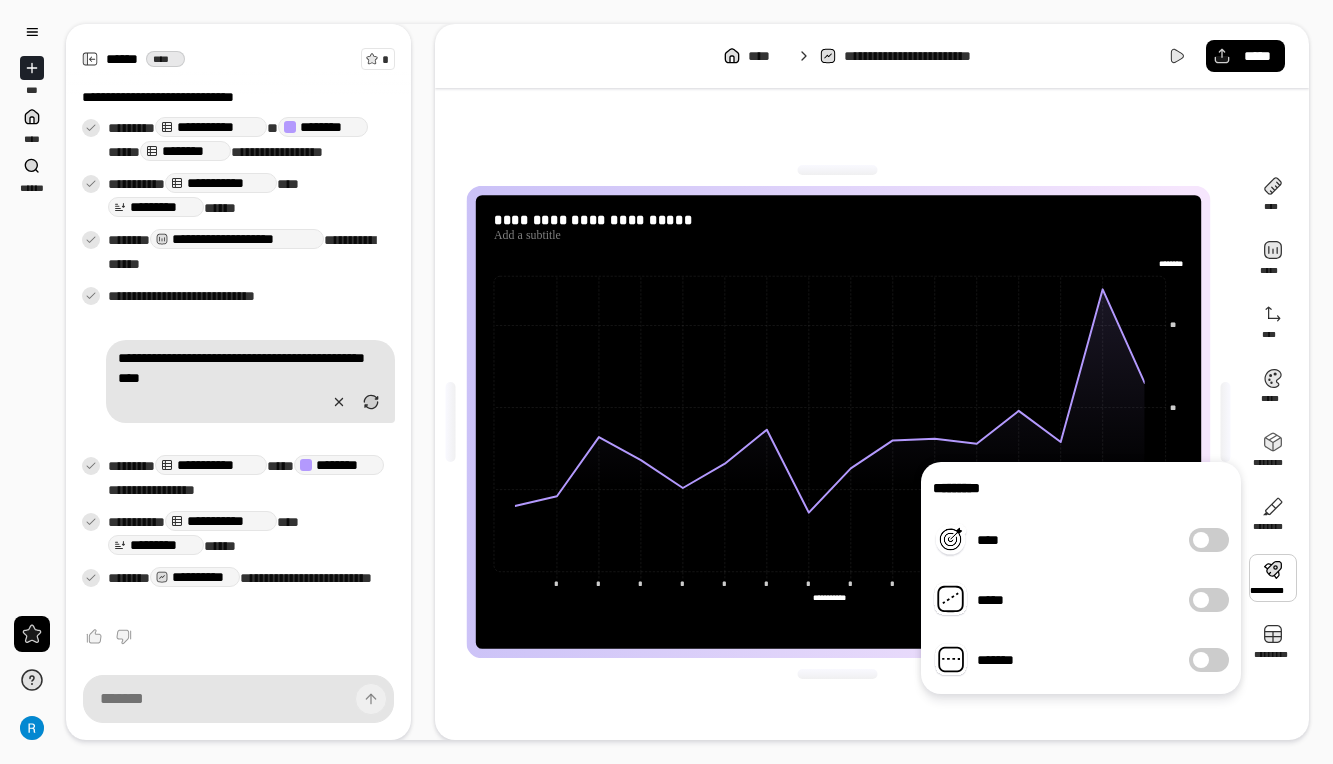 click at bounding box center [1273, 578] 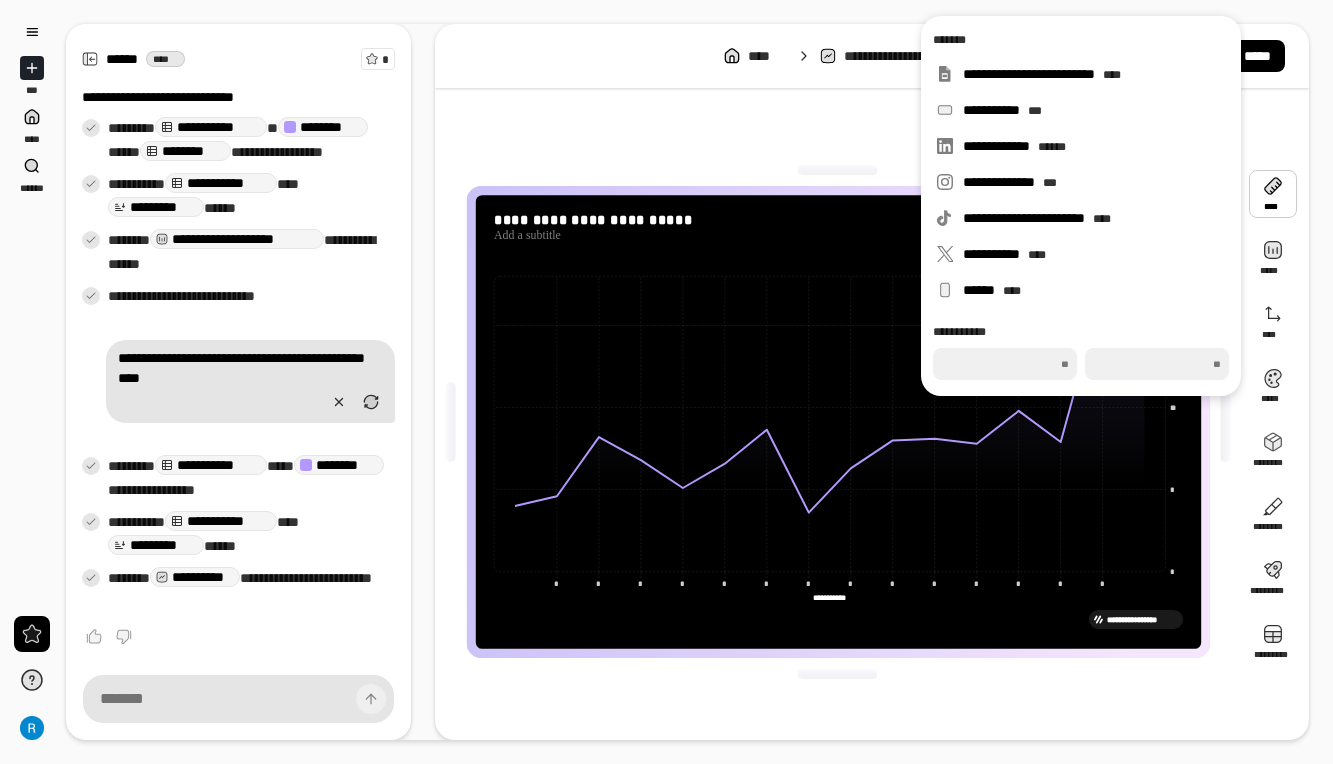 click at bounding box center (1273, 194) 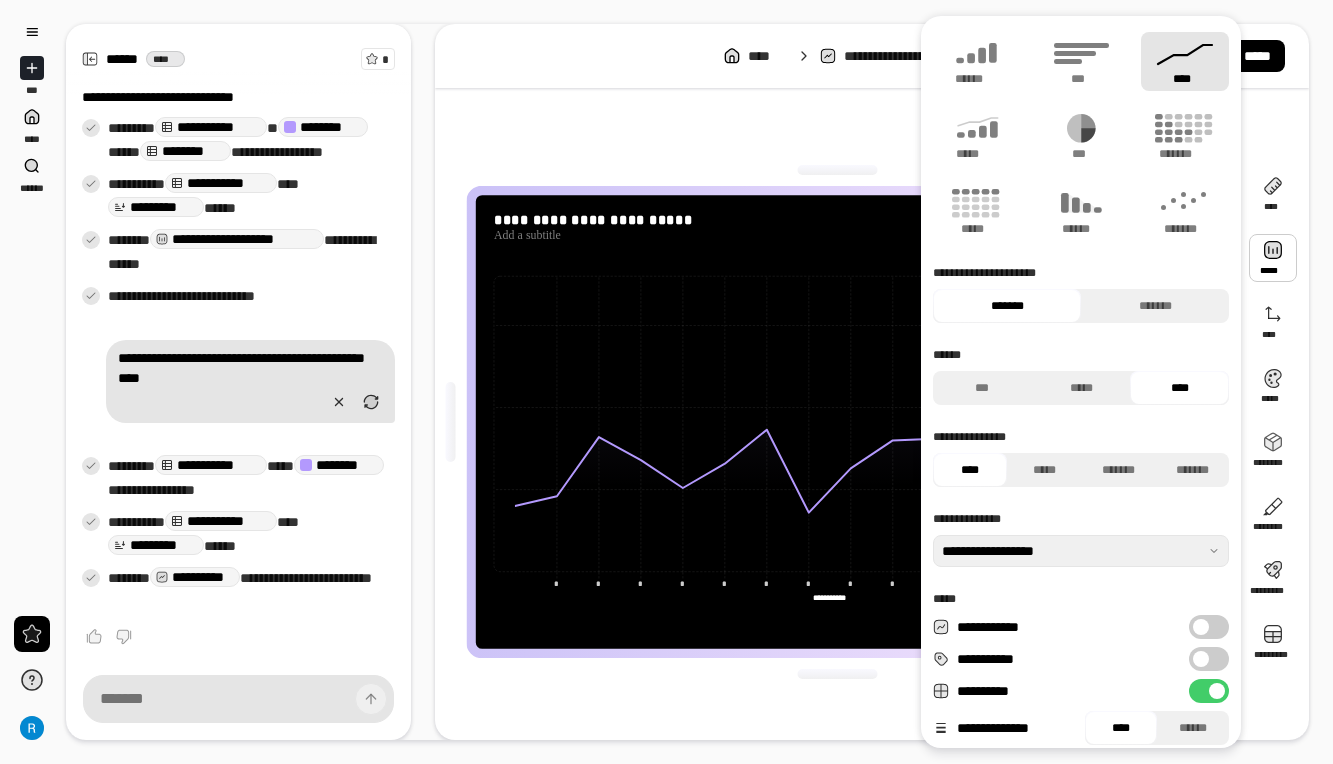 click at bounding box center [1273, 258] 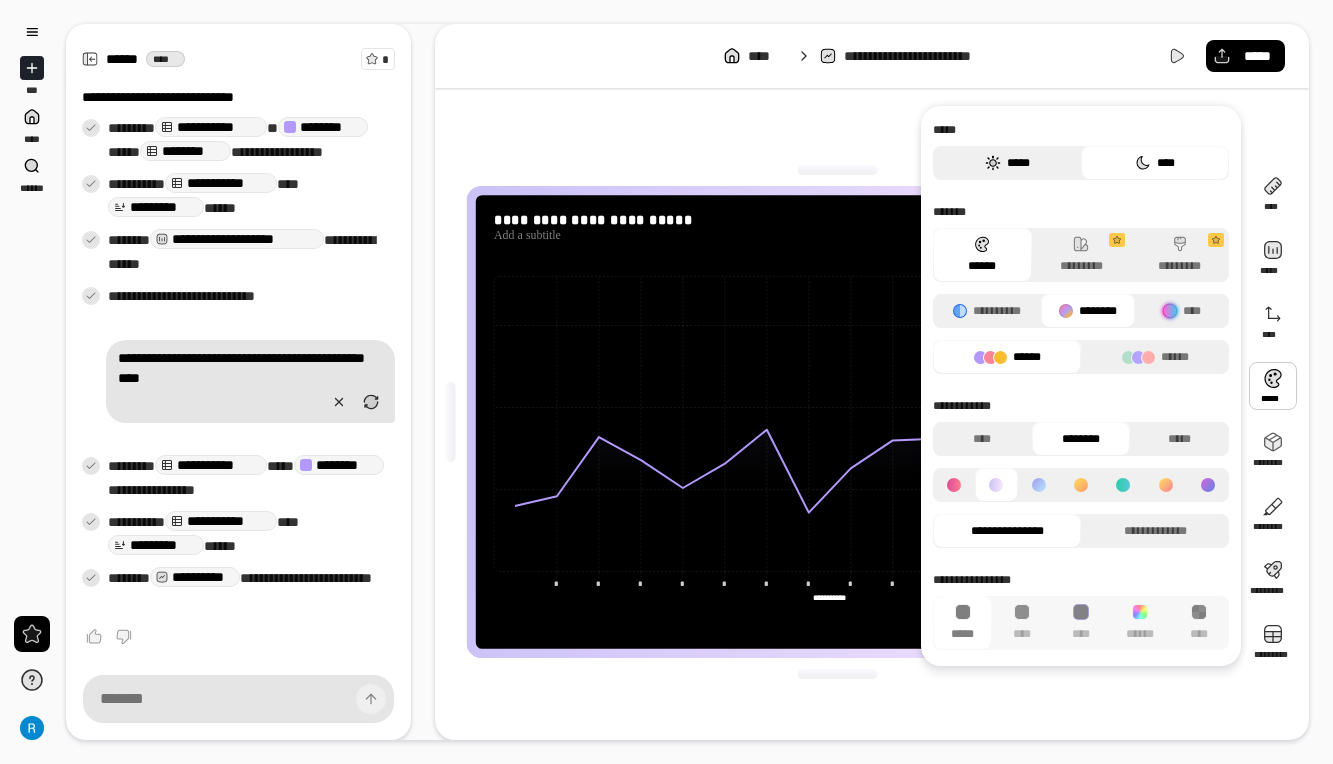 click on "*****" at bounding box center [1007, 163] 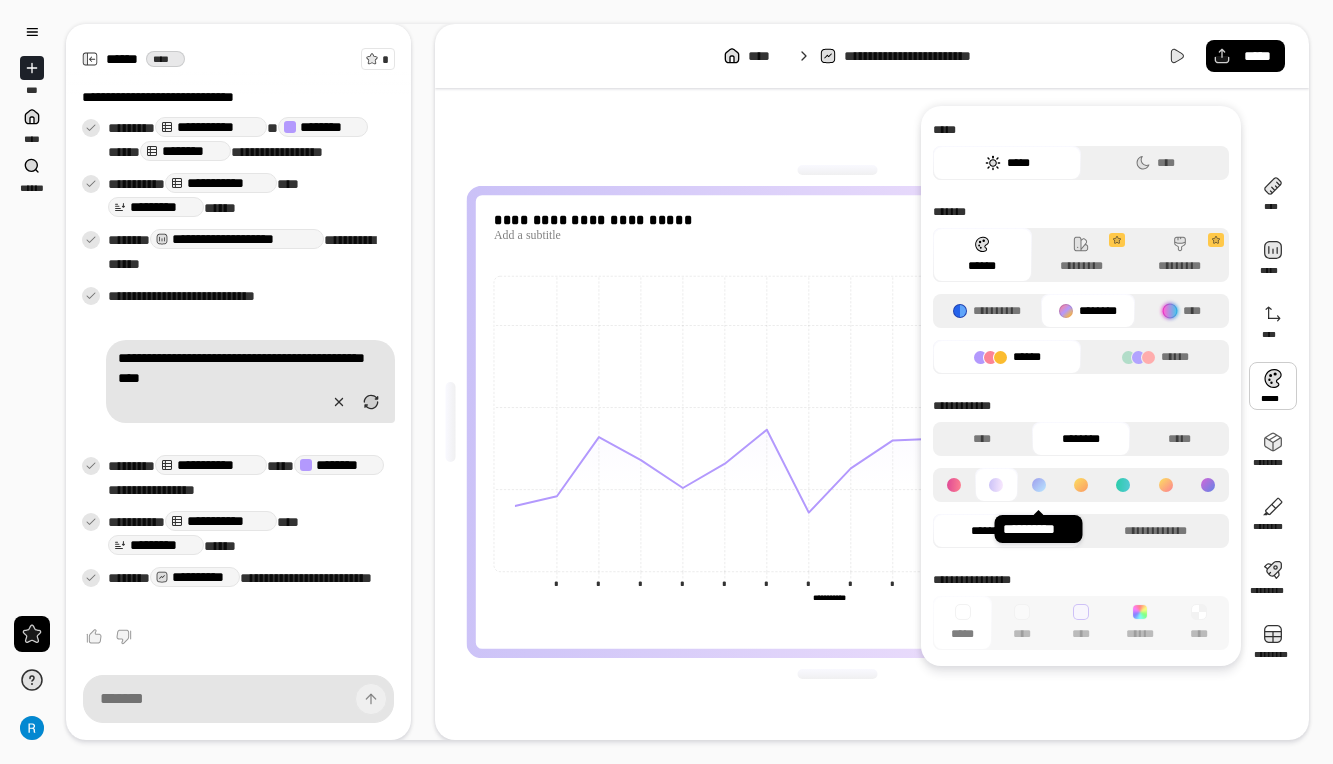click at bounding box center (1039, 485) 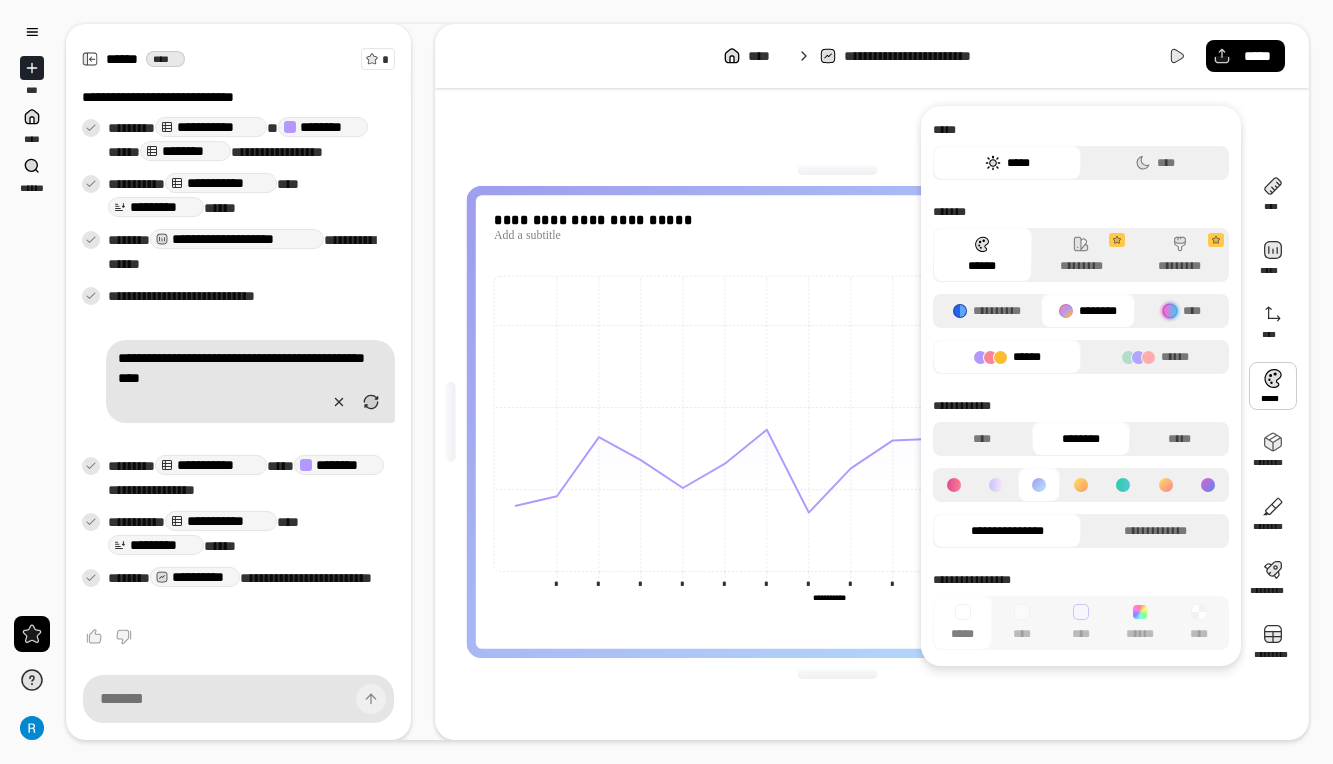 click at bounding box center [1081, 485] 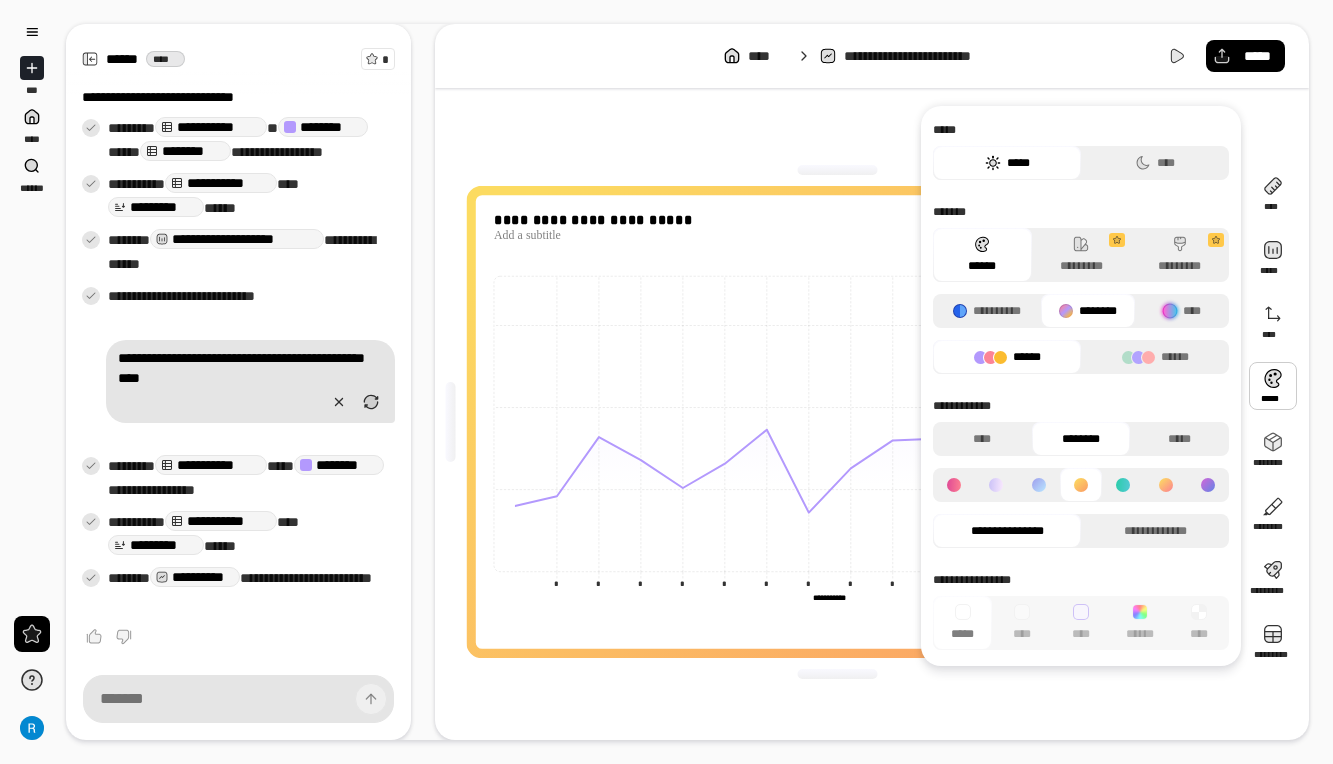 click at bounding box center [954, 485] 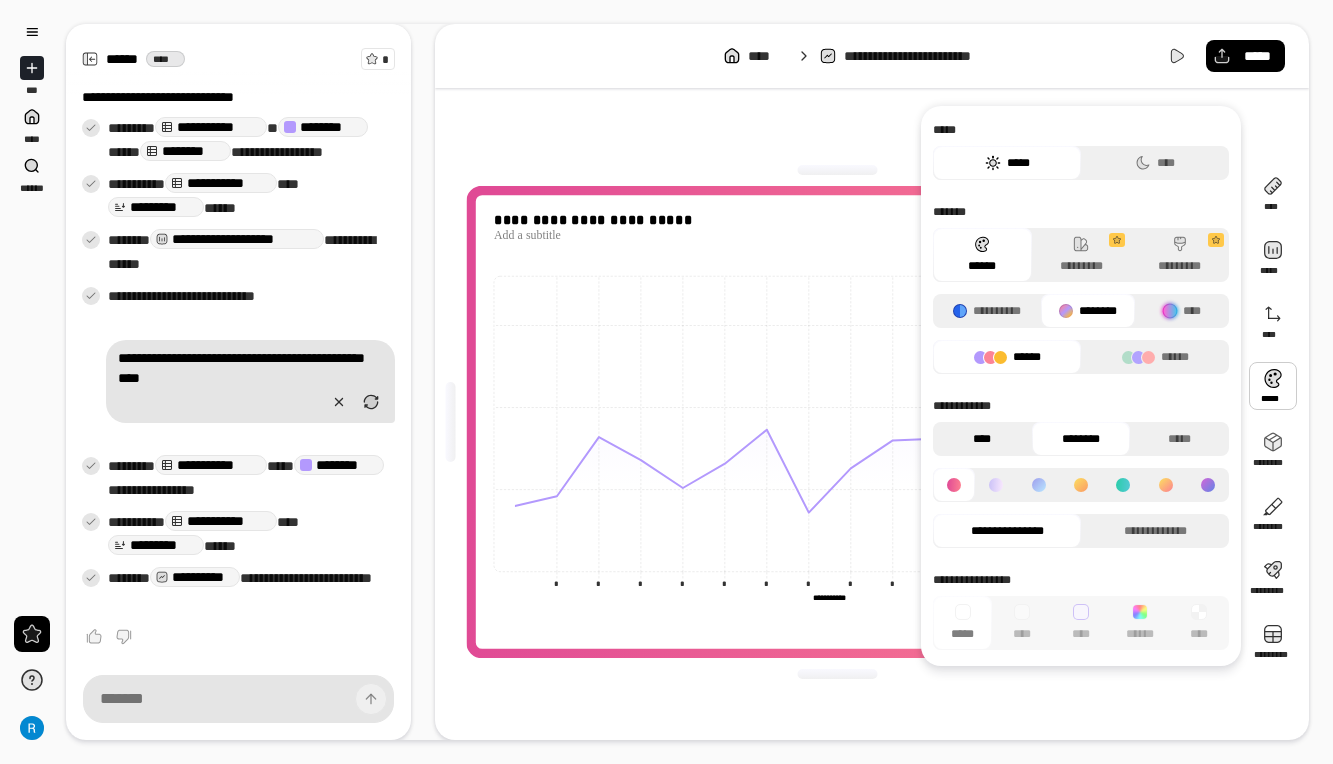 click on "****" at bounding box center [982, 439] 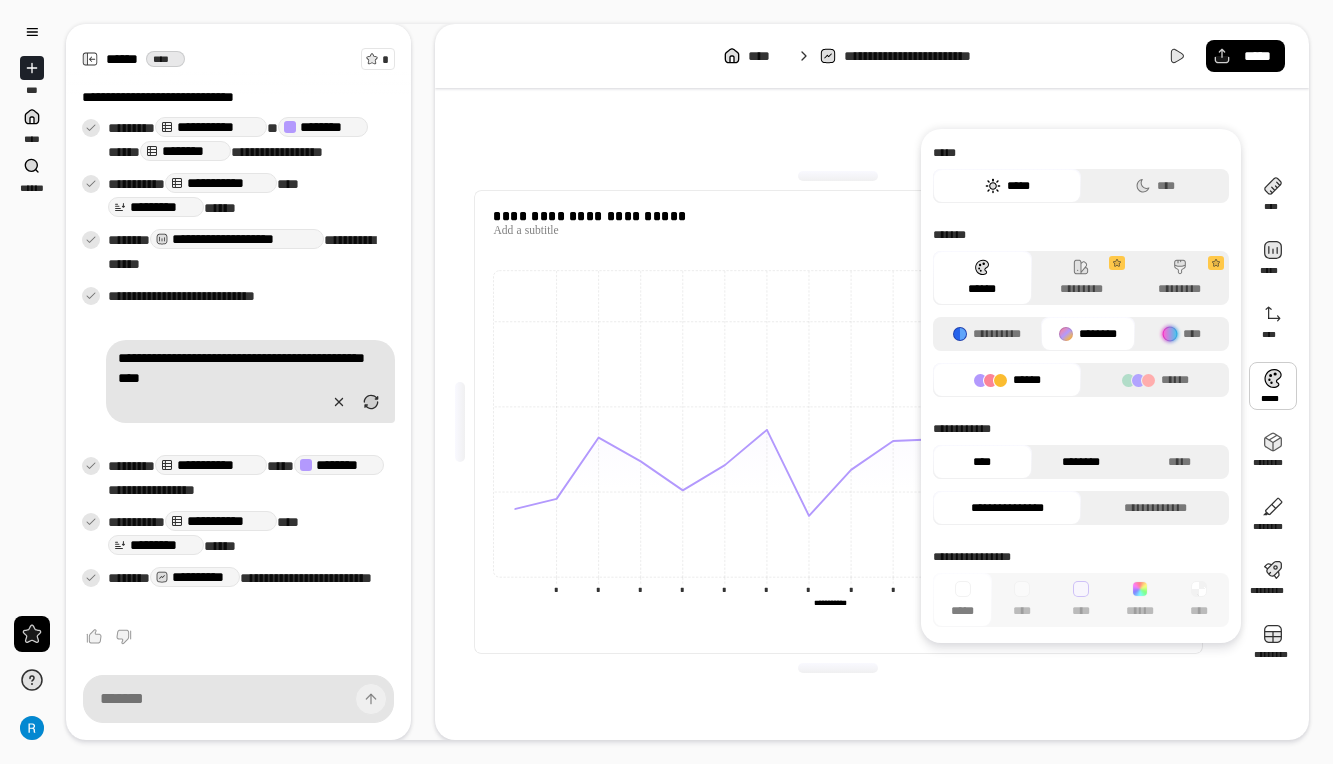 click on "********" at bounding box center (1081, 462) 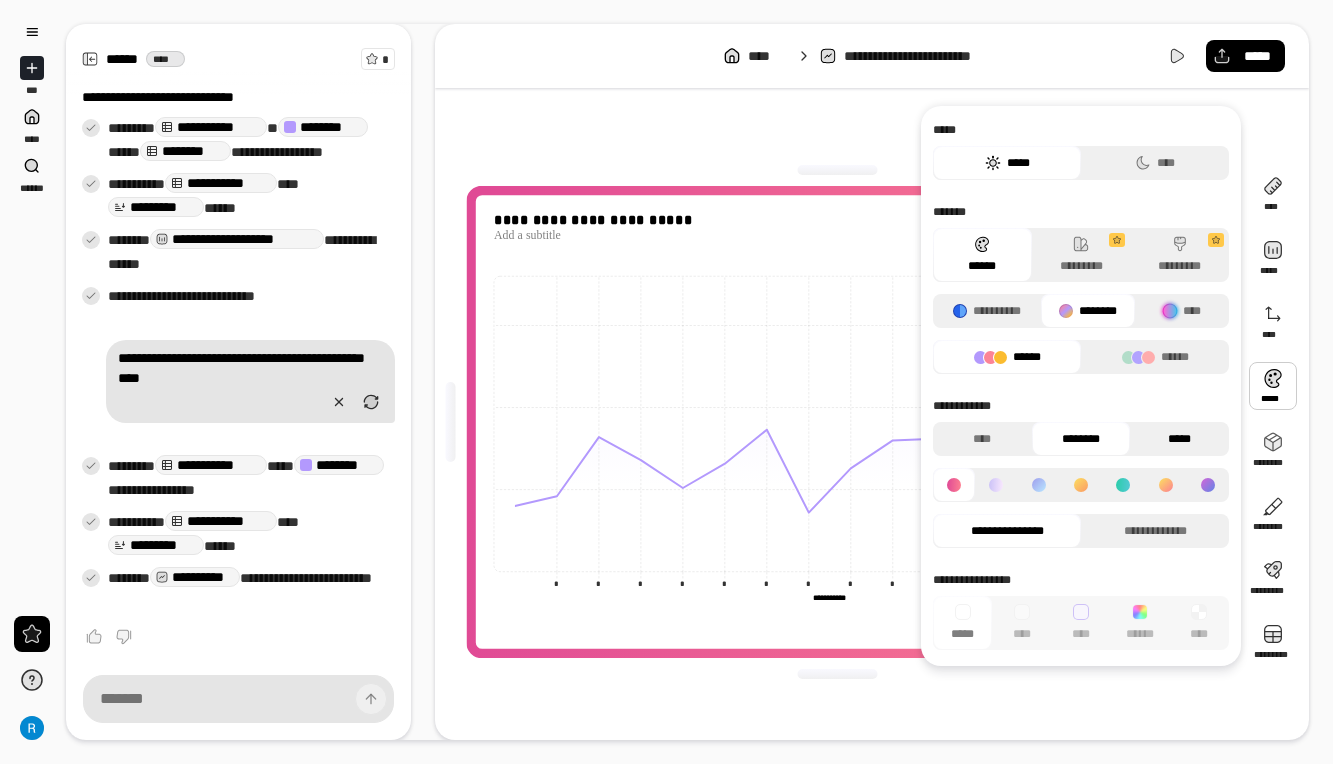 click on "*****" at bounding box center [1179, 439] 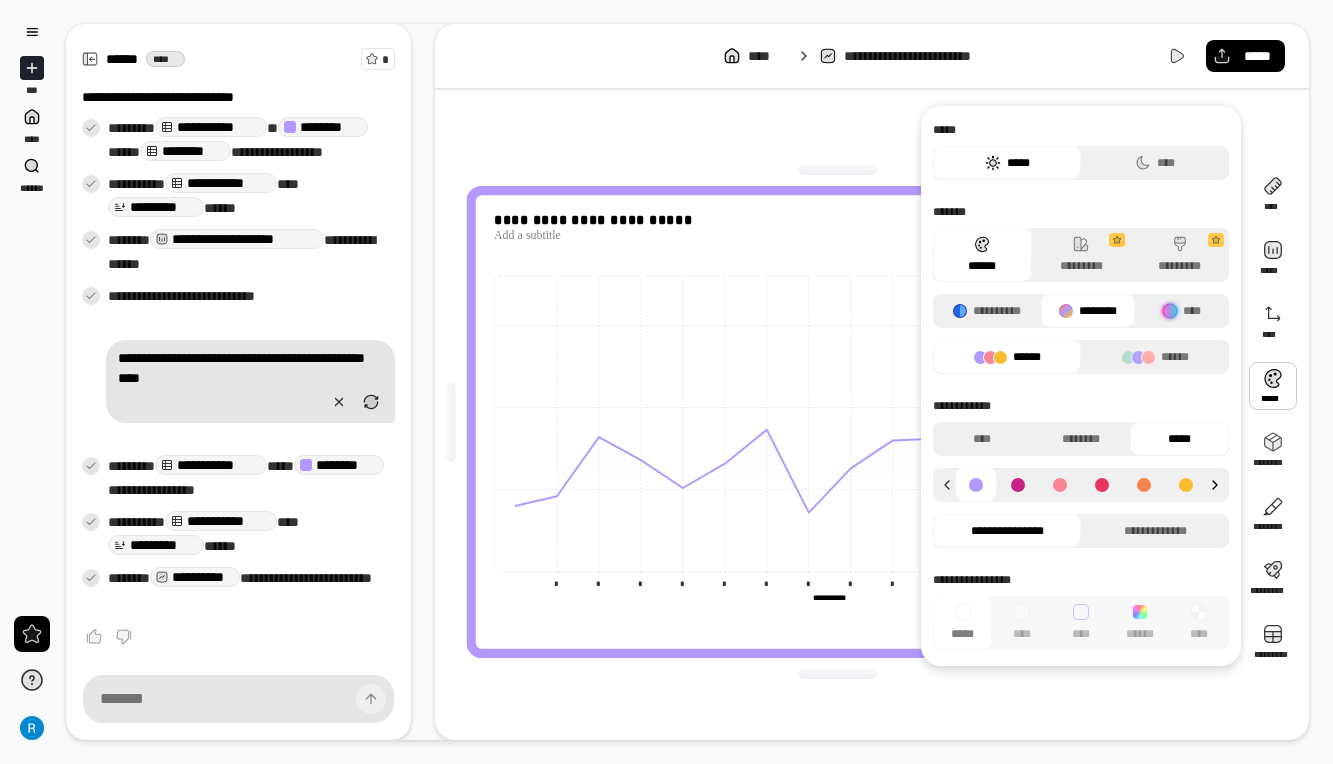click 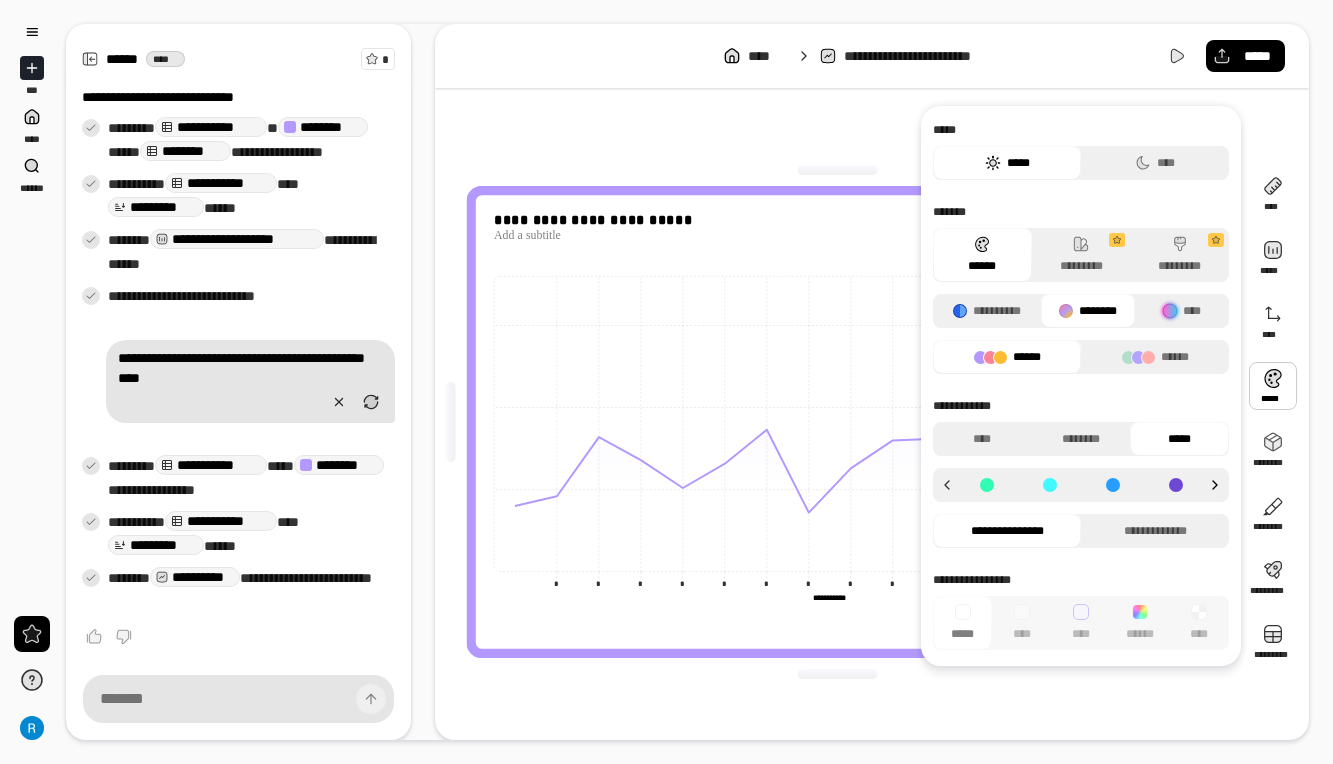 click at bounding box center (1218, 485) 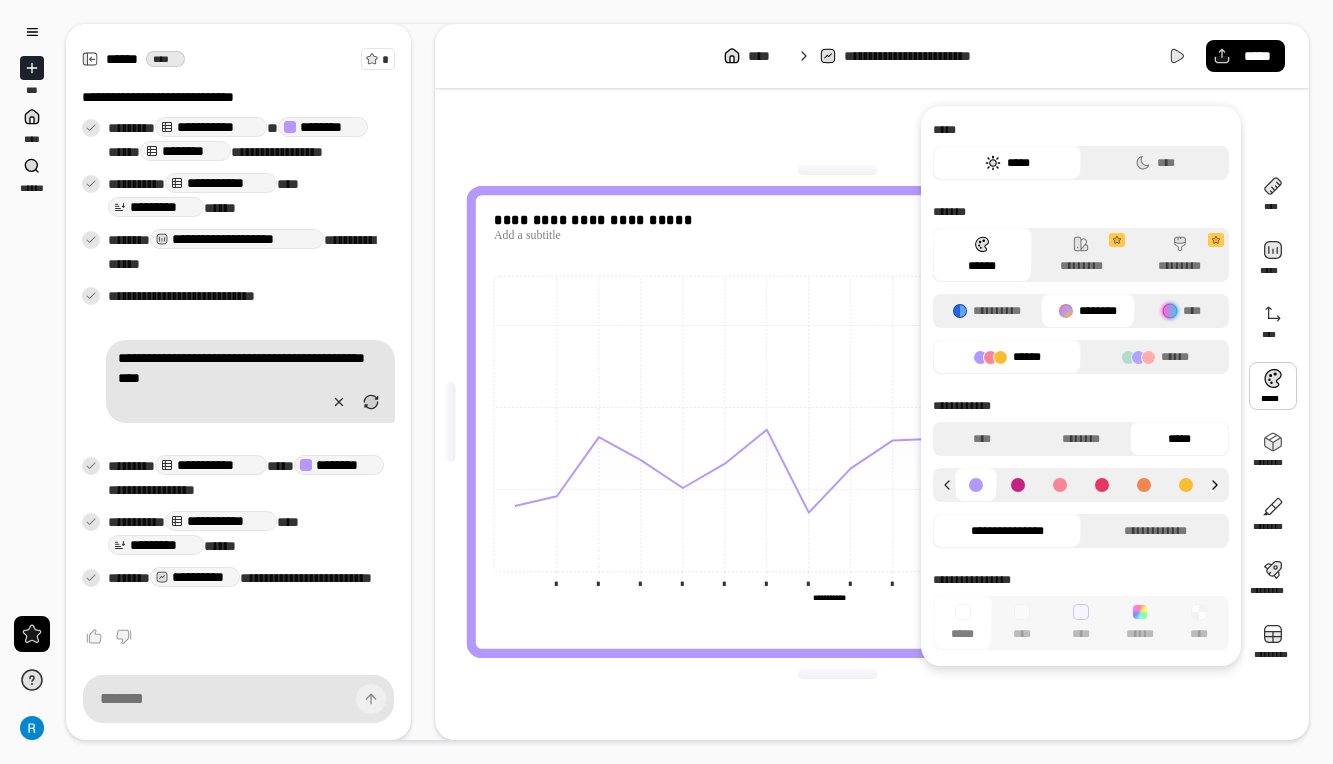 click at bounding box center [1218, 485] 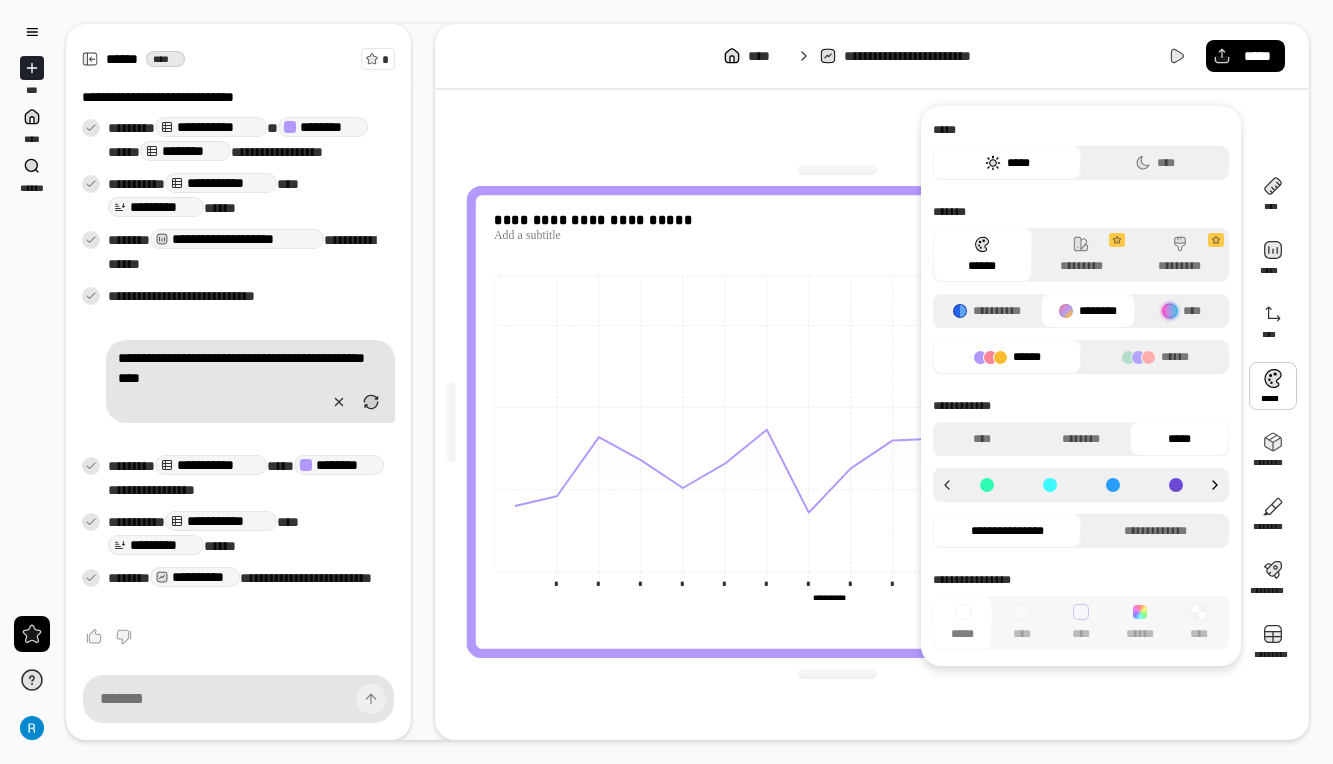 click at bounding box center [1218, 485] 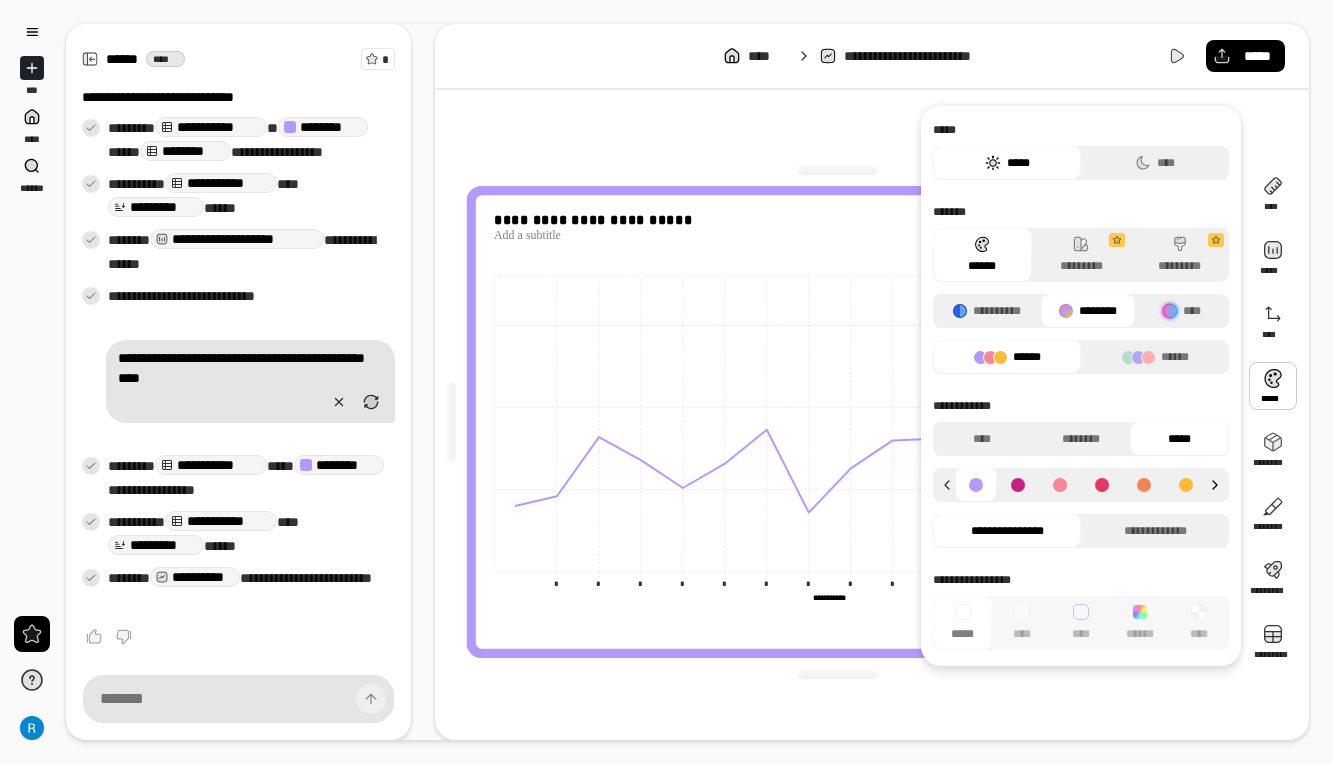 click at bounding box center (1218, 485) 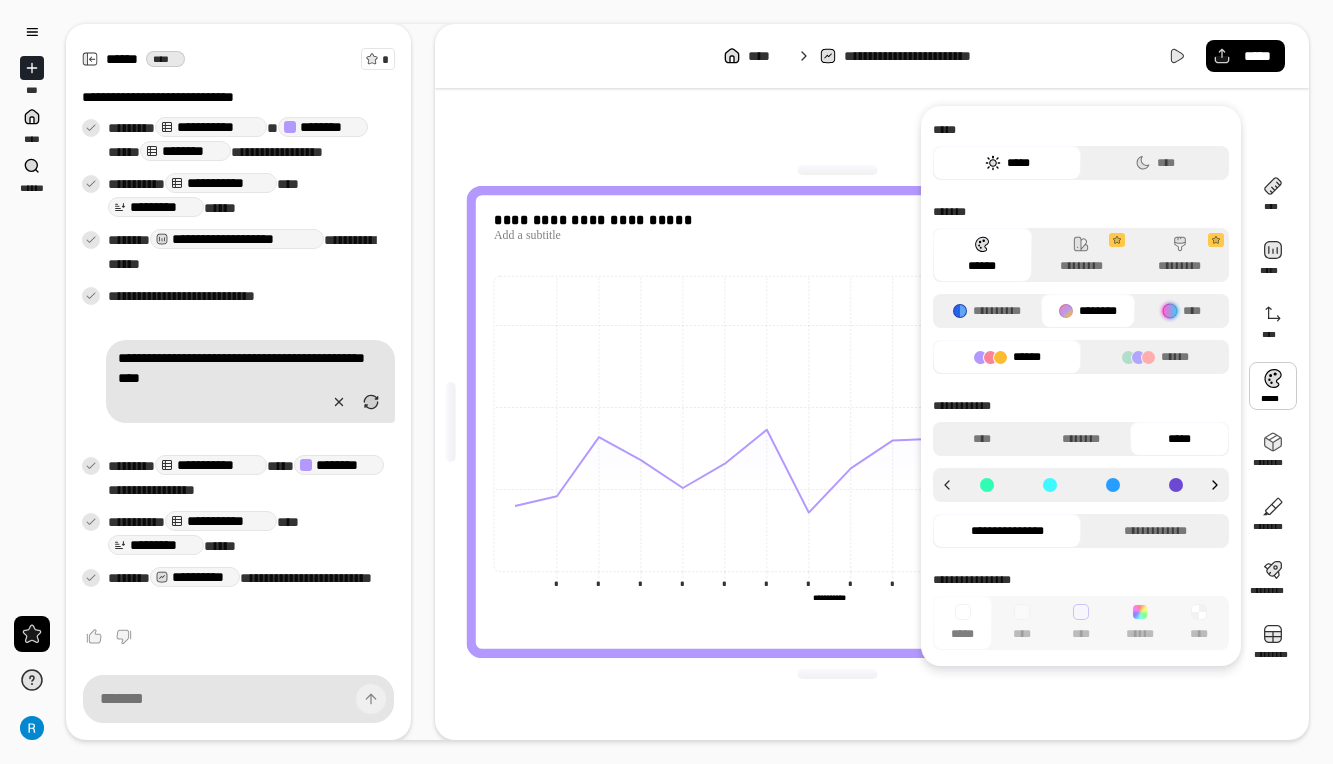 click at bounding box center (1218, 485) 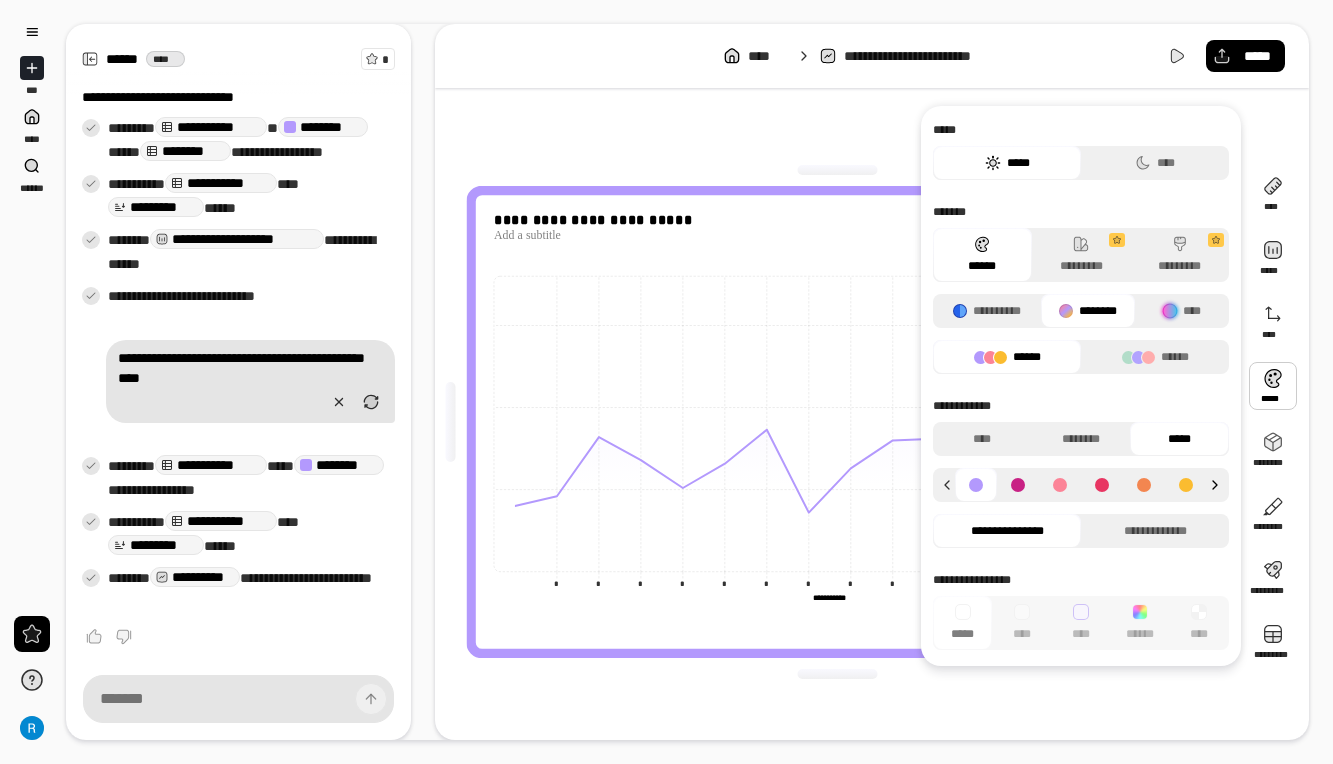 click at bounding box center [1218, 485] 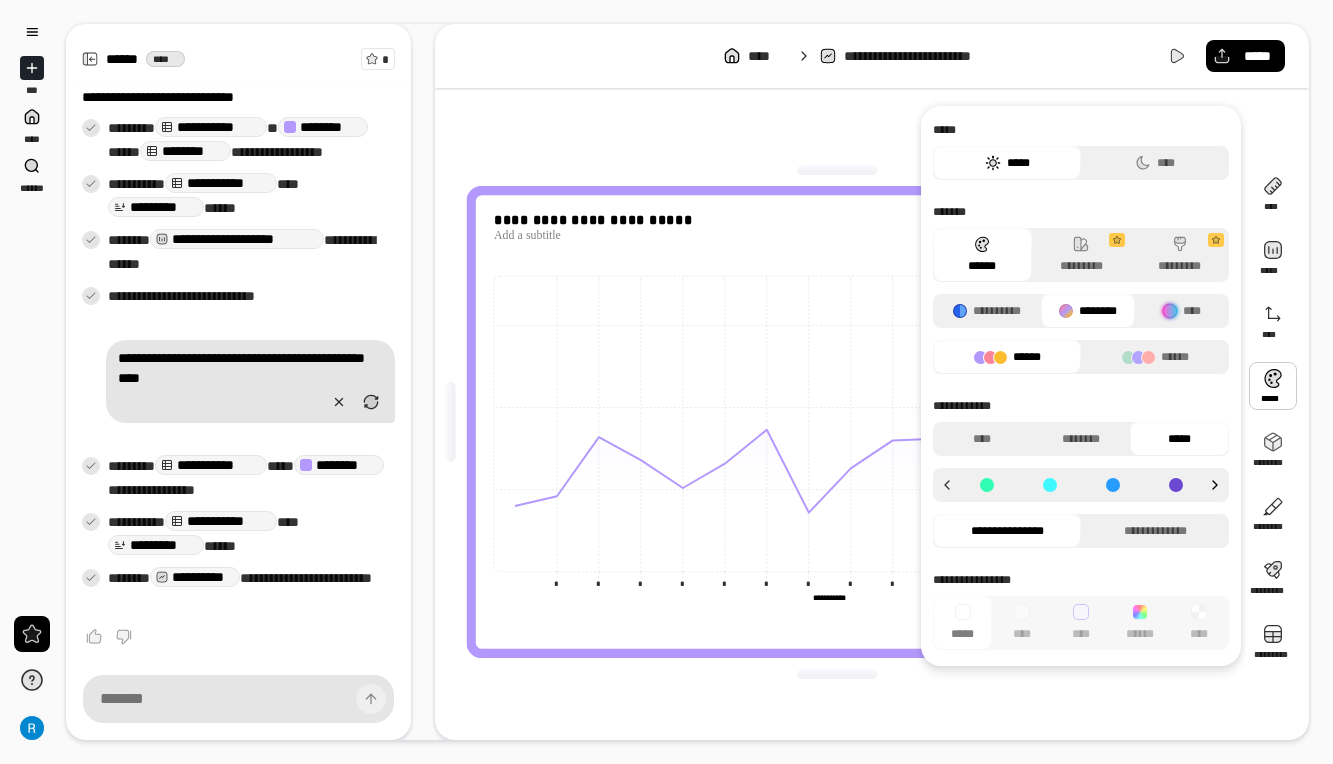 click at bounding box center (1218, 485) 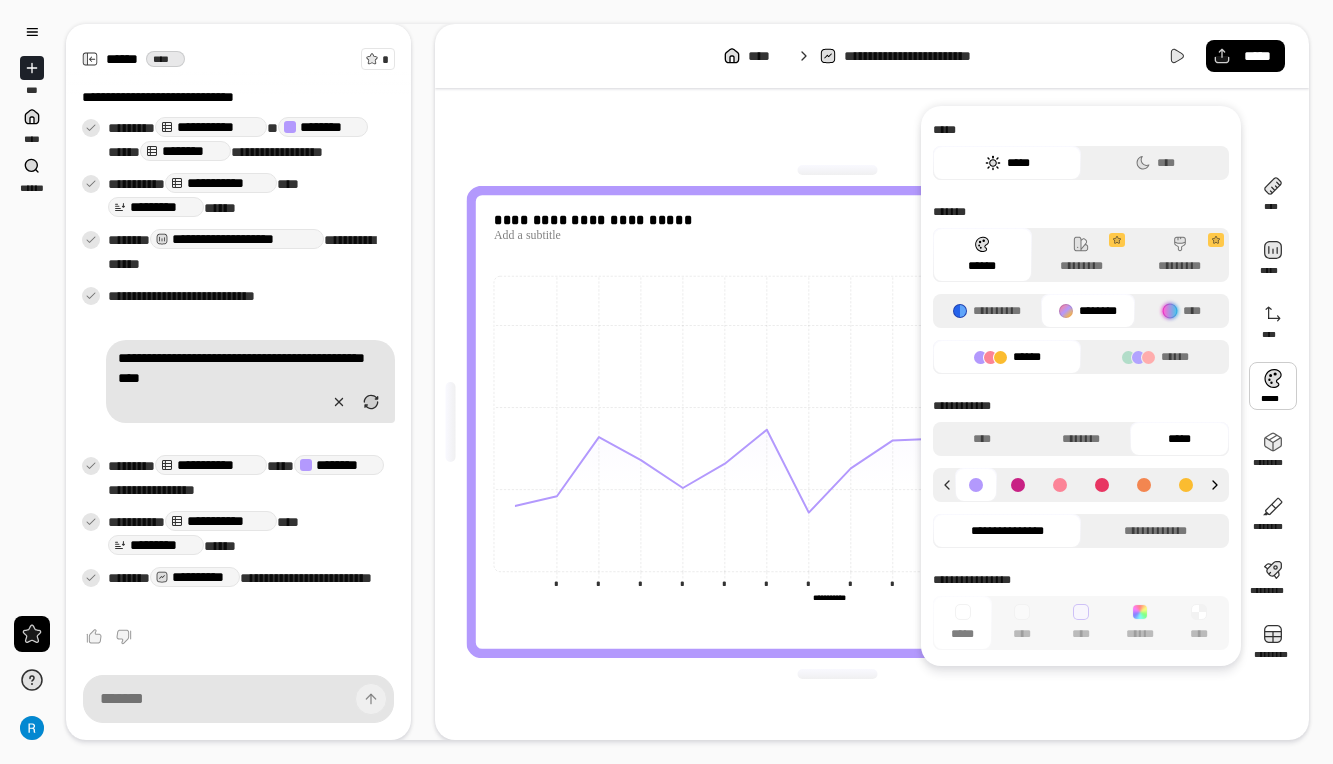 click at bounding box center (1218, 485) 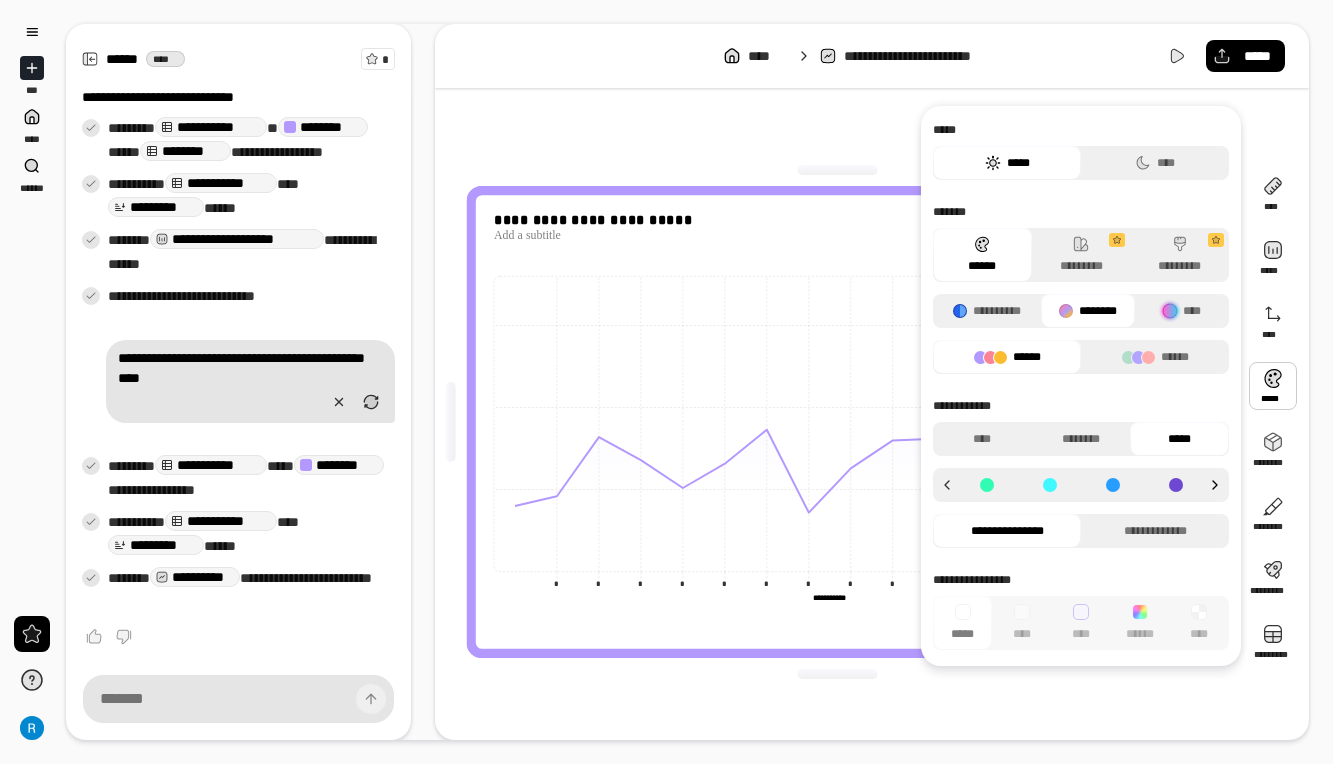 click at bounding box center (1218, 485) 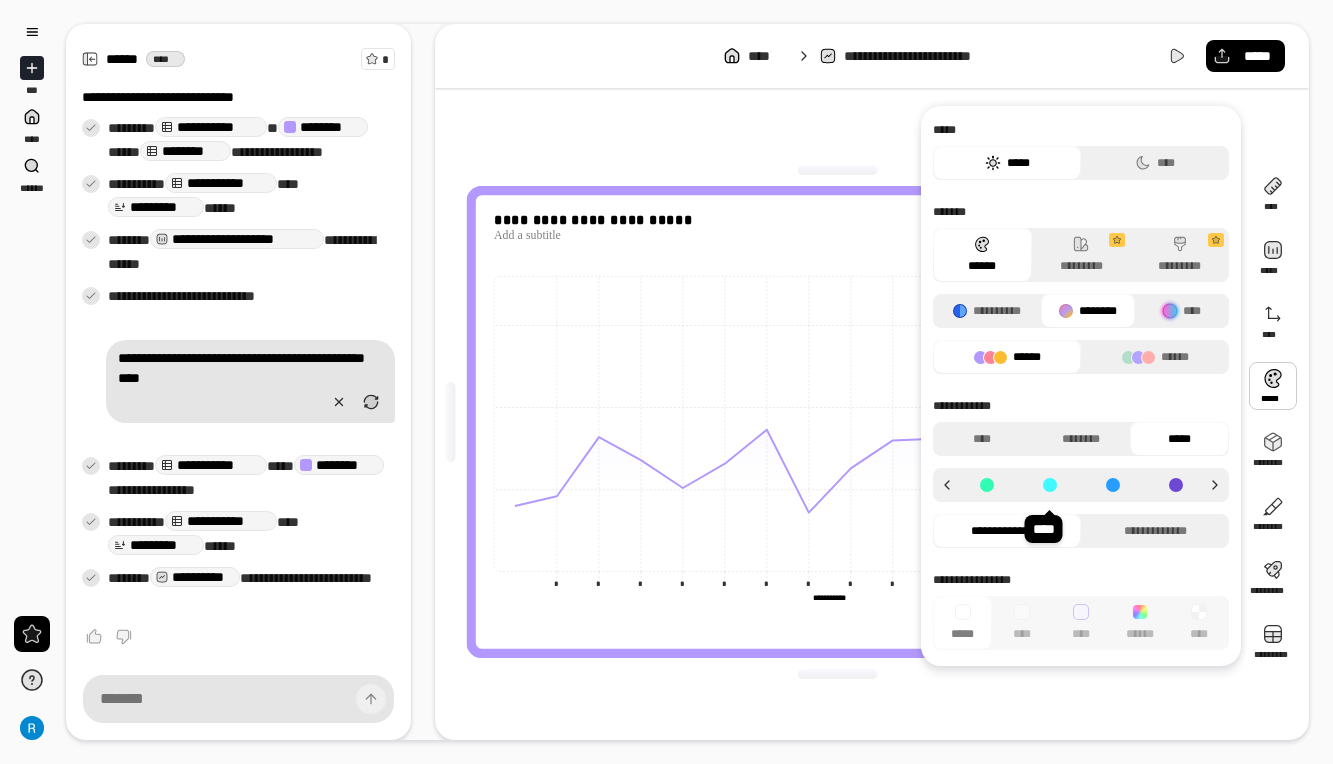 click at bounding box center [1050, 485] 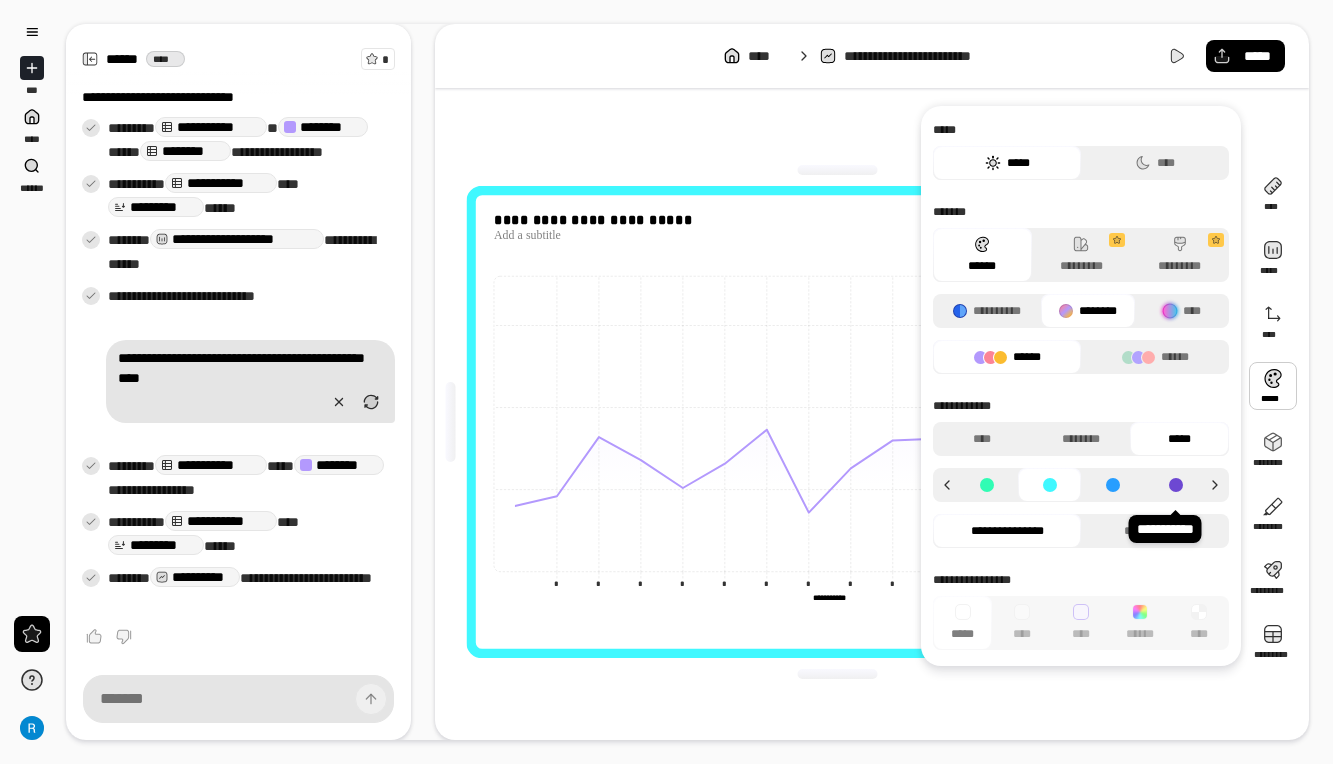 click at bounding box center [1176, 485] 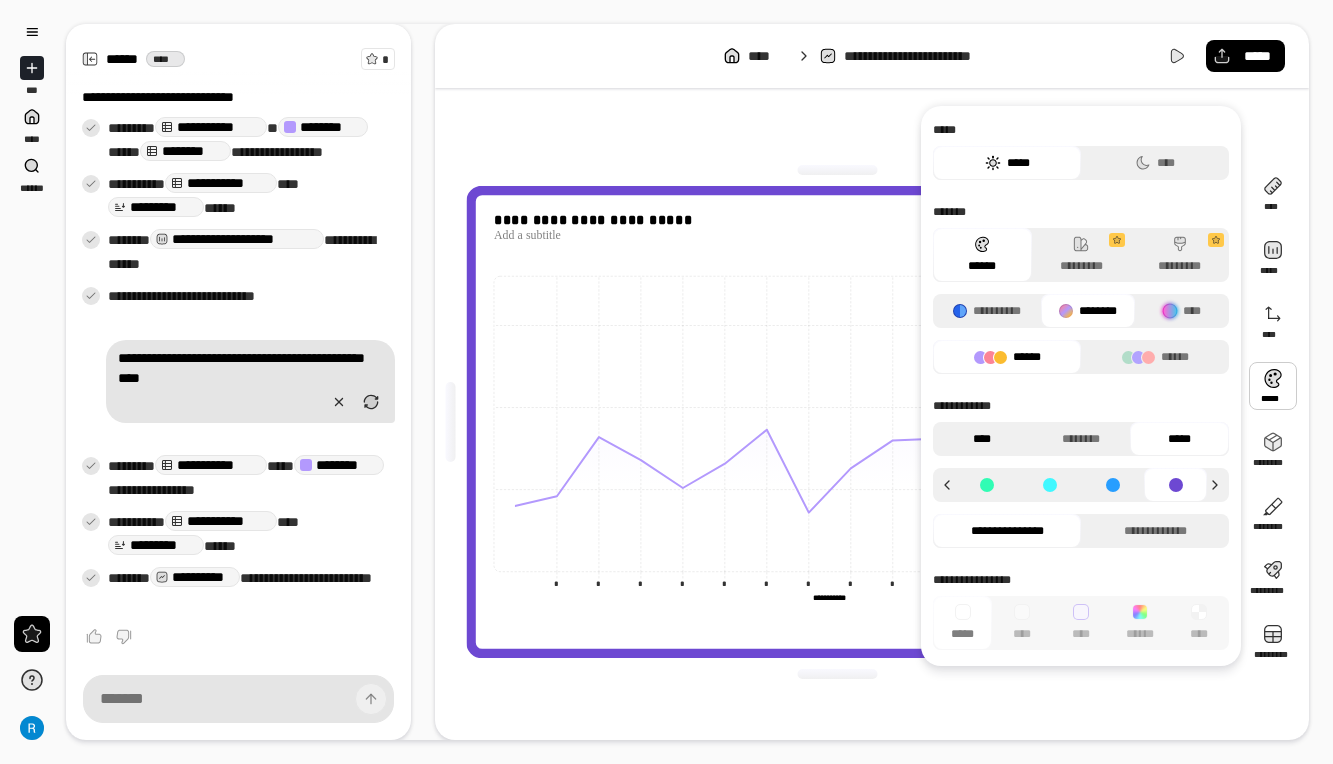 click on "****" at bounding box center (982, 439) 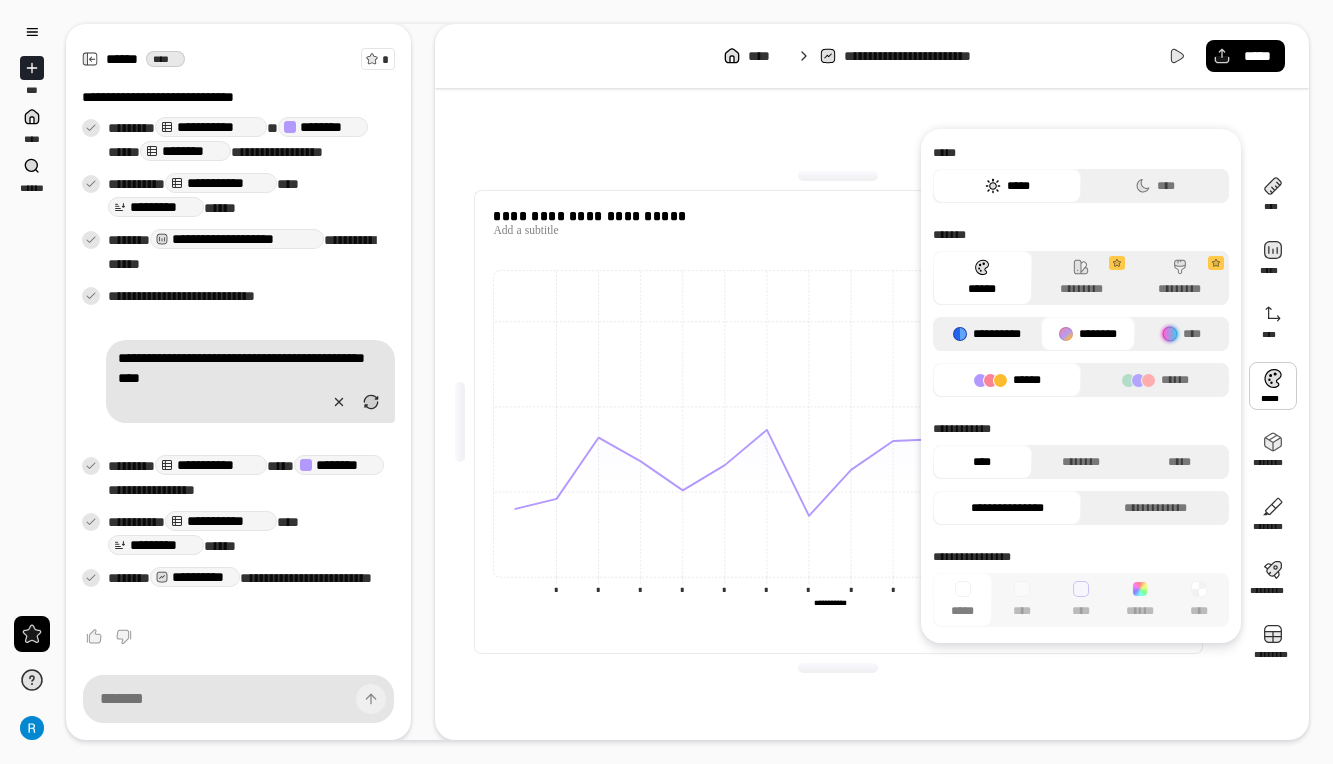 click on "**********" at bounding box center [987, 334] 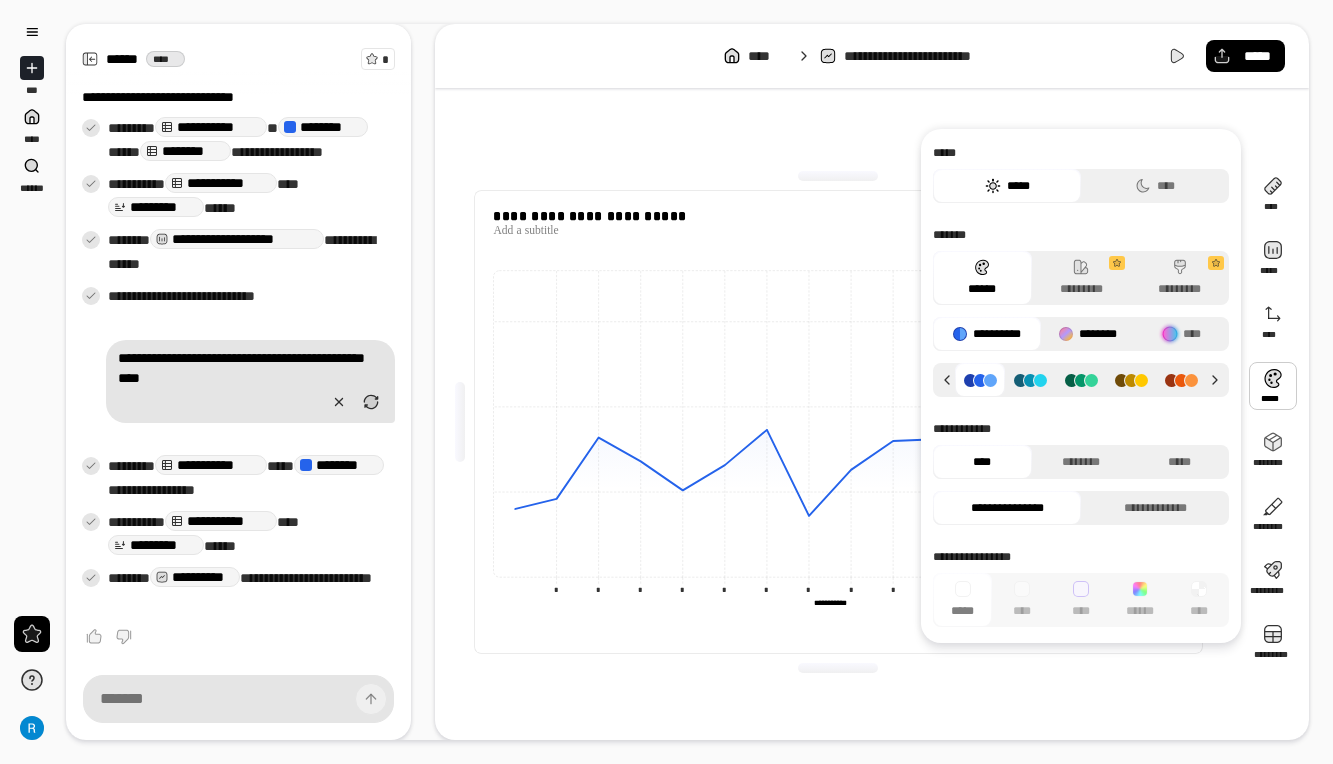 click on "********" at bounding box center (1088, 334) 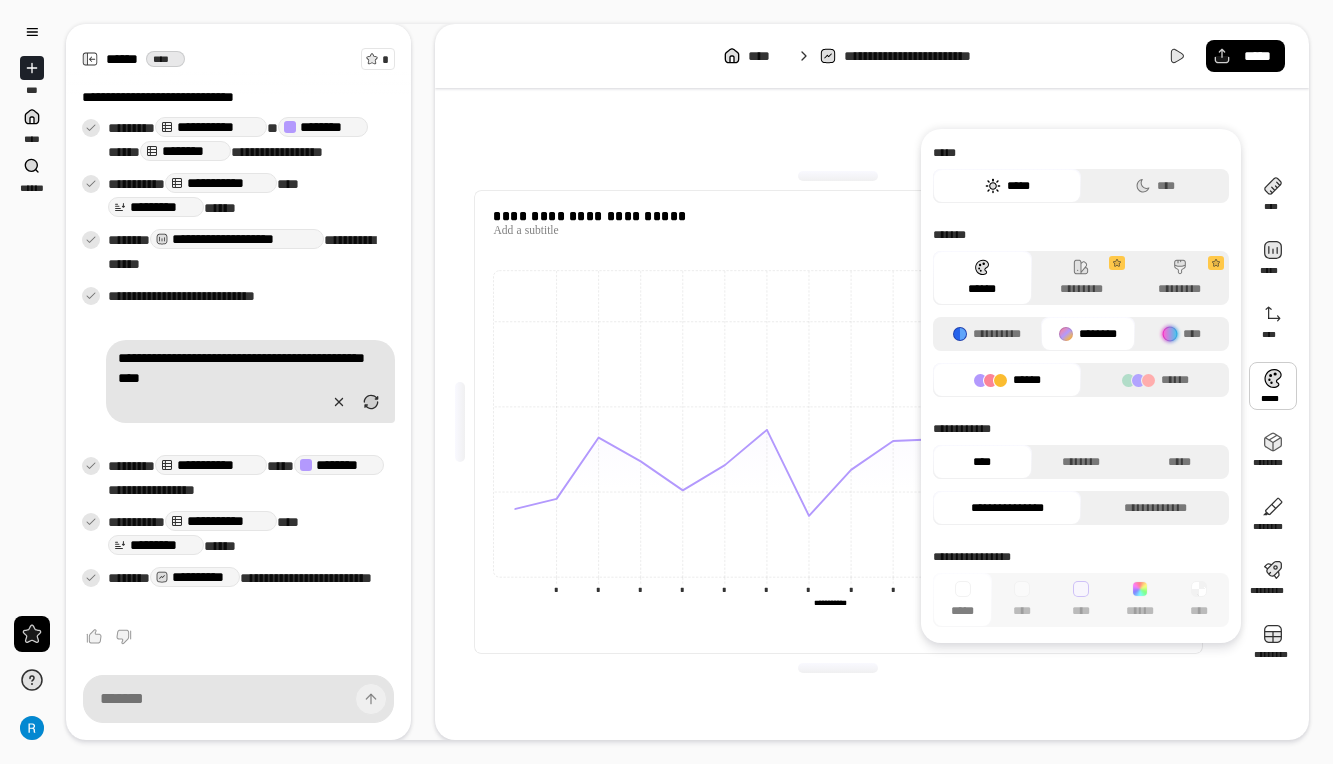 click on "**********" at bounding box center [1081, 312] 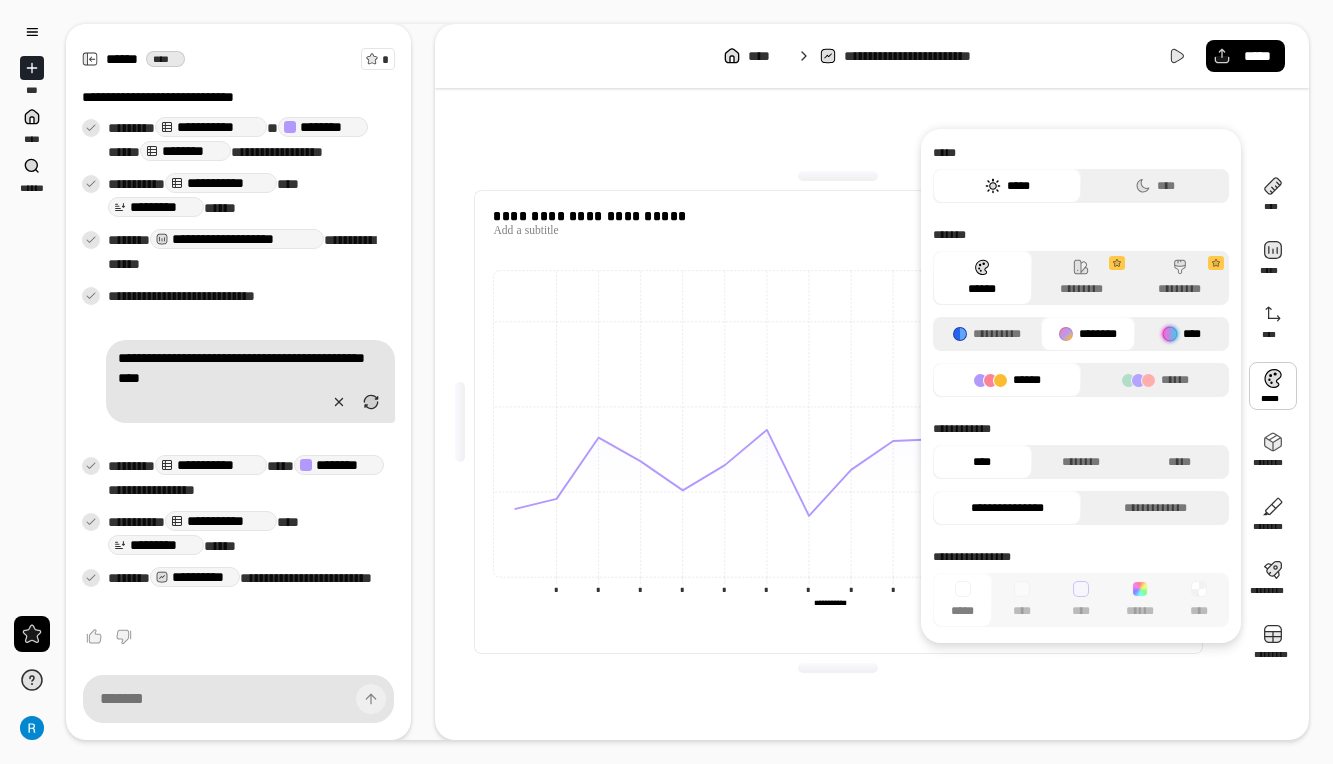 click on "****" at bounding box center [1182, 334] 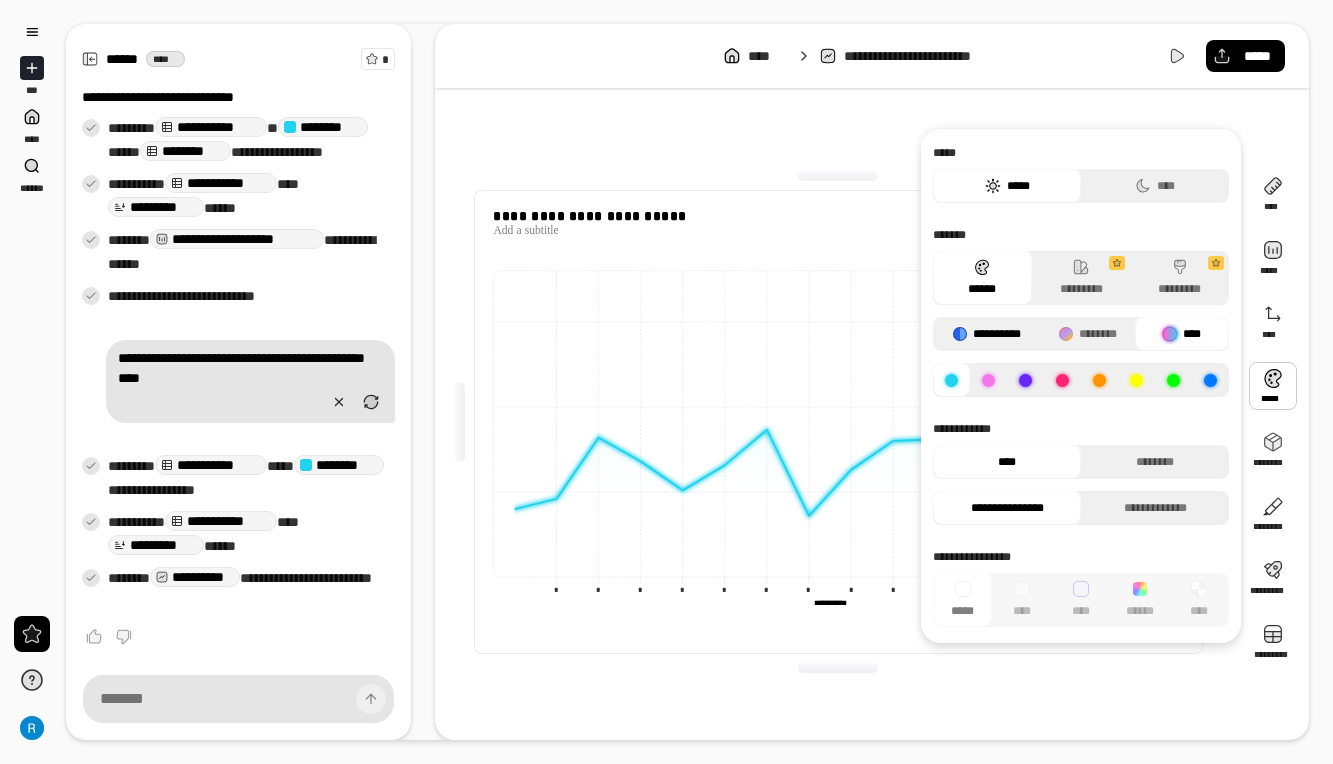 click on "**********" at bounding box center (987, 334) 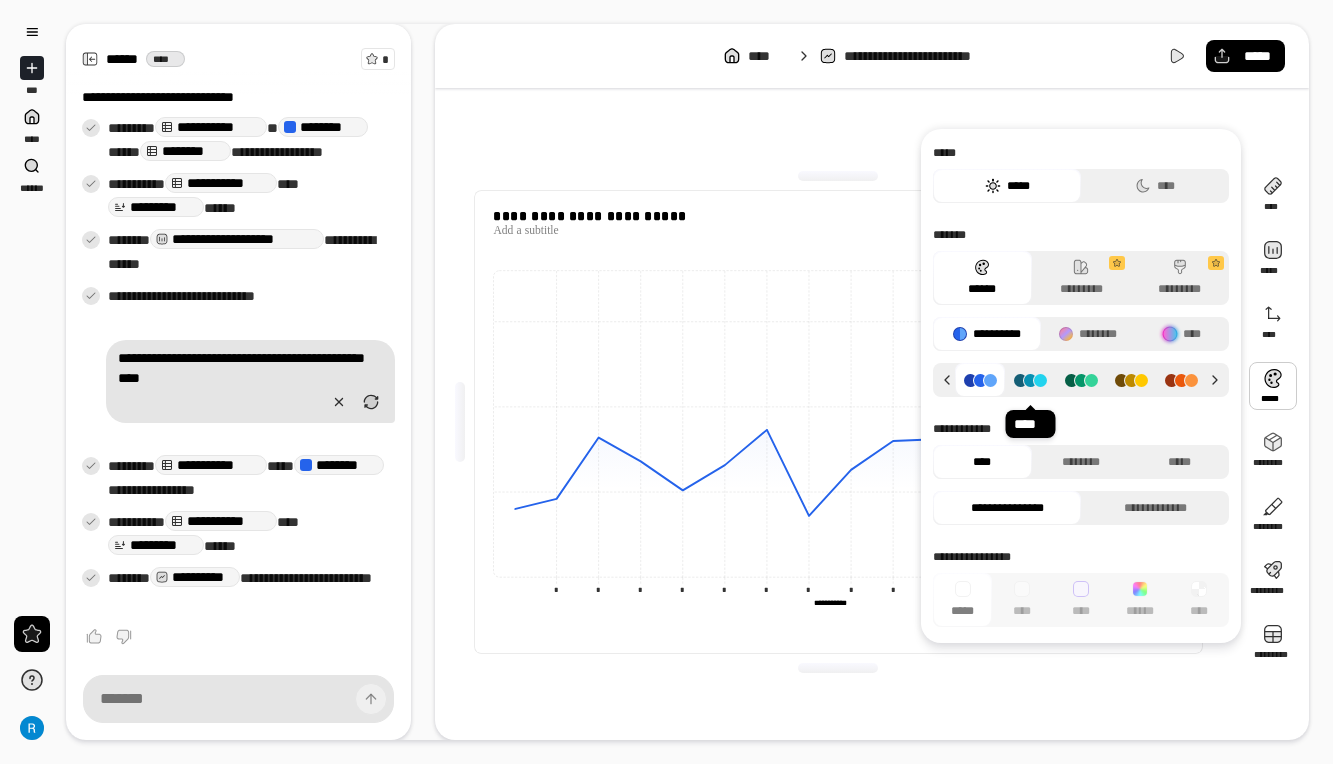 click 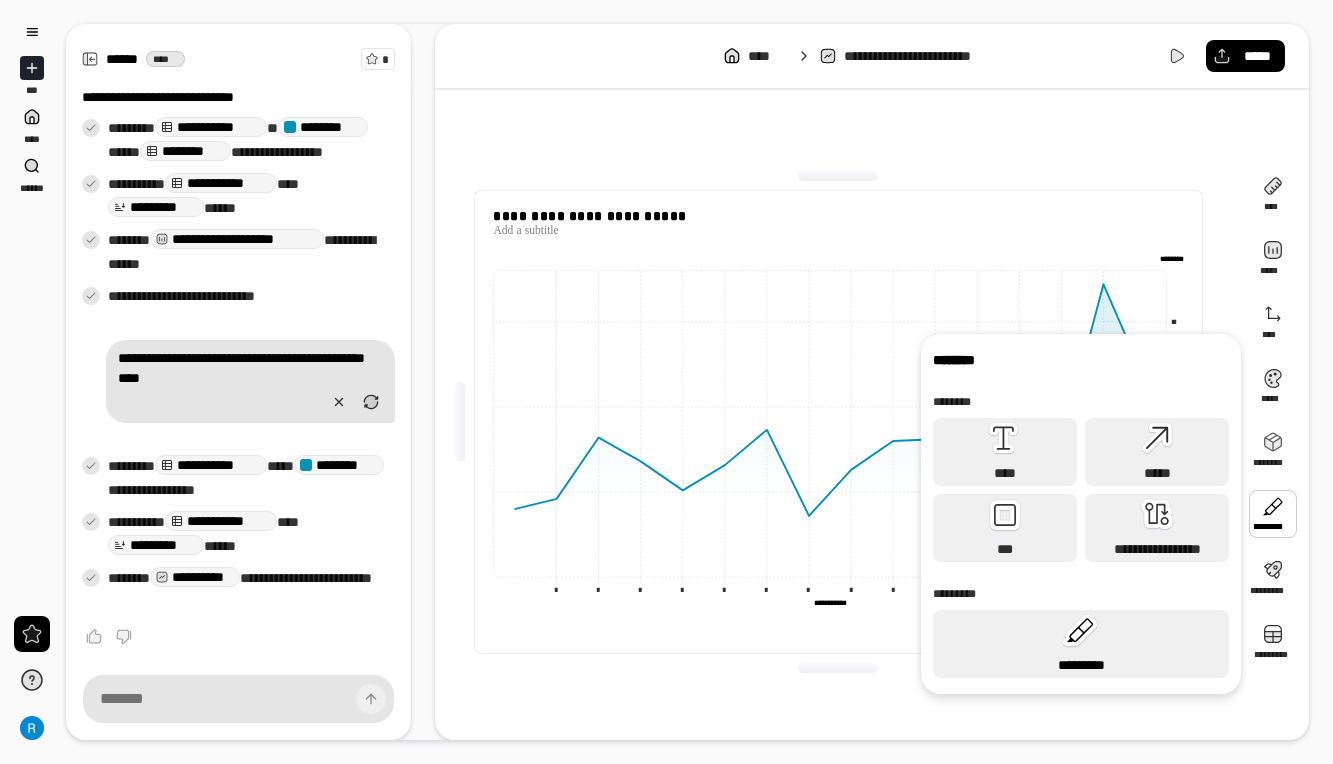 click on "*********" at bounding box center [1081, 644] 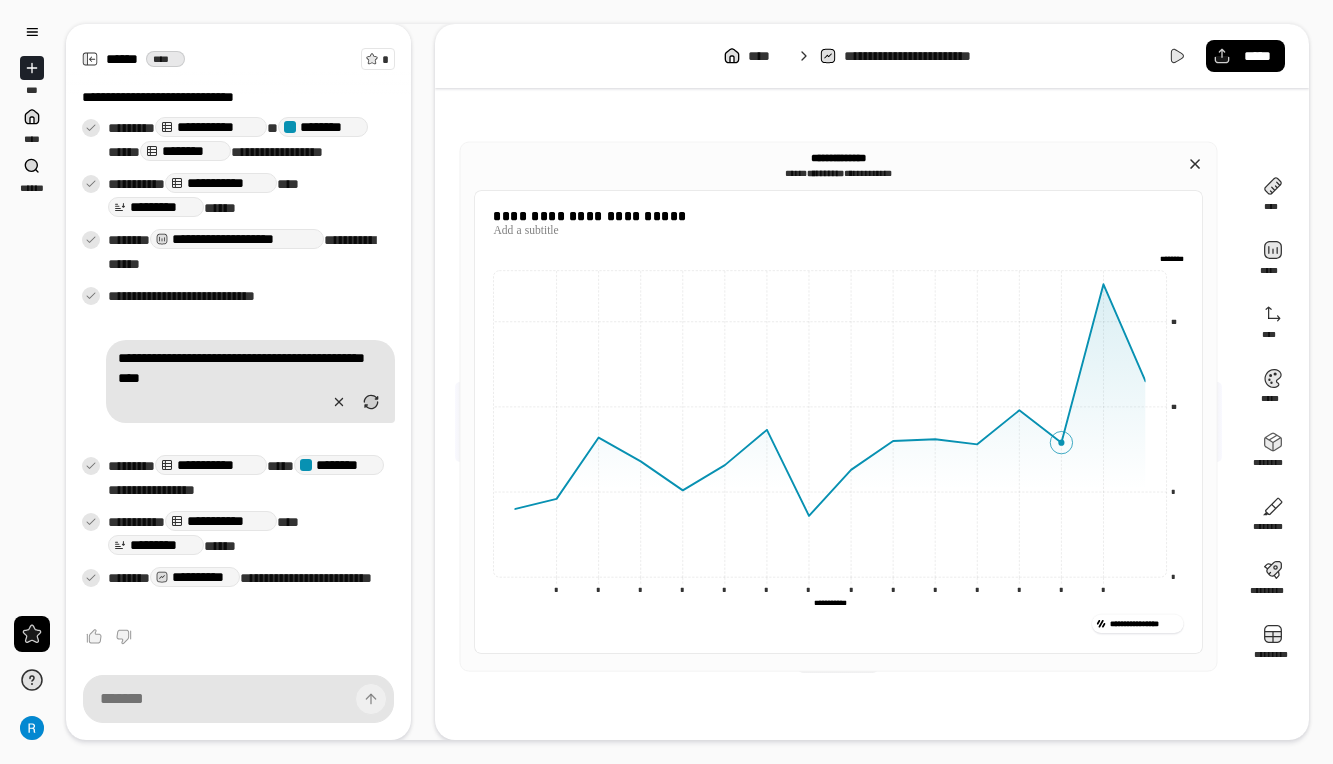 click 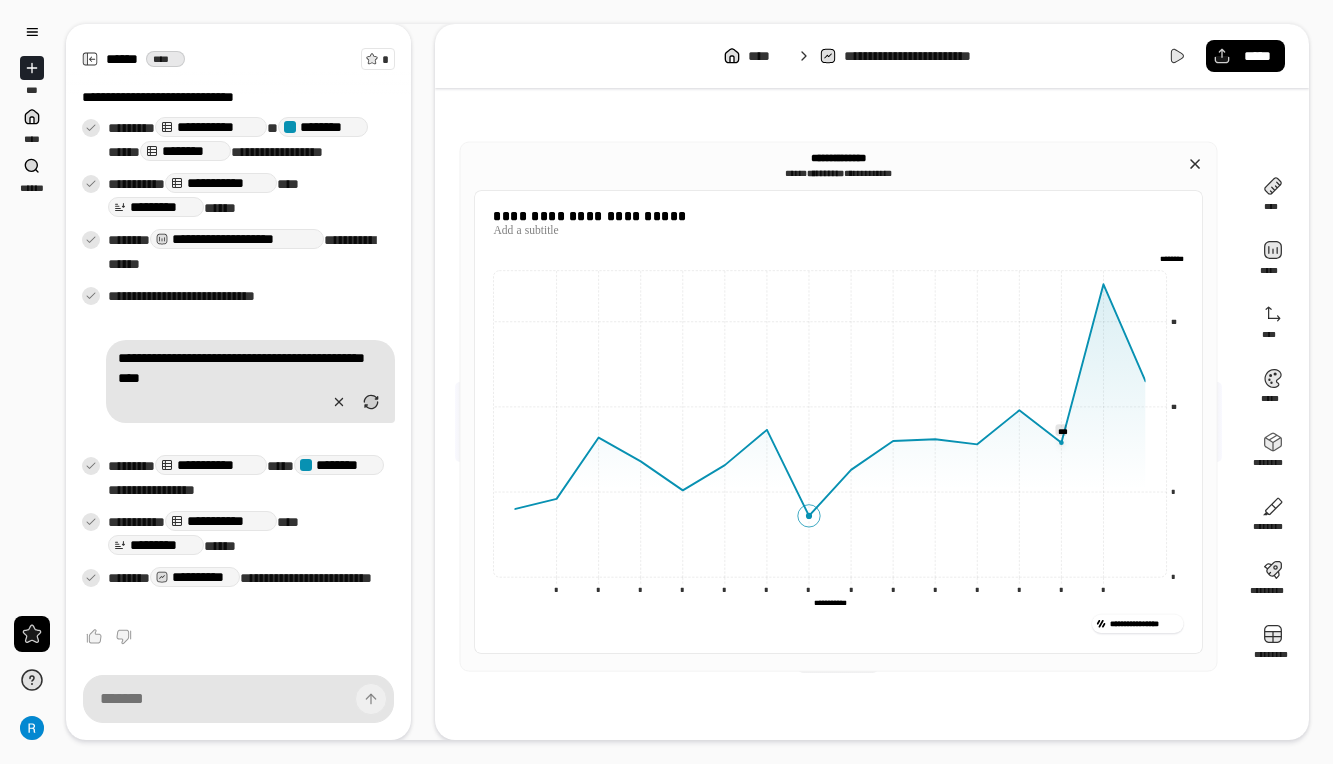 drag, startPoint x: 1069, startPoint y: 439, endPoint x: 804, endPoint y: 477, distance: 267.71066 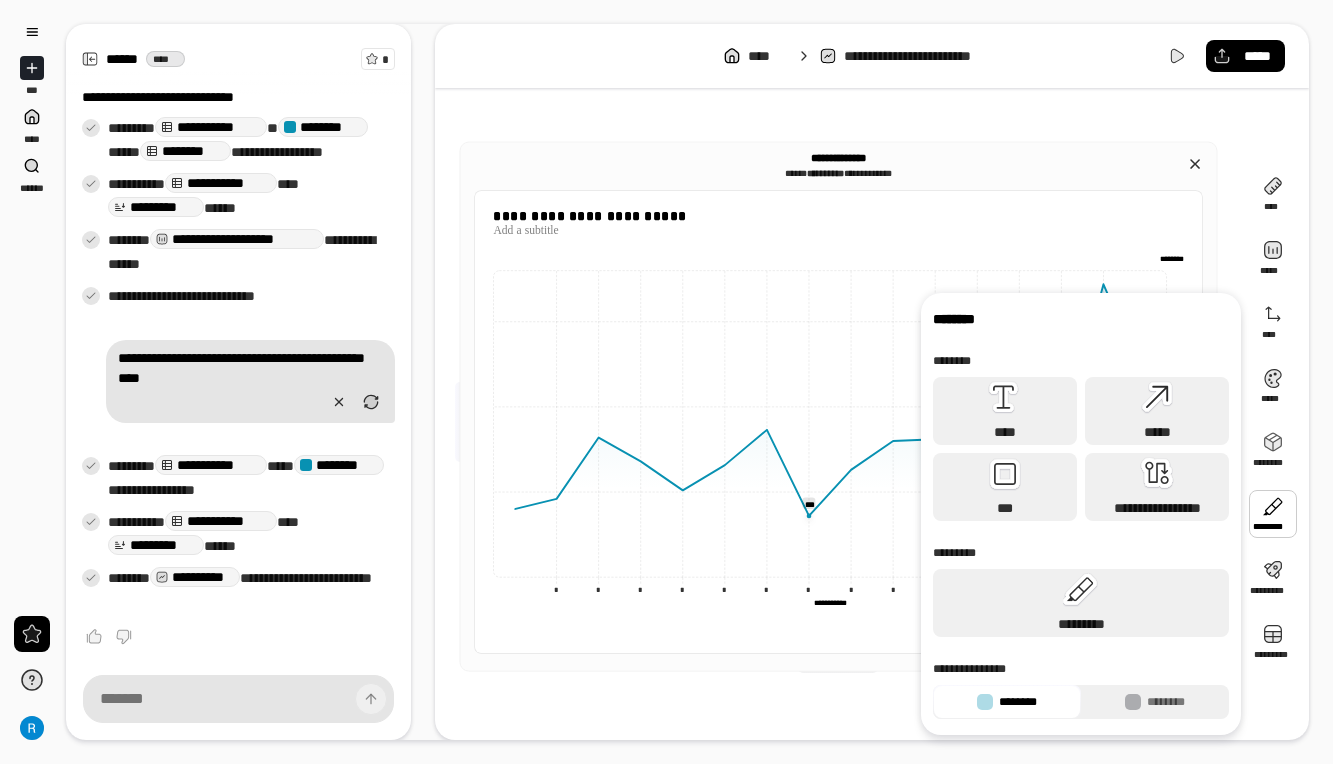 click at bounding box center [1273, 514] 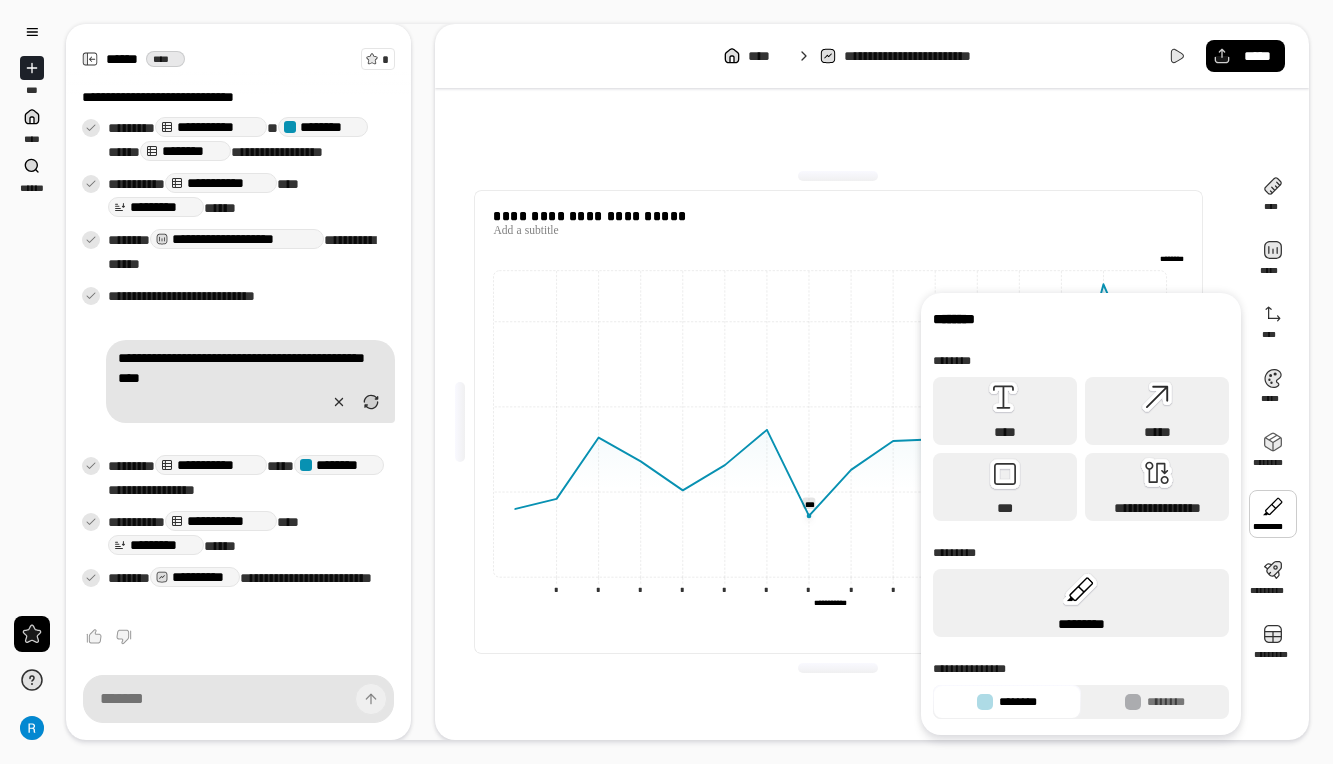 click on "*********" at bounding box center [1081, 603] 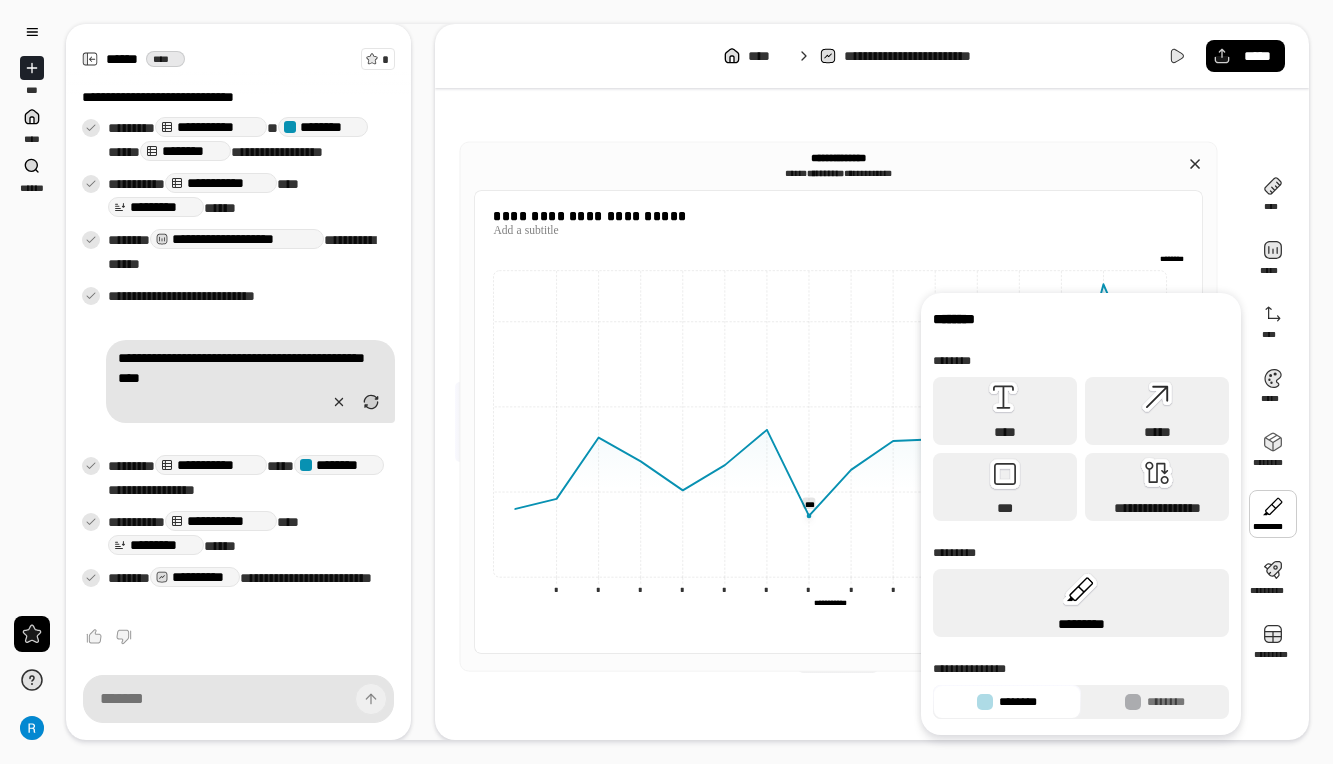click on "*********" at bounding box center (1081, 603) 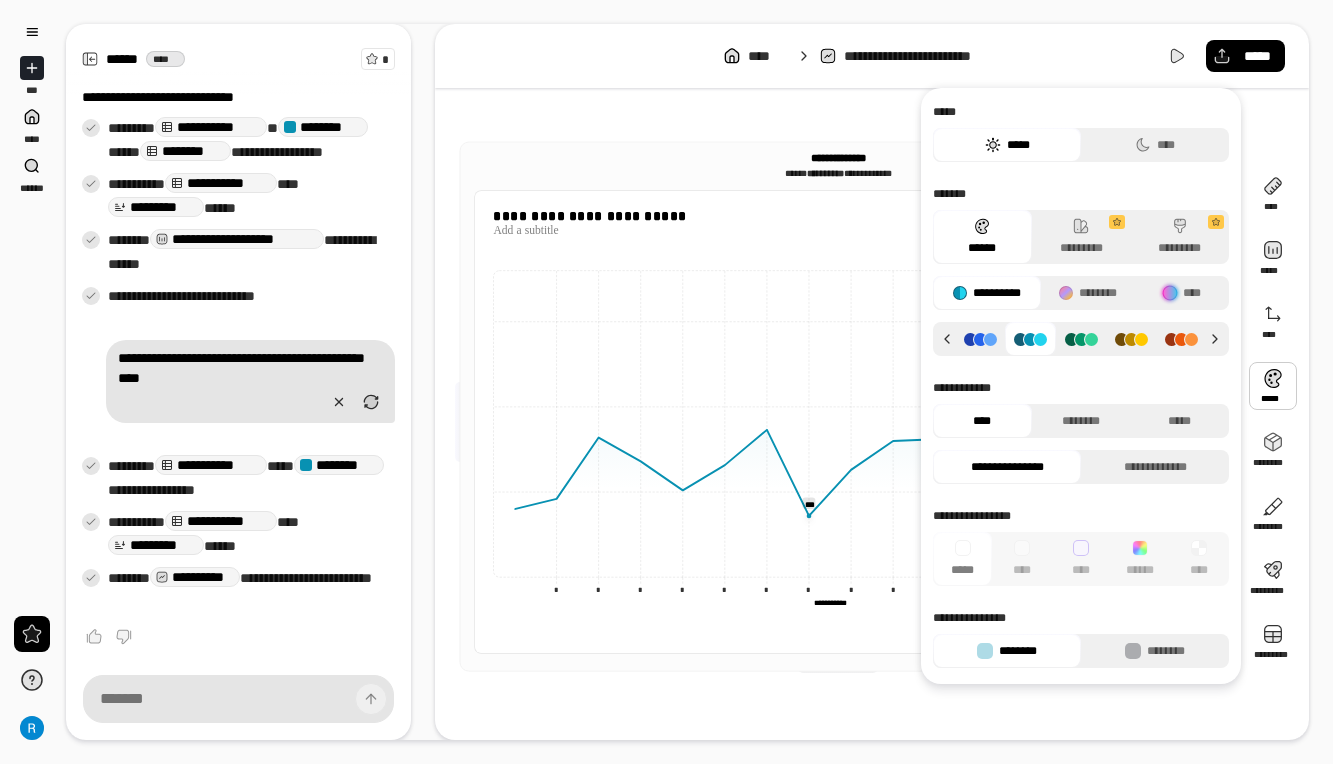 click on "**********" at bounding box center [932, 56] 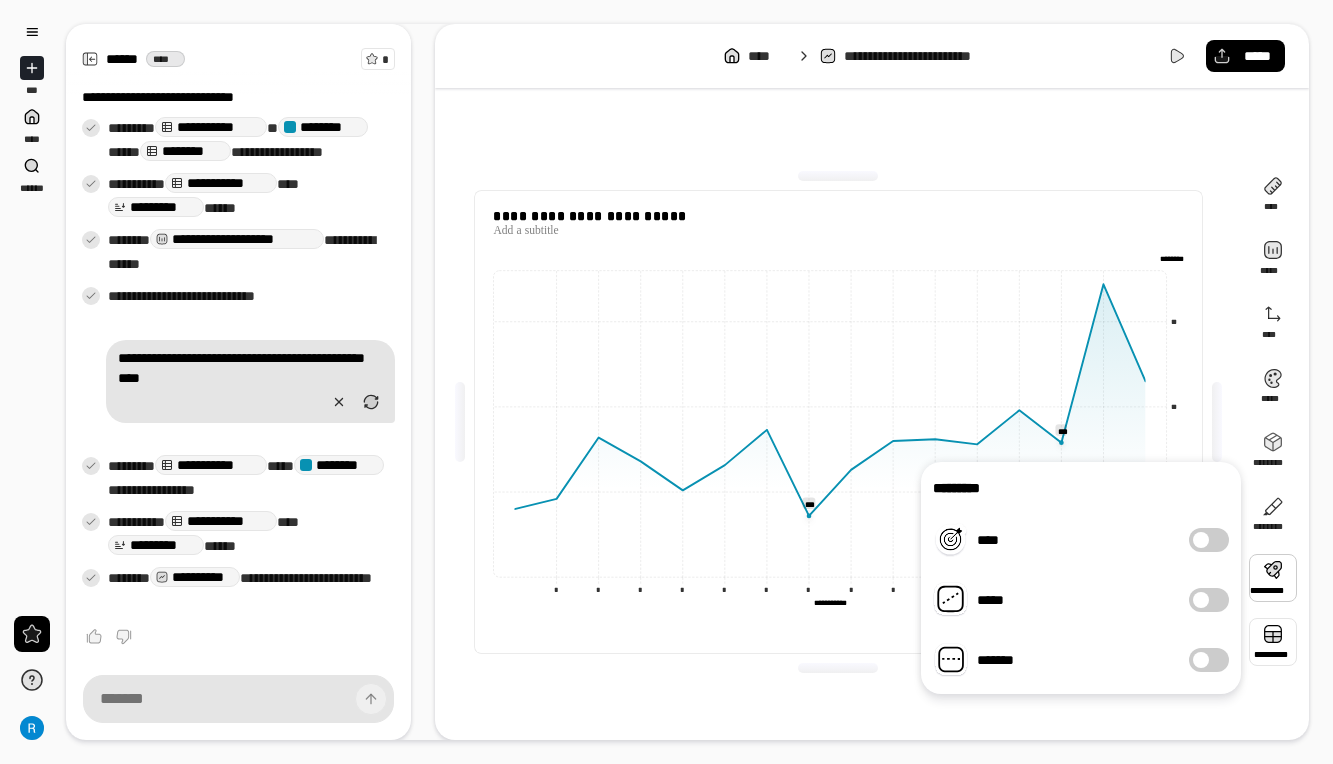 click at bounding box center (1273, 642) 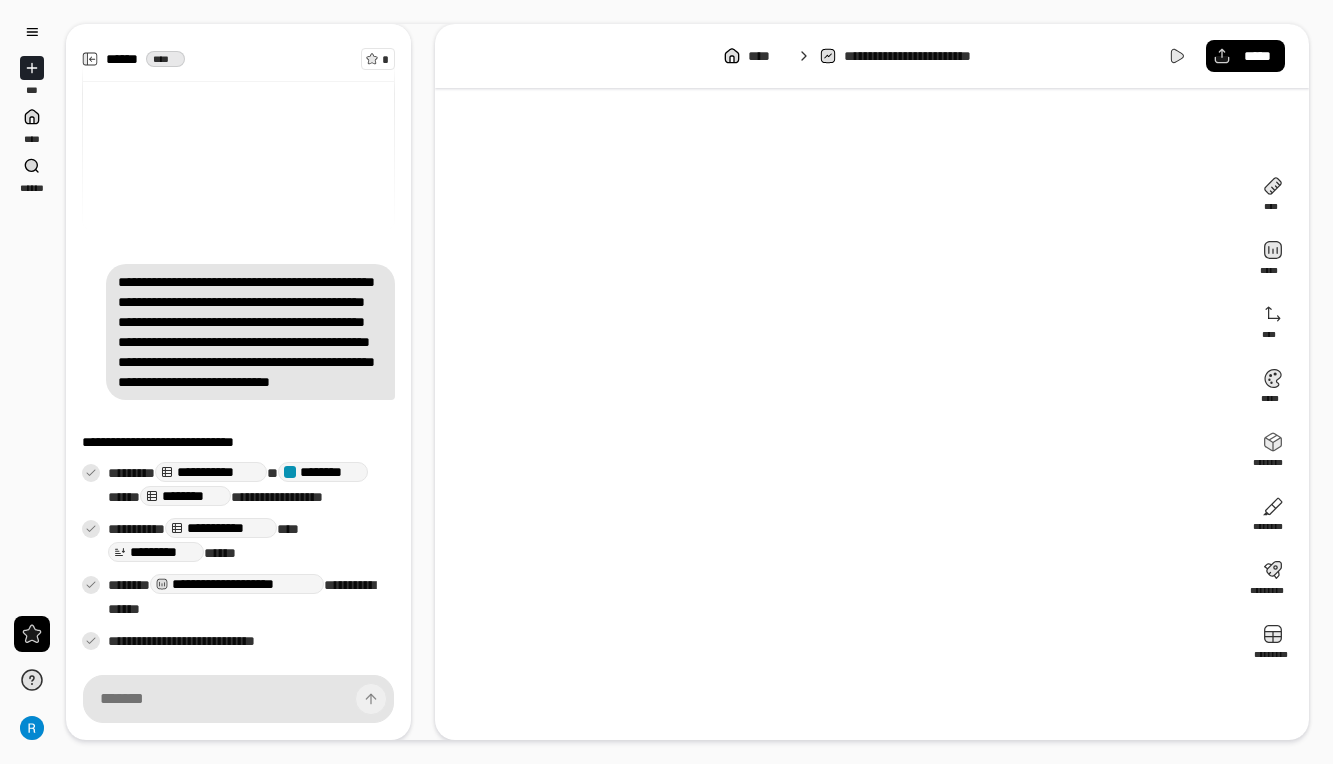 scroll, scrollTop: 318, scrollLeft: 0, axis: vertical 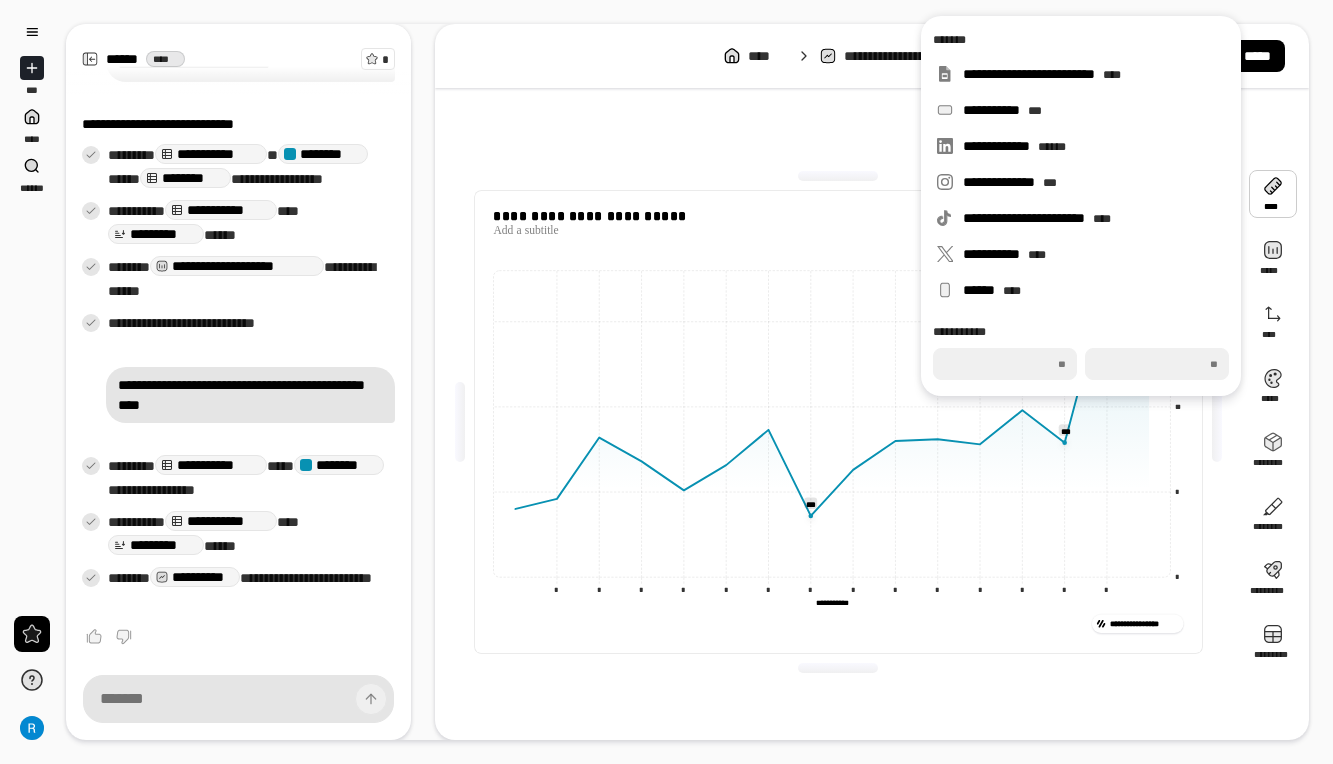 click at bounding box center [1273, 194] 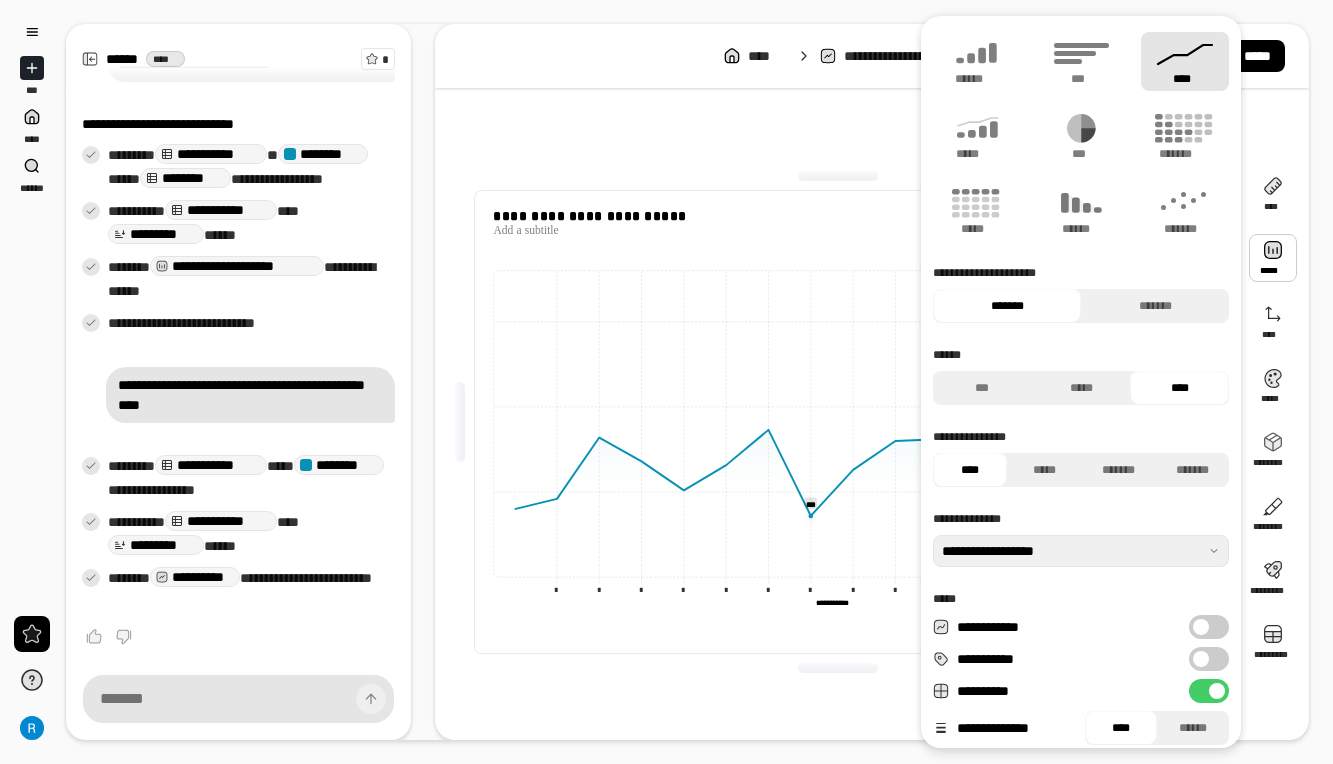 click at bounding box center (1273, 258) 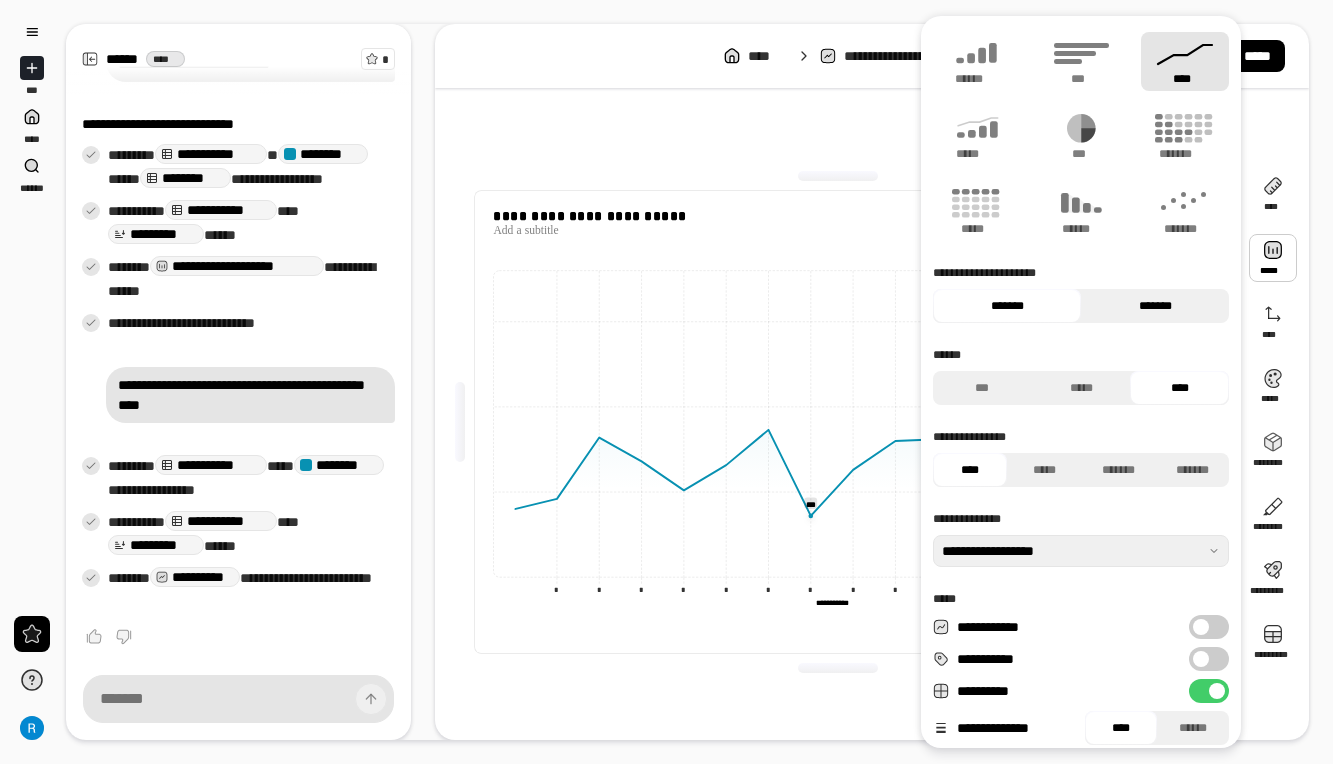 click on "*******" at bounding box center [1155, 306] 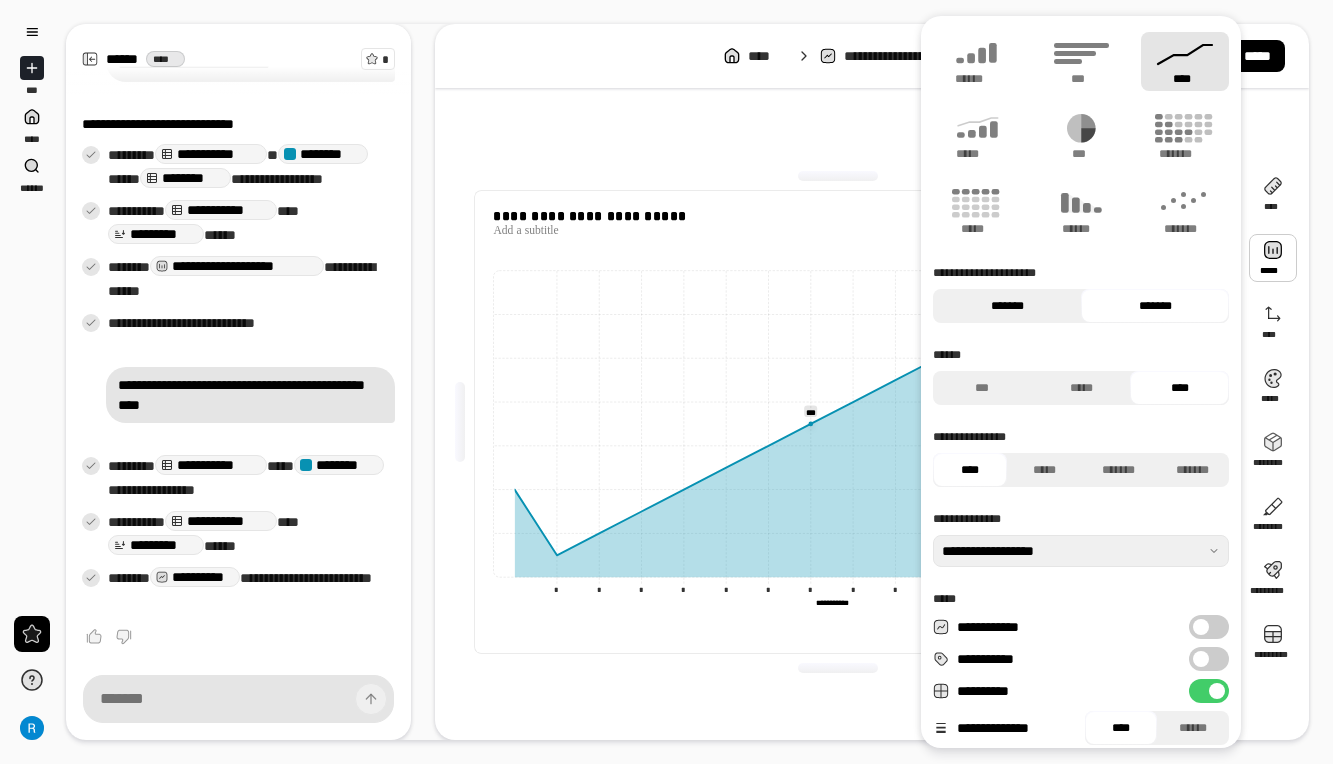 click on "*******" at bounding box center [1007, 306] 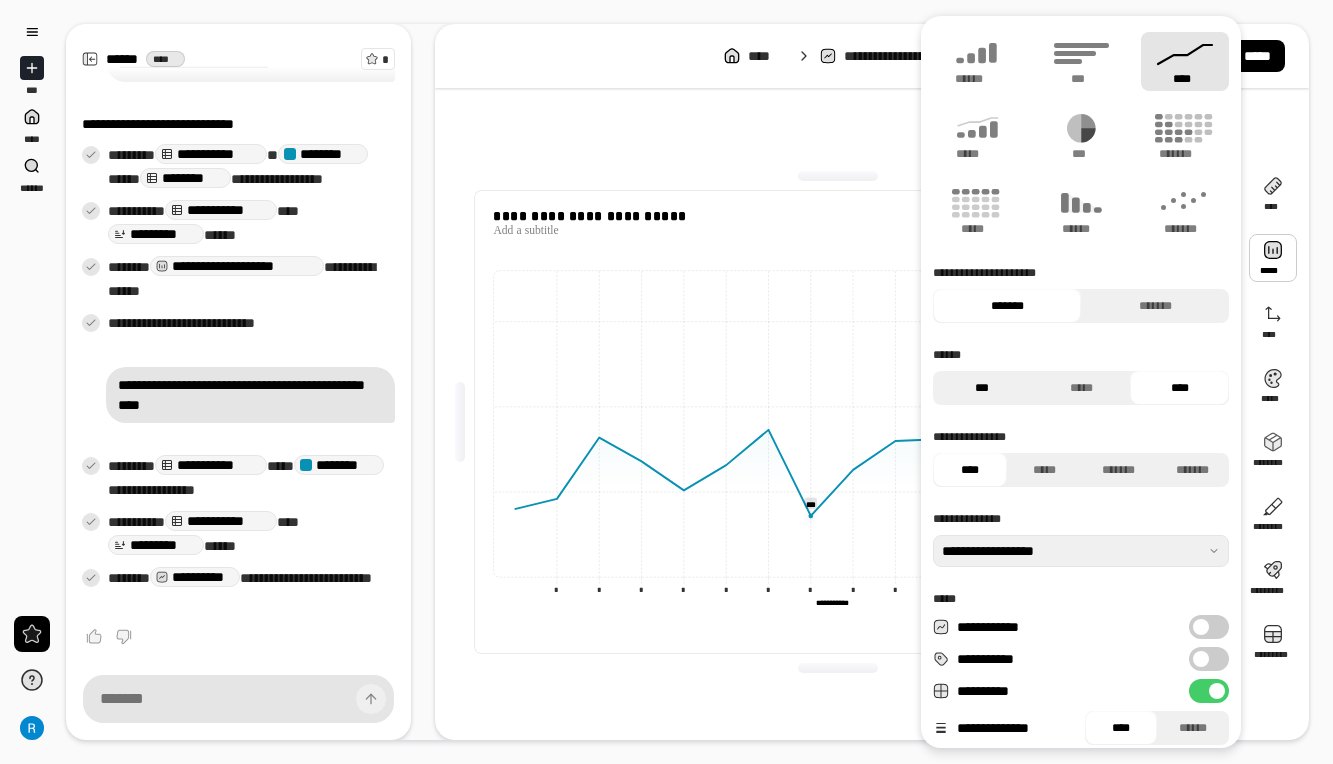 click on "***" at bounding box center [982, 388] 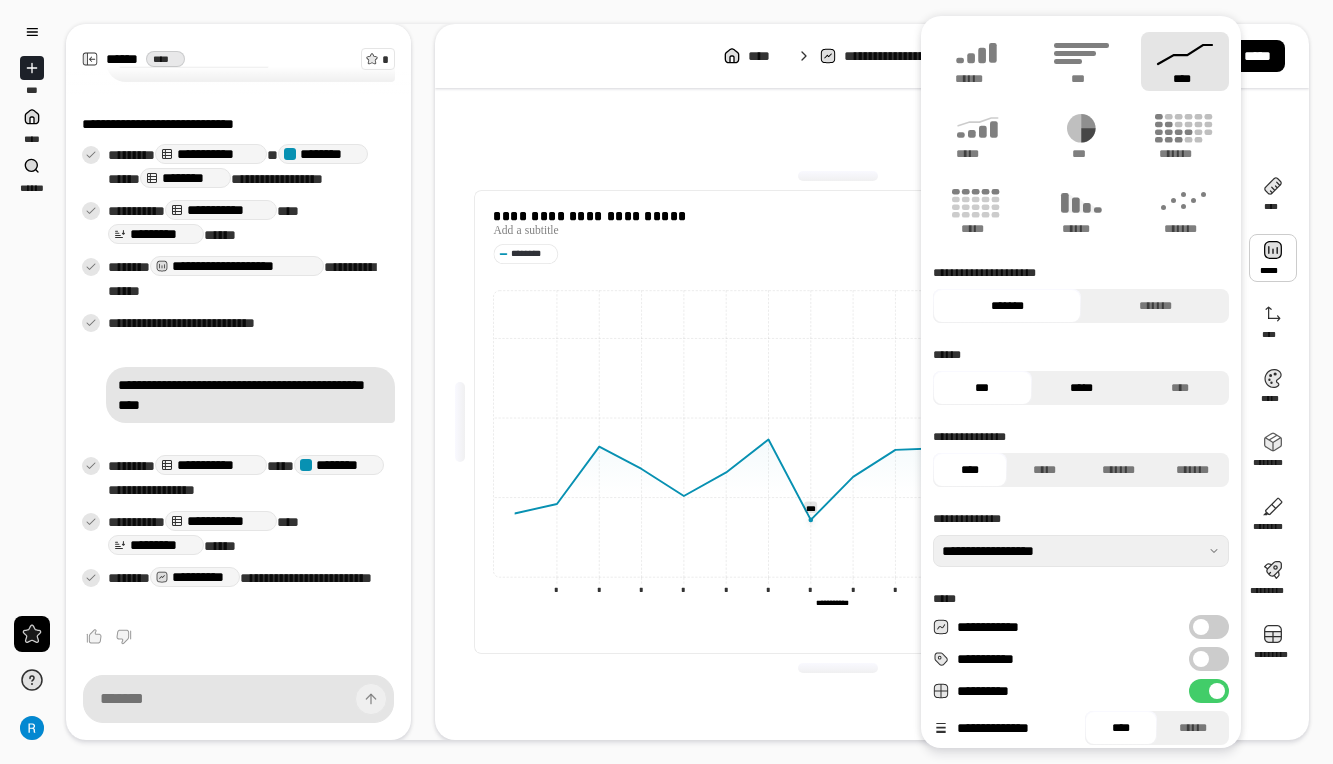 click on "*****" at bounding box center (1081, 388) 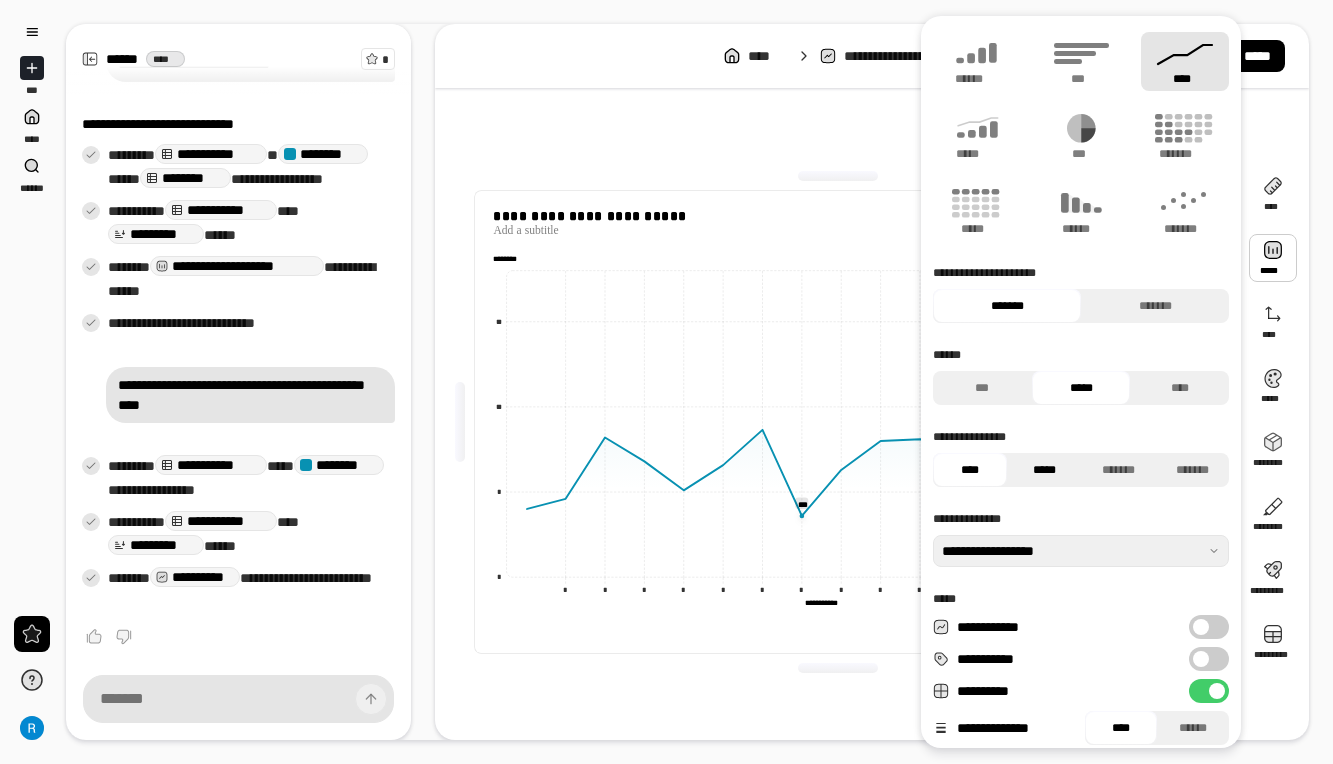 click on "*****" at bounding box center [1044, 470] 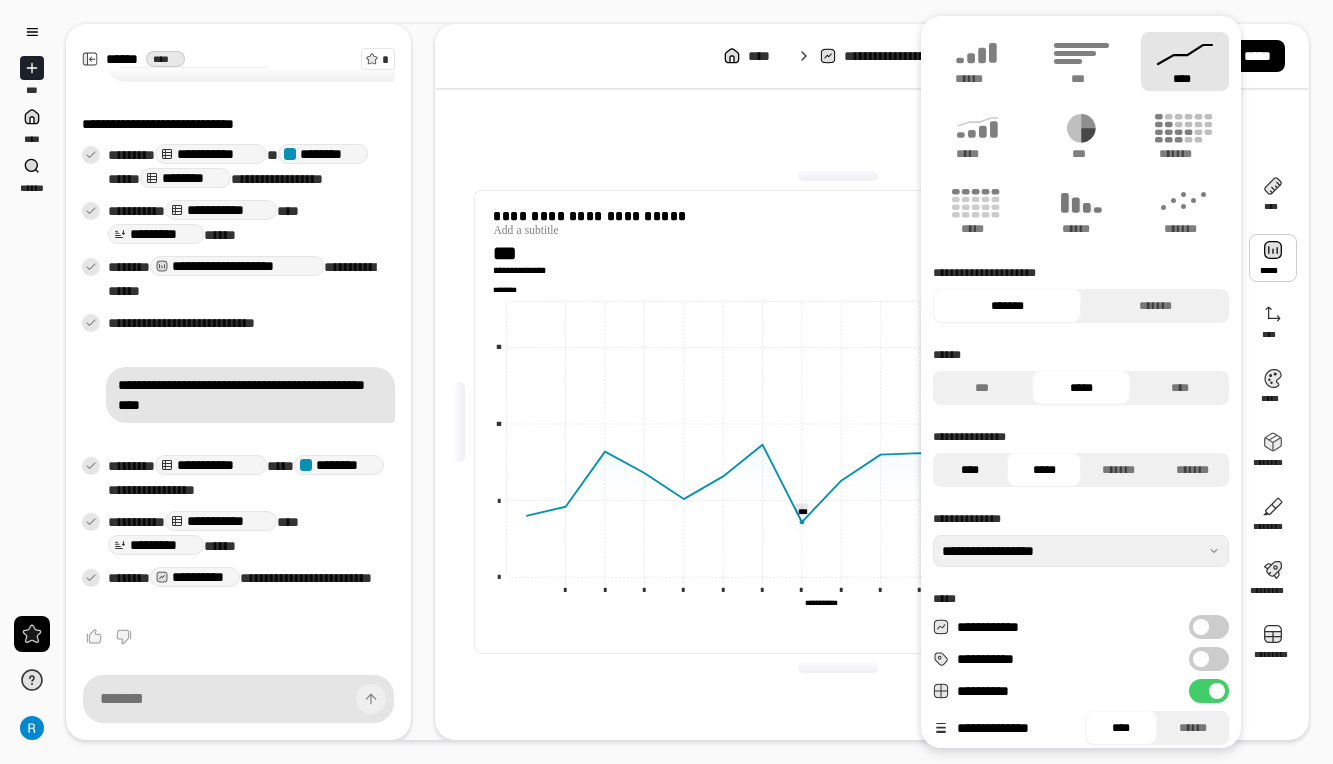 click on "****" at bounding box center [970, 470] 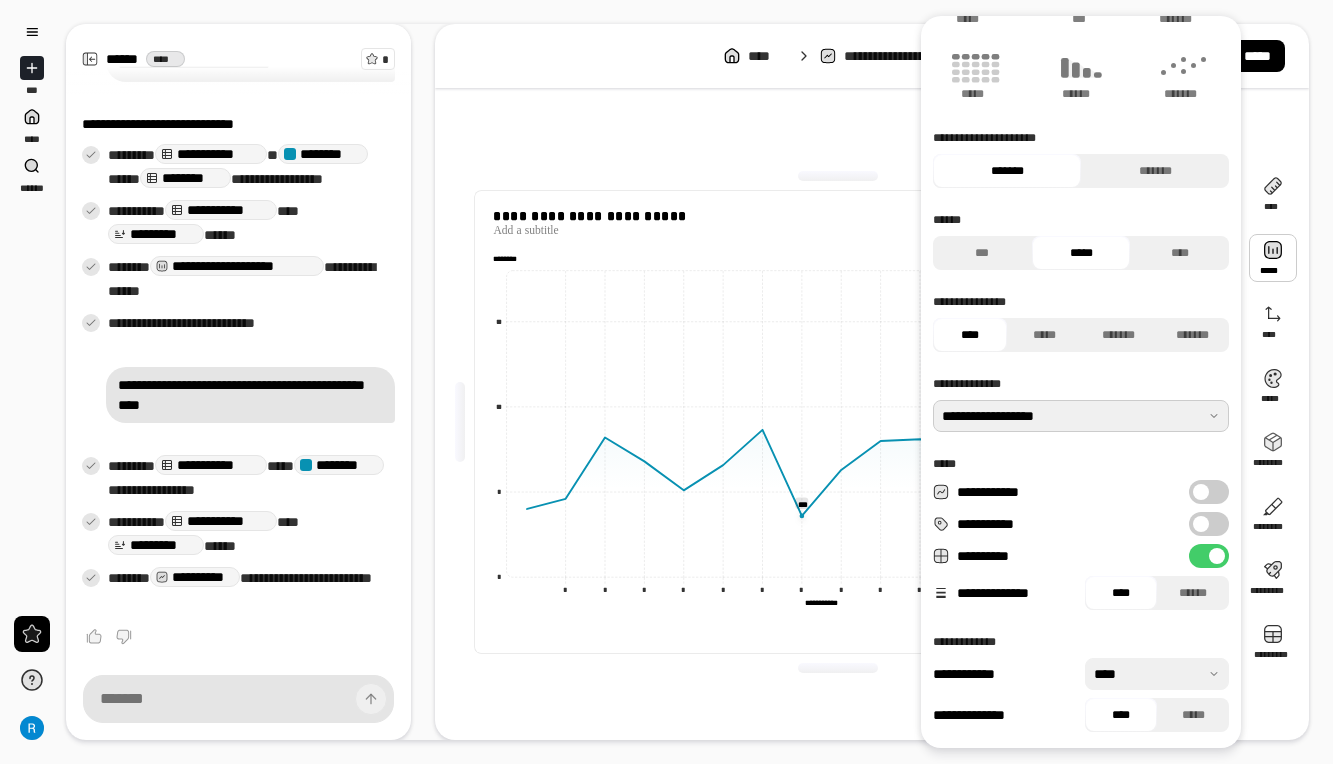 scroll, scrollTop: 135, scrollLeft: 0, axis: vertical 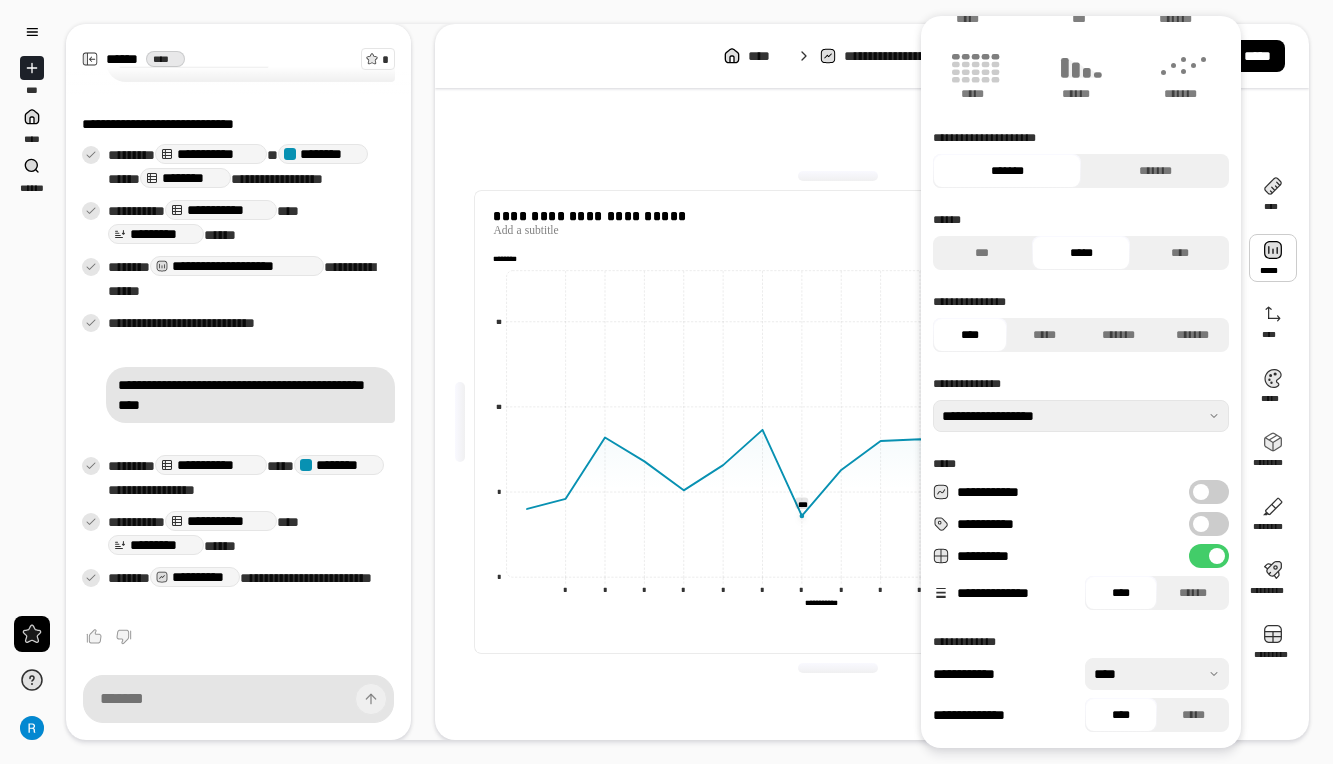 click on "**********" at bounding box center (1209, 524) 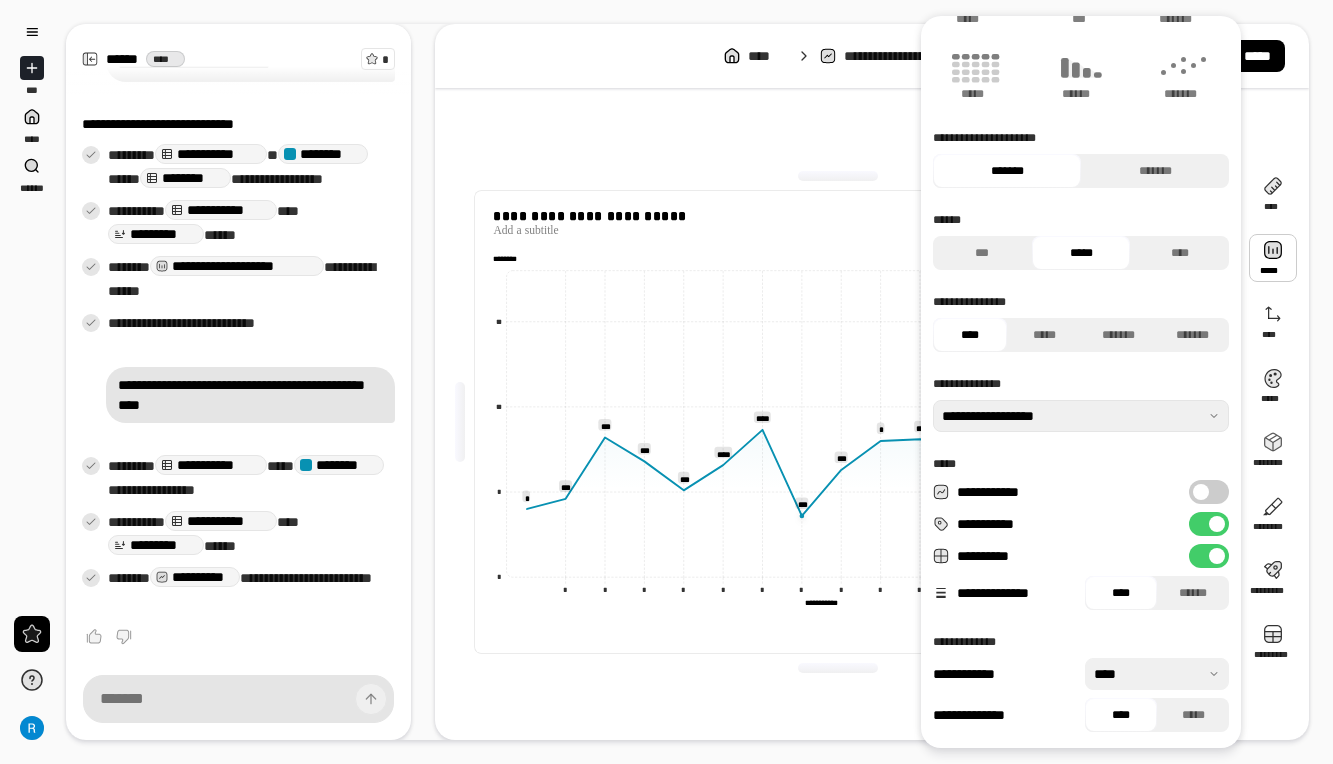 click at bounding box center [1217, 524] 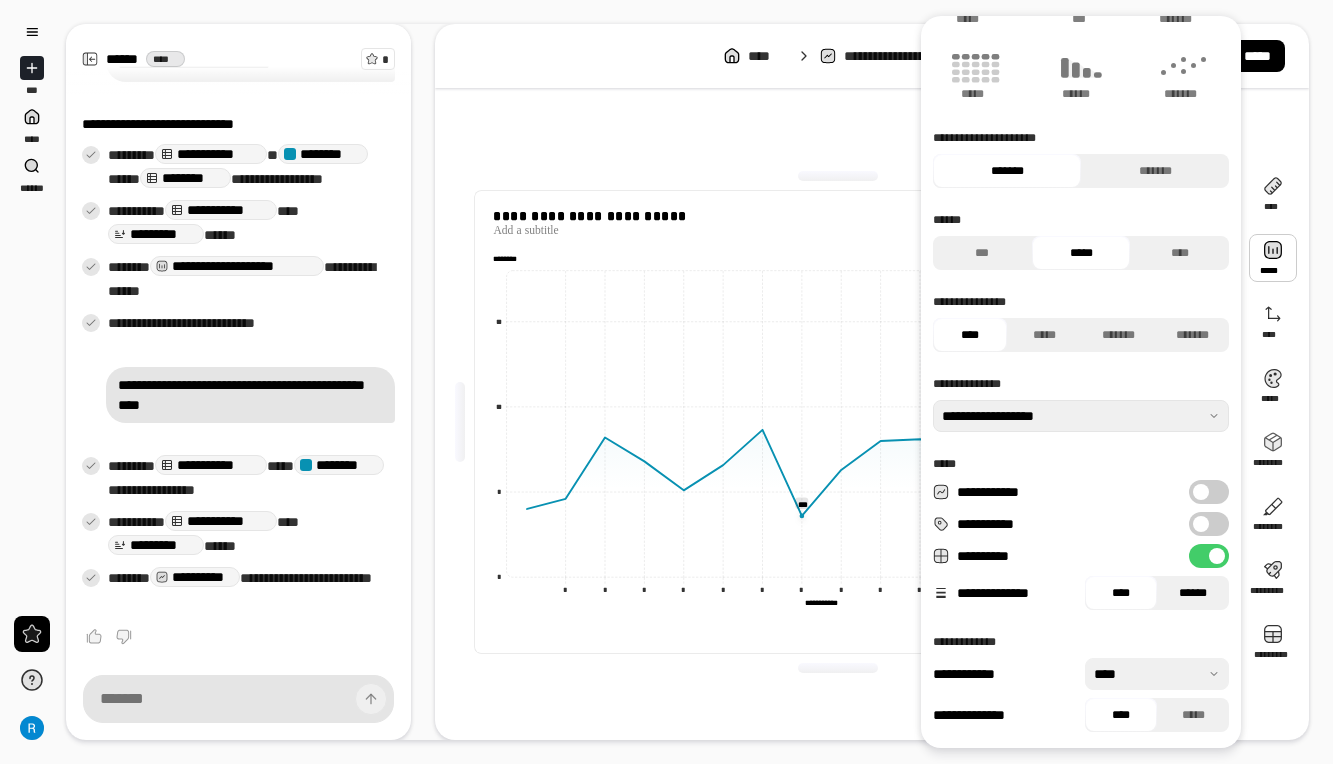 click on "******" at bounding box center [1193, 593] 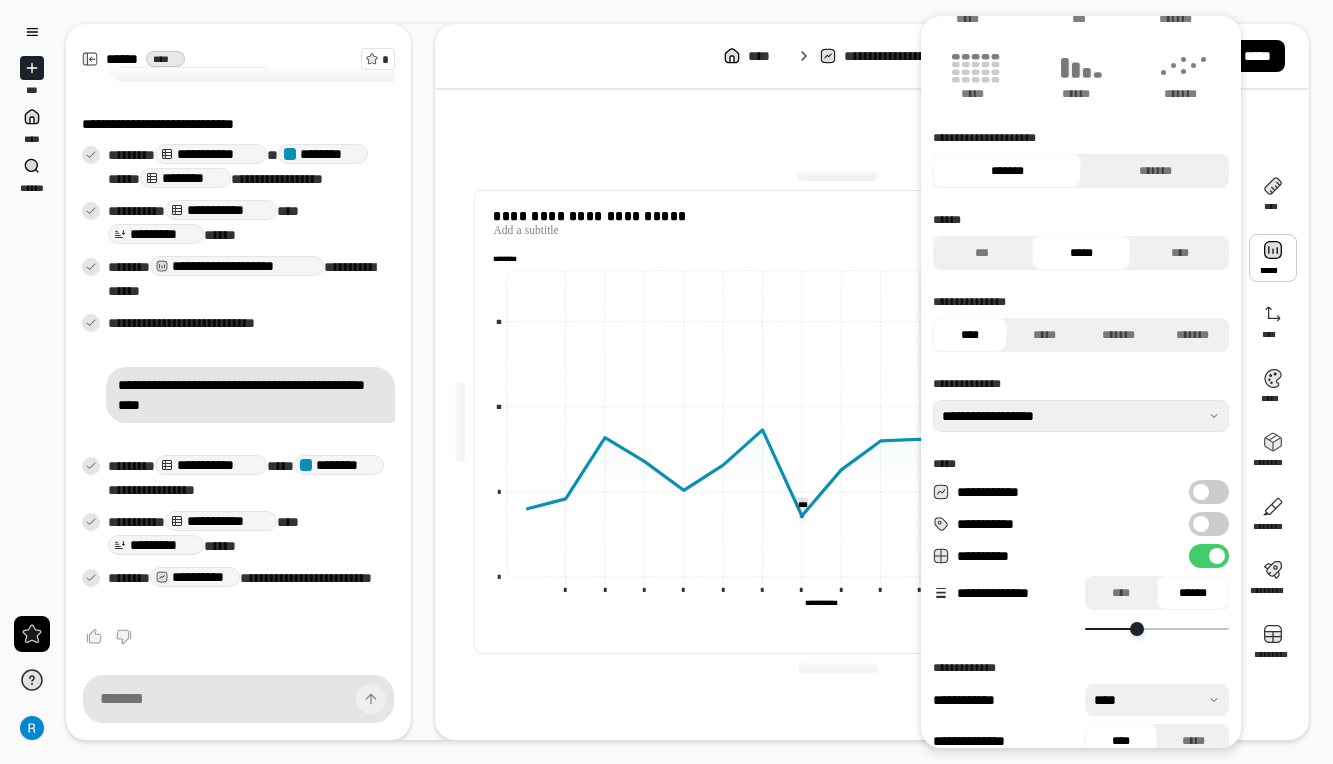 click at bounding box center (1157, 629) 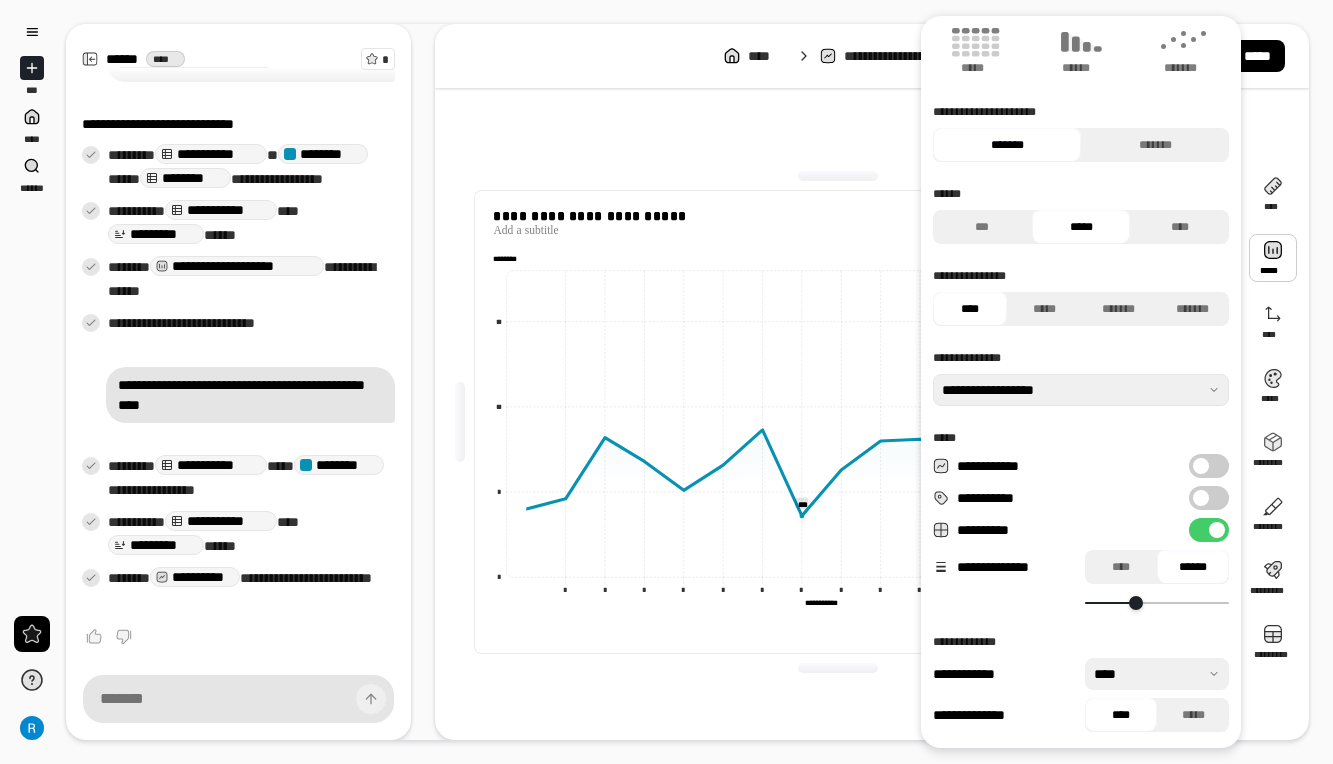 scroll, scrollTop: 161, scrollLeft: 0, axis: vertical 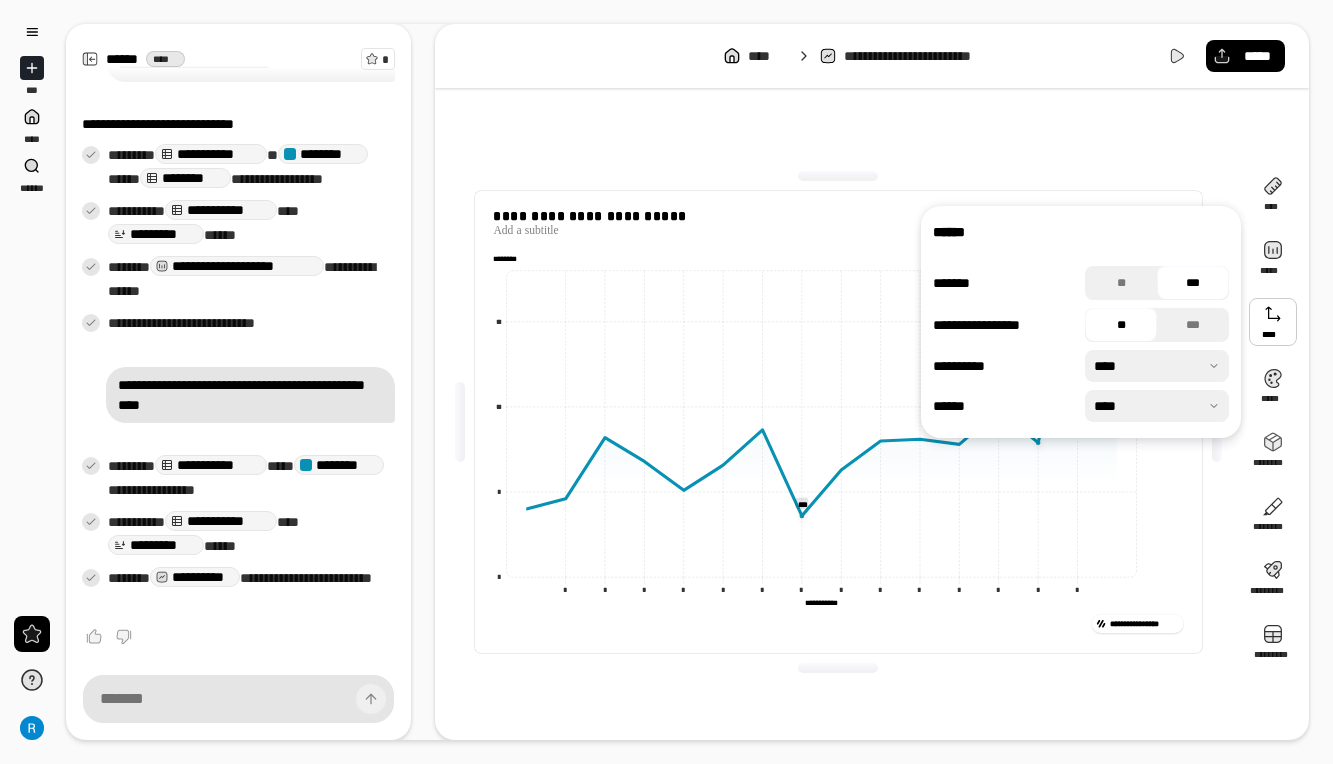 click at bounding box center (1273, 322) 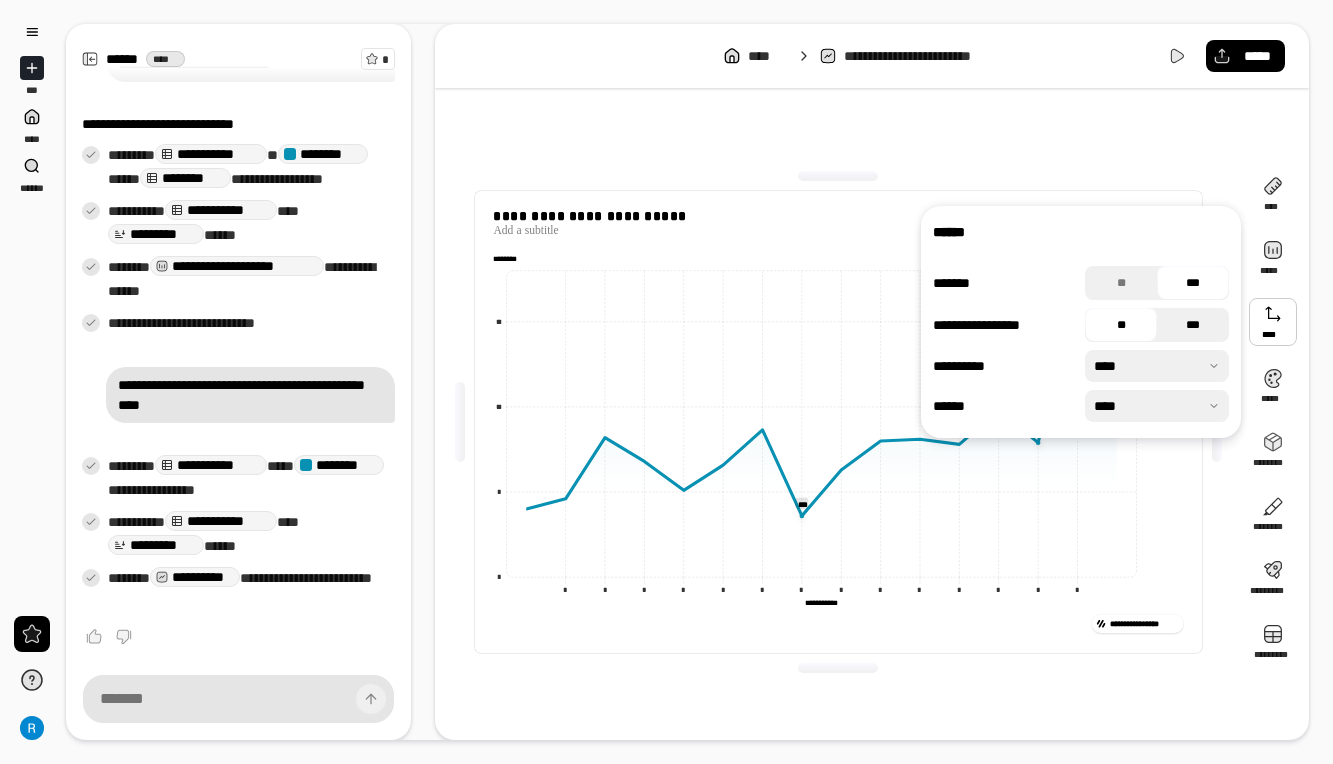 click on "***" at bounding box center [1193, 325] 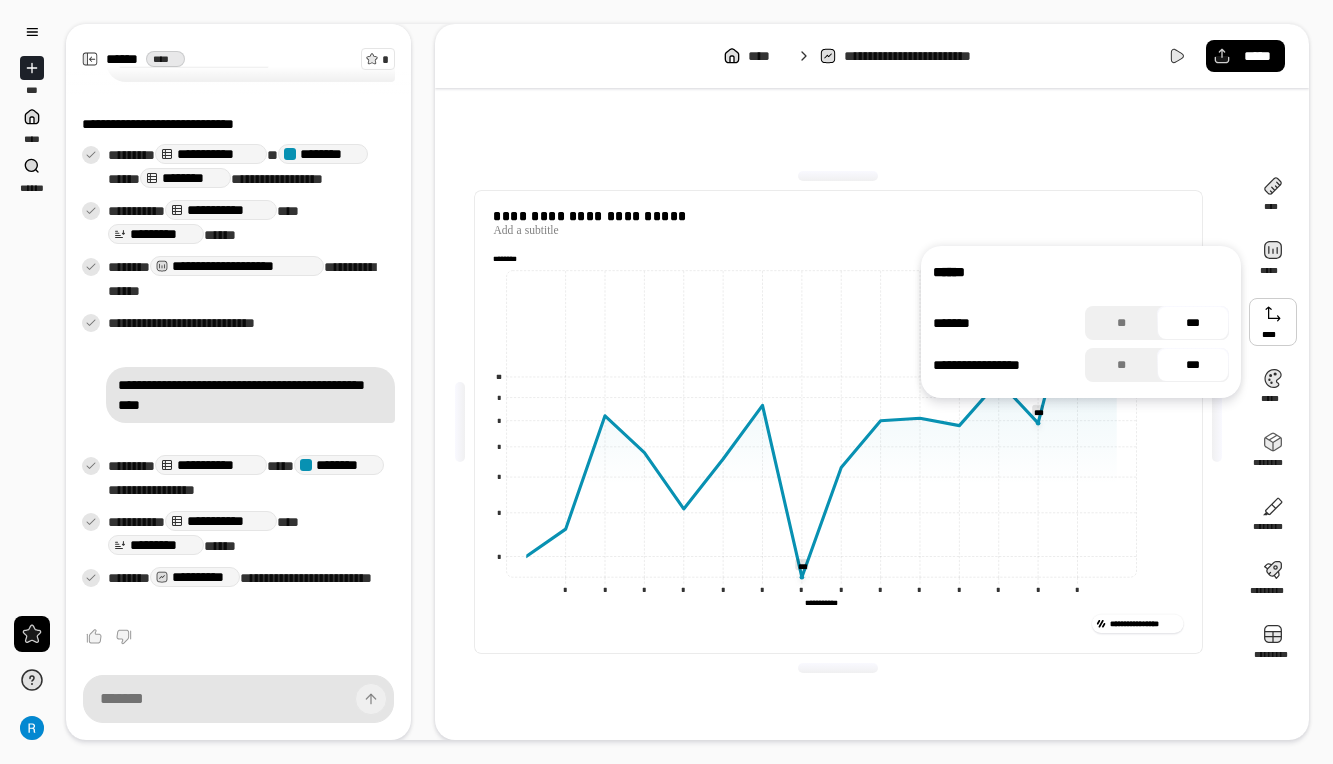 click on "***" at bounding box center [1193, 365] 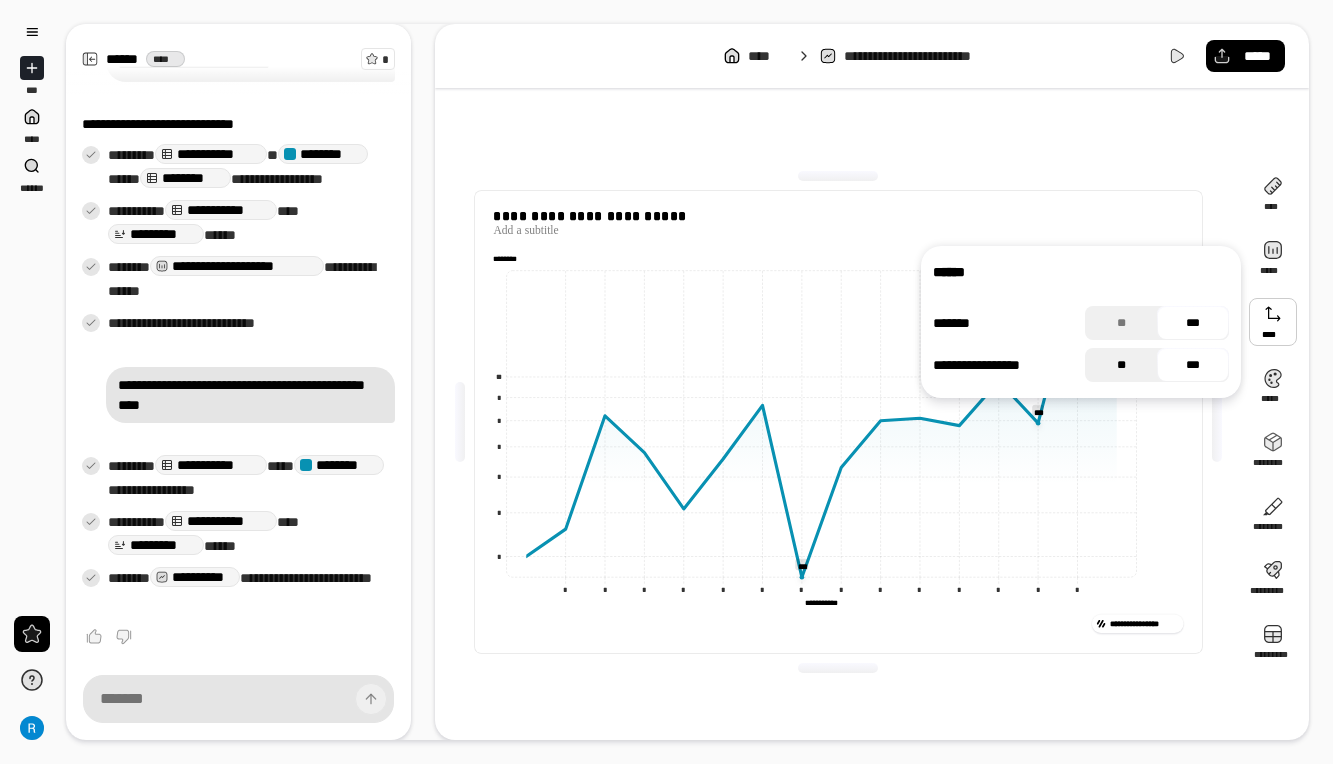 click on "**" at bounding box center [1121, 365] 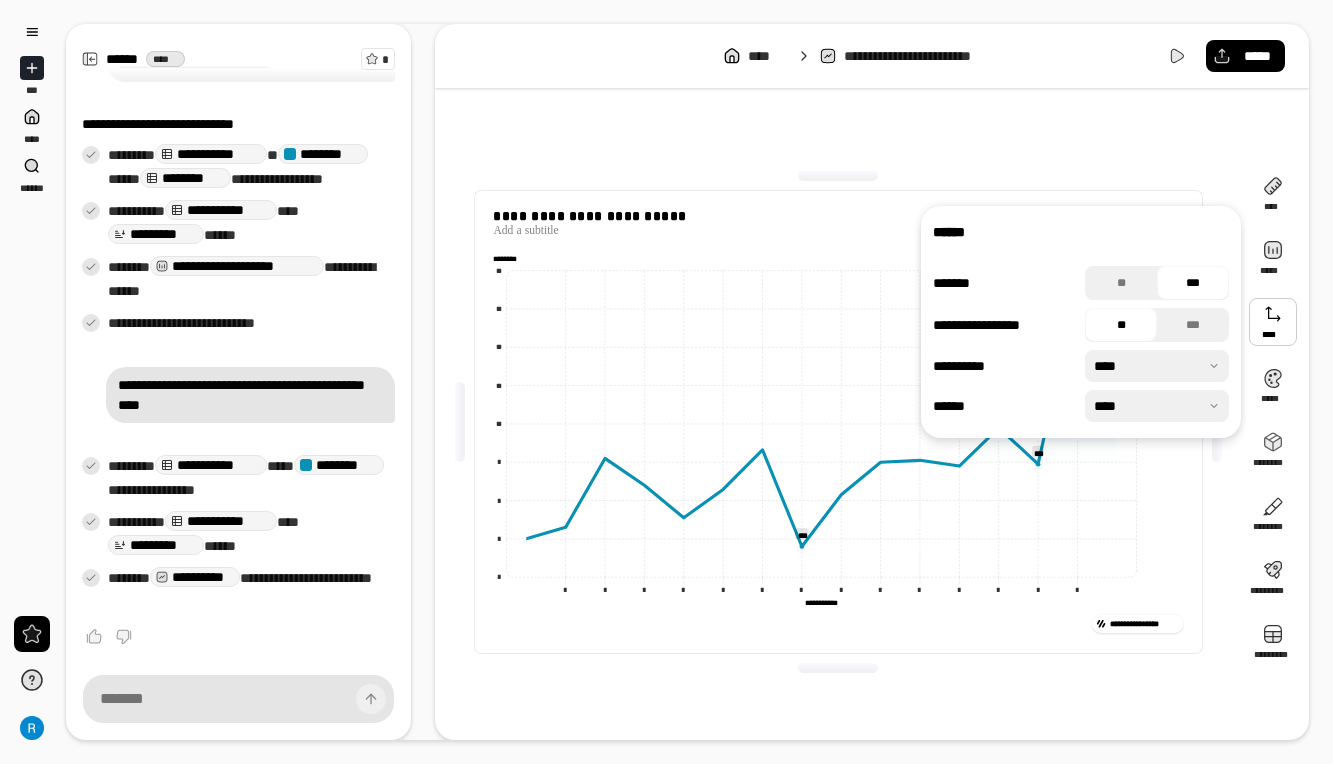 click at bounding box center (1157, 366) 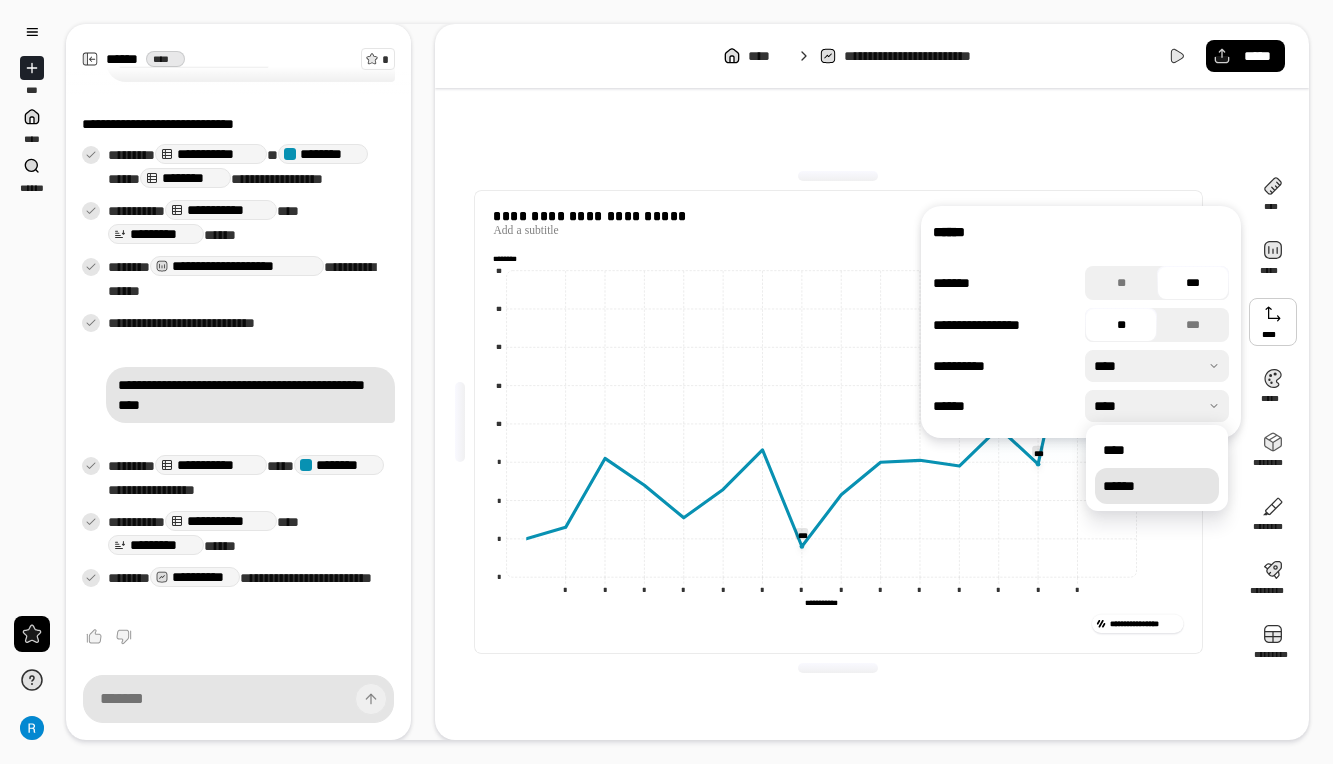 click on "******" at bounding box center [1157, 486] 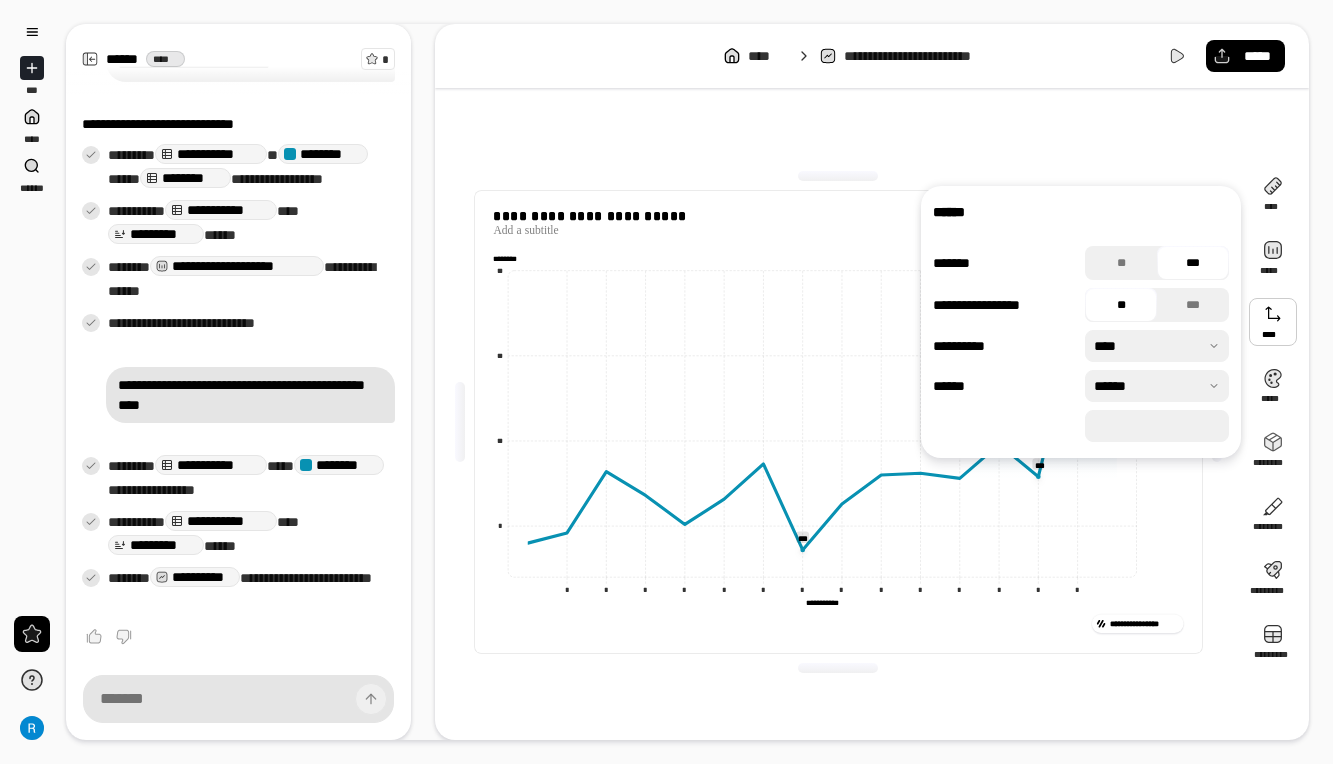 click on "**" at bounding box center (1157, 426) 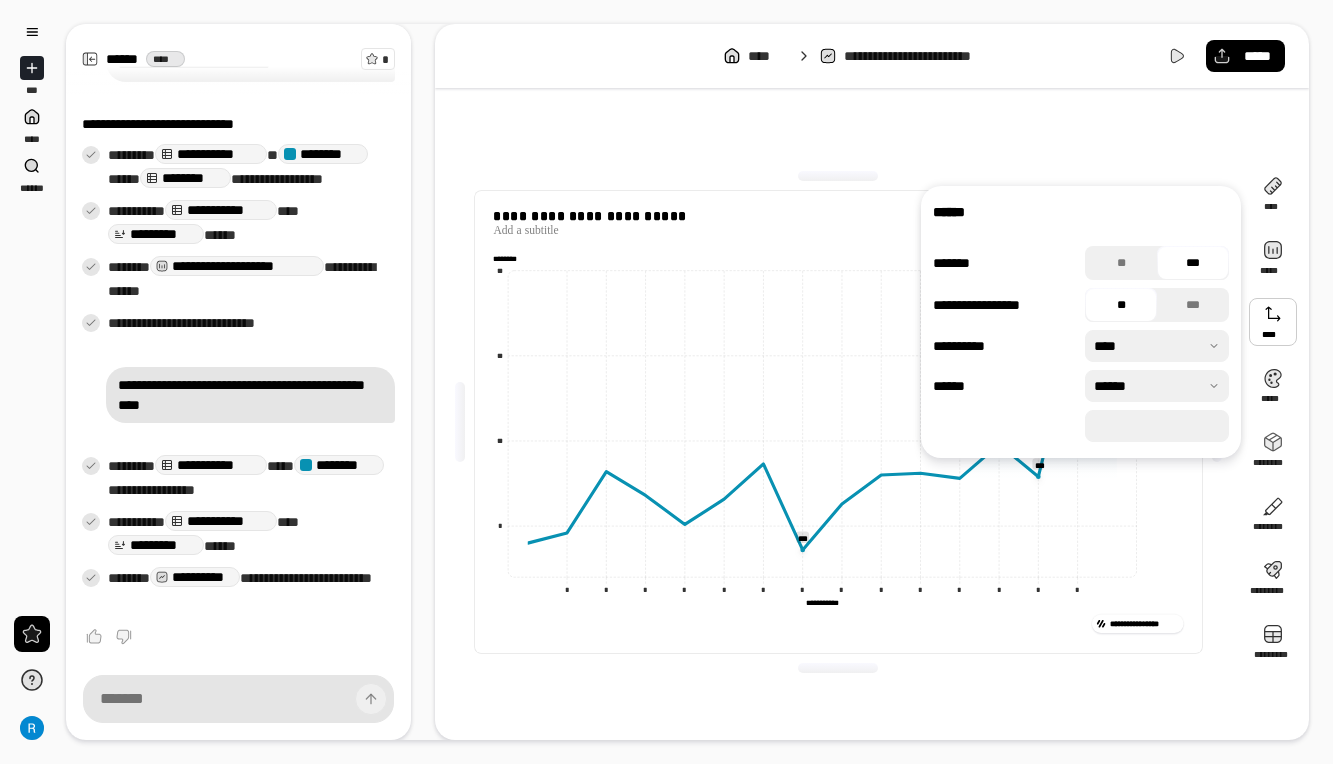 type on "*" 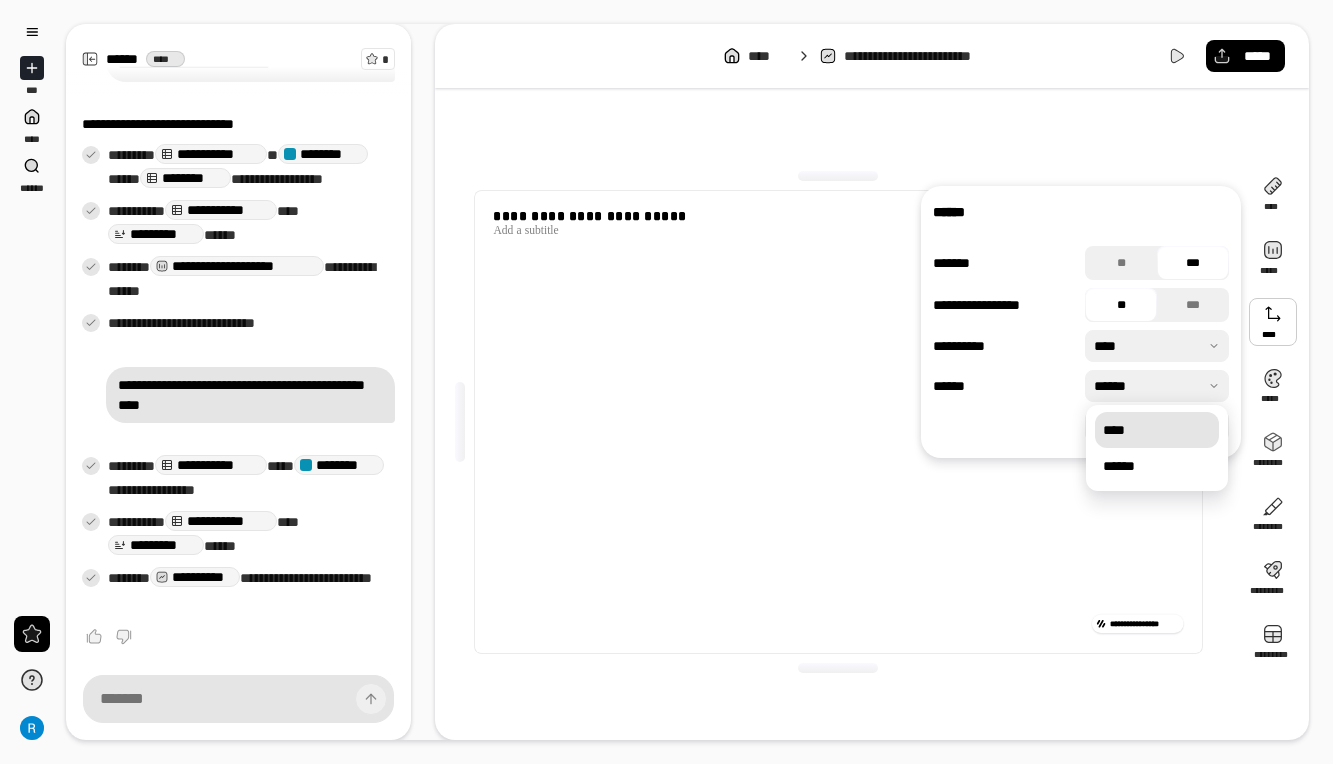 click on "****" at bounding box center (1157, 430) 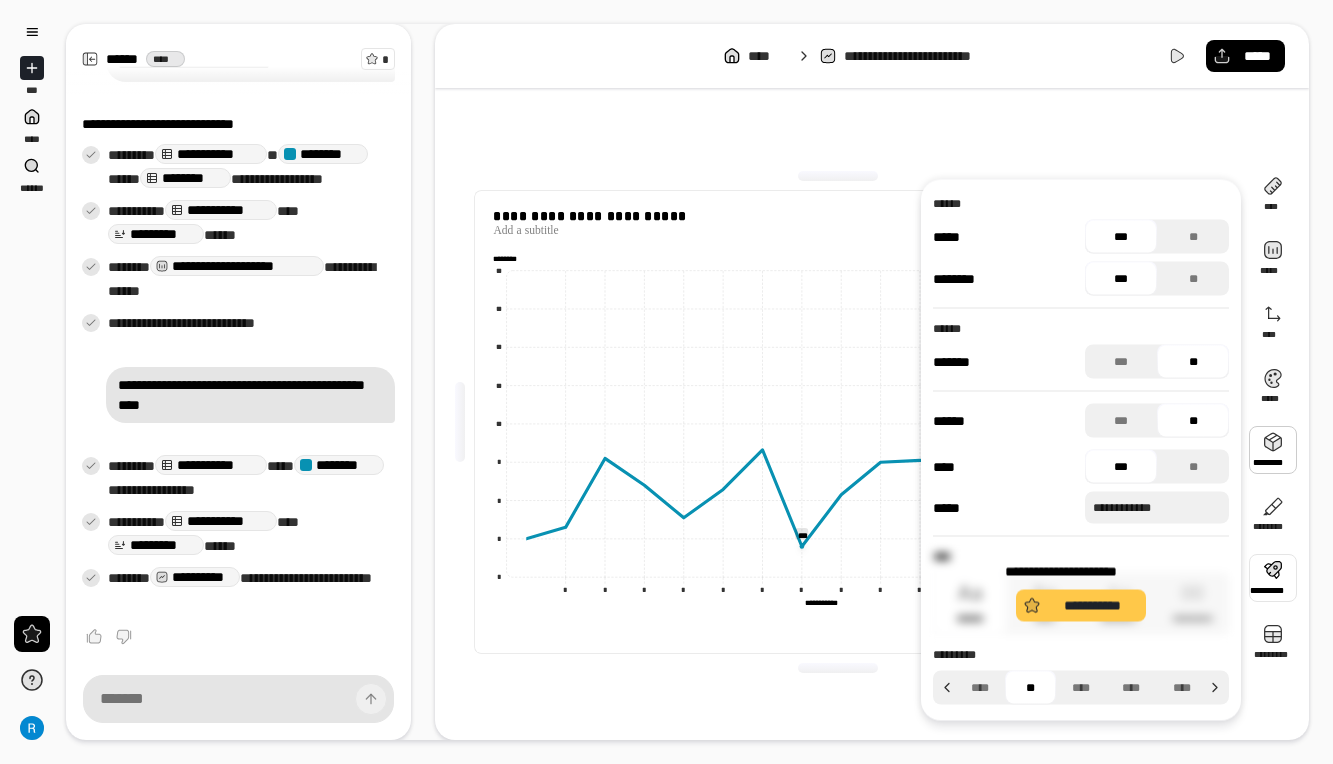 scroll, scrollTop: 0, scrollLeft: 0, axis: both 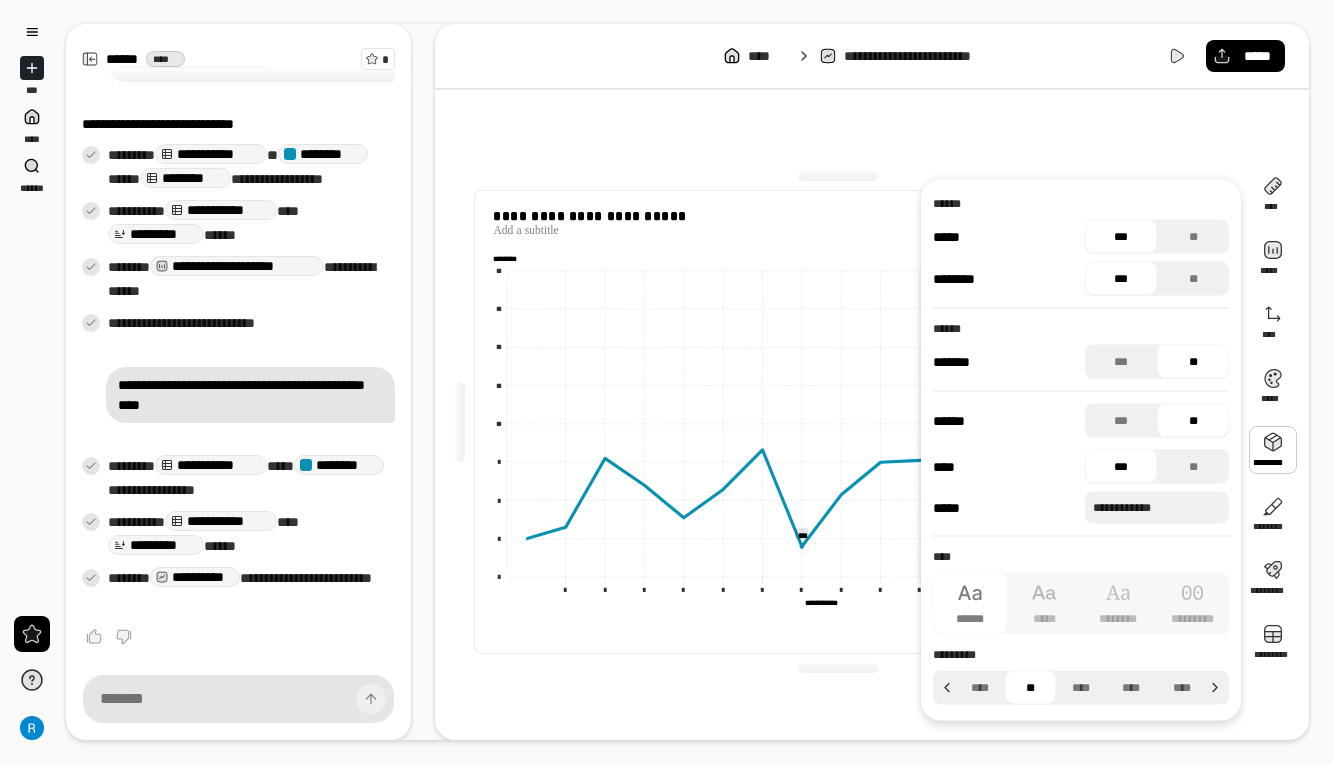 click on "[MASKED]" at bounding box center [838, 422] 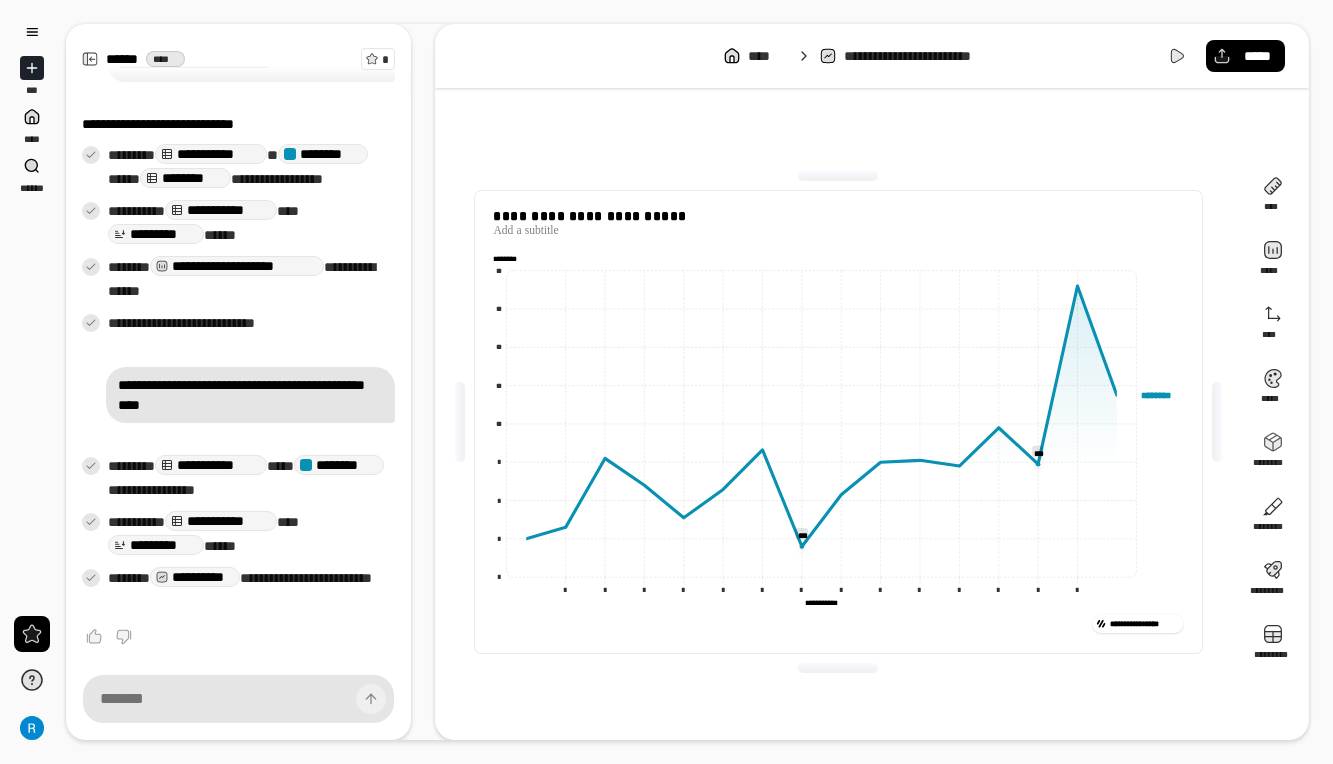 click on "[MASKED]" 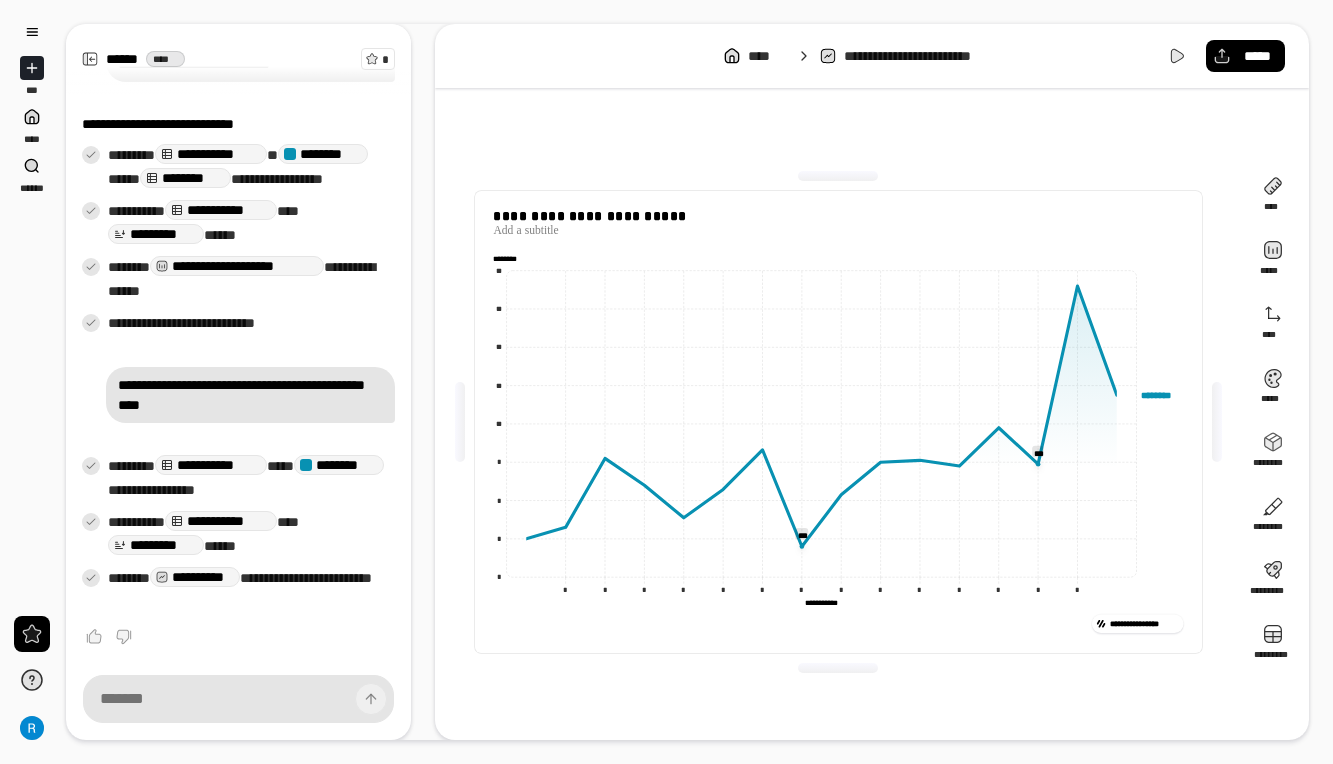 click on "[MASKED]" 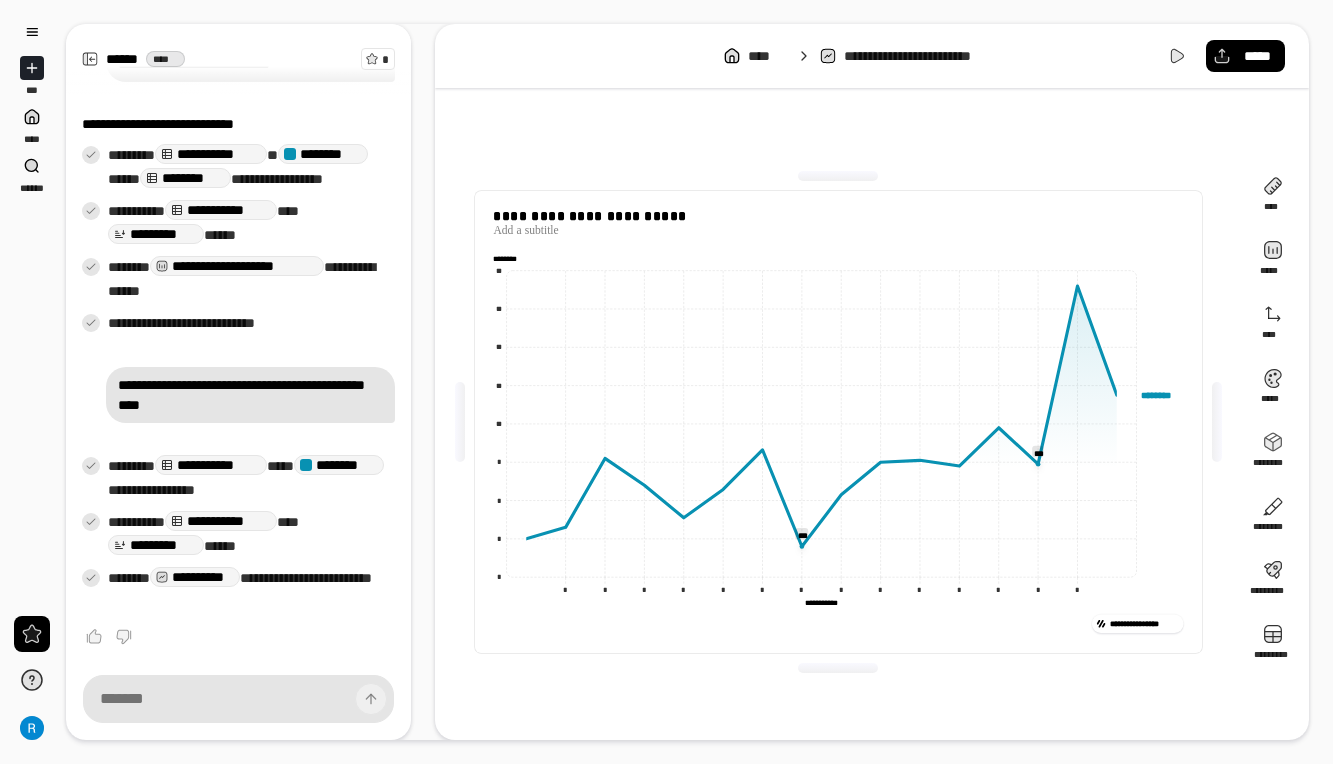 drag, startPoint x: 560, startPoint y: 592, endPoint x: 793, endPoint y: 604, distance: 233.3088 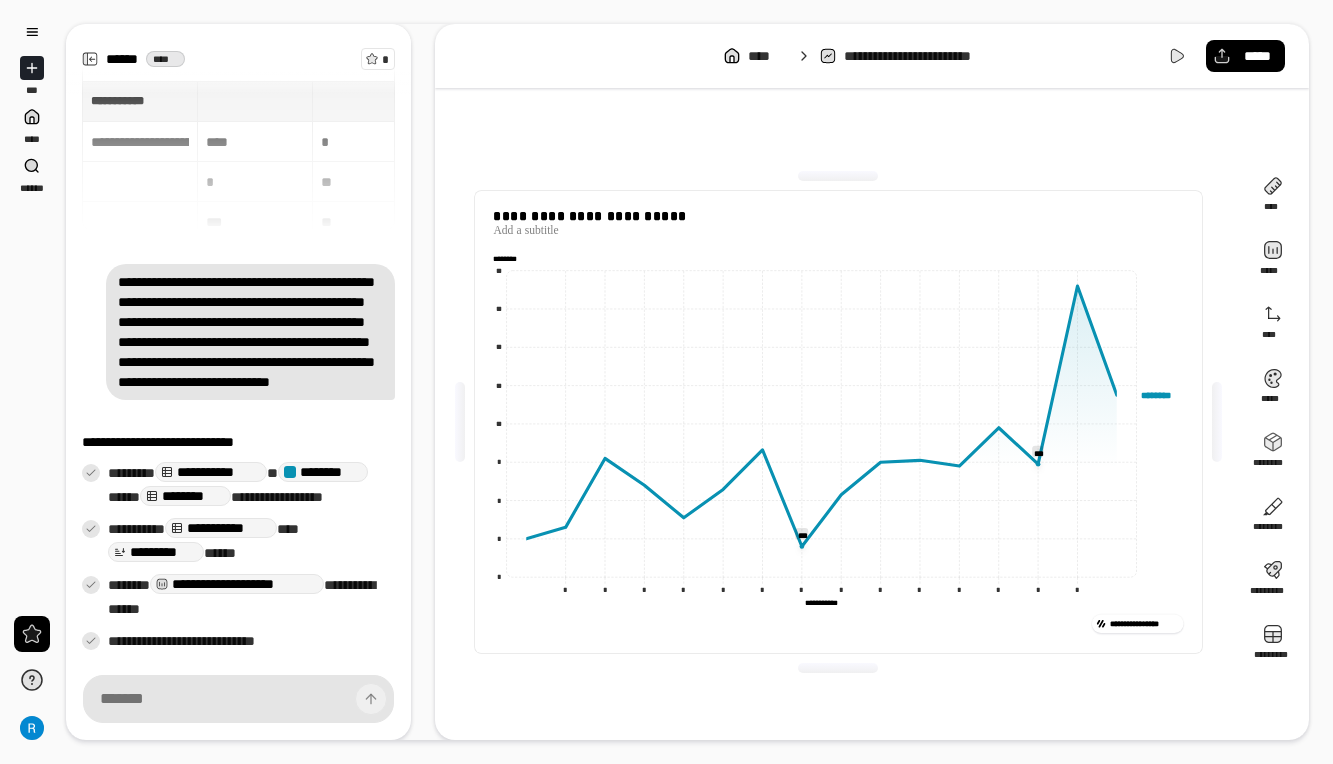 scroll, scrollTop: 0, scrollLeft: 0, axis: both 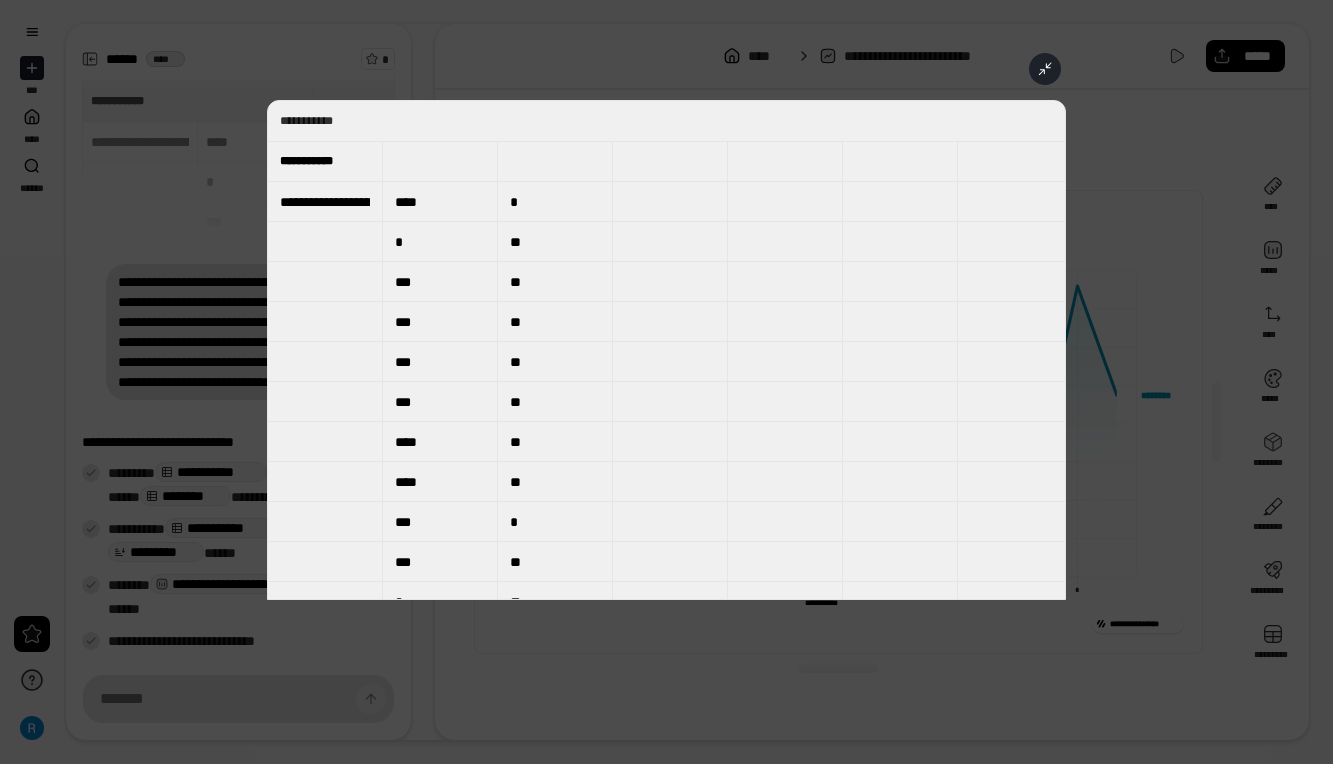 click at bounding box center (1045, 69) 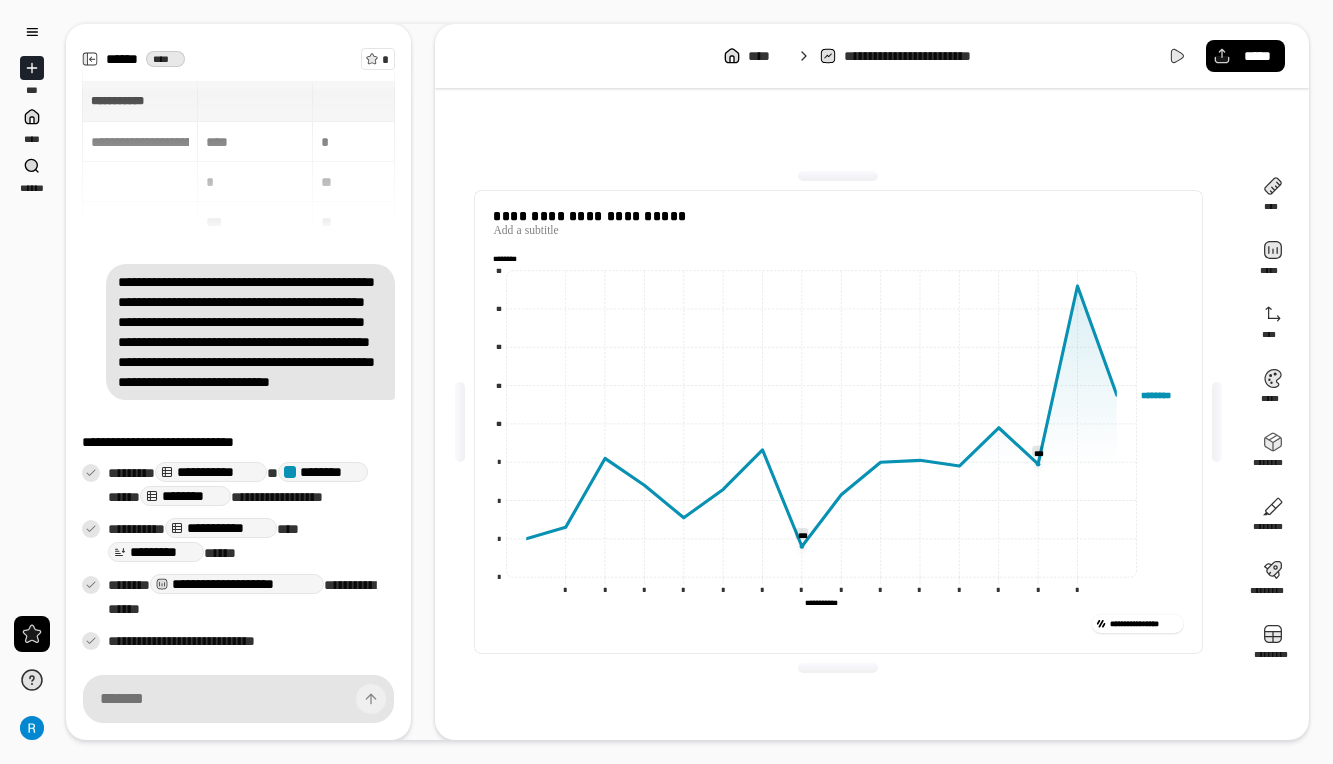click on "[MASKED]" at bounding box center (238, 156) 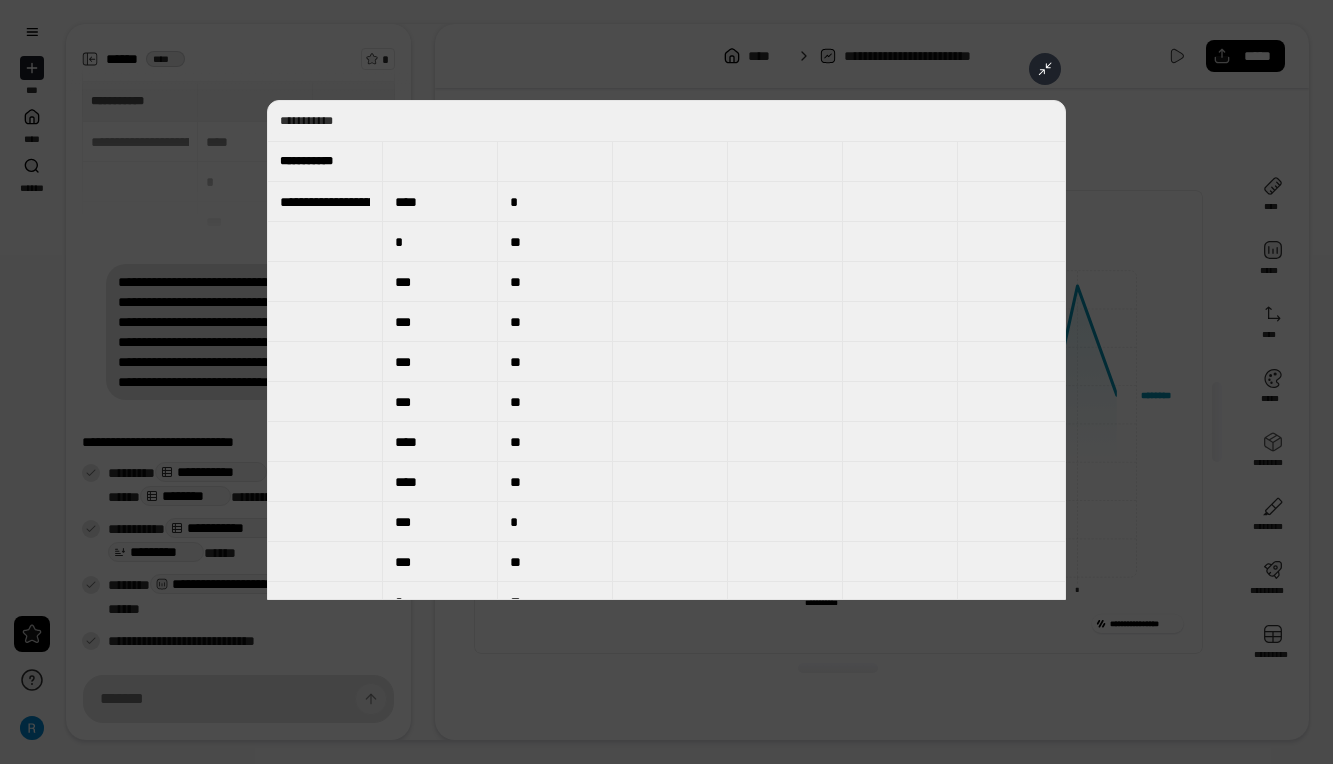click 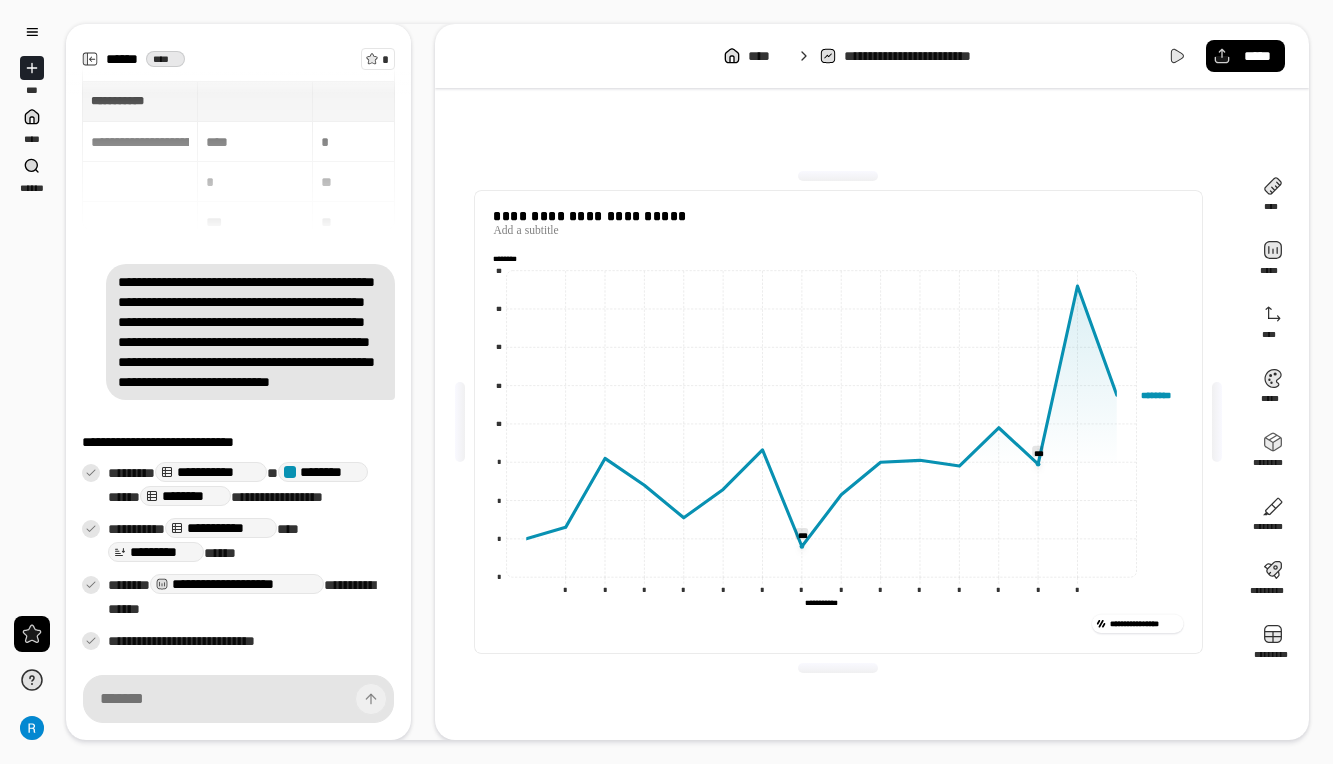 click on "[MASKED]" at bounding box center (238, 156) 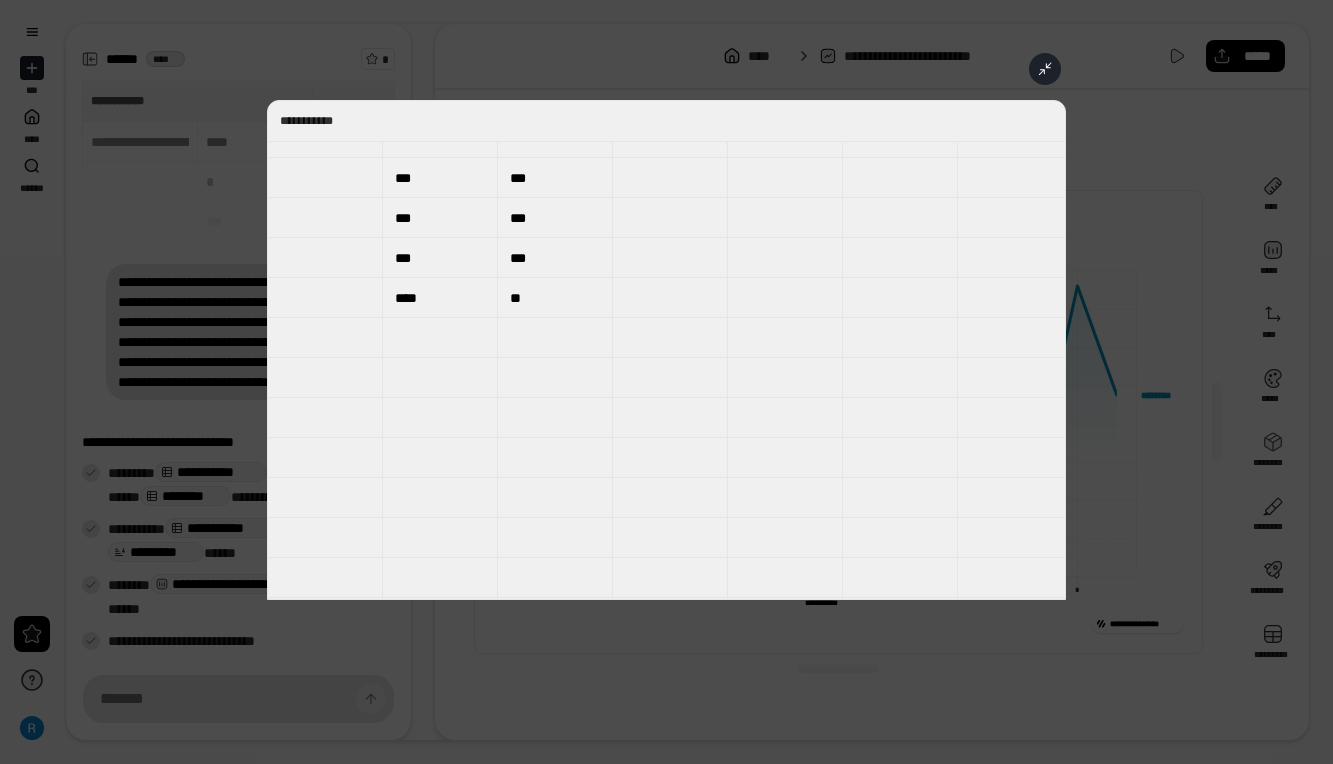 scroll, scrollTop: 504, scrollLeft: 0, axis: vertical 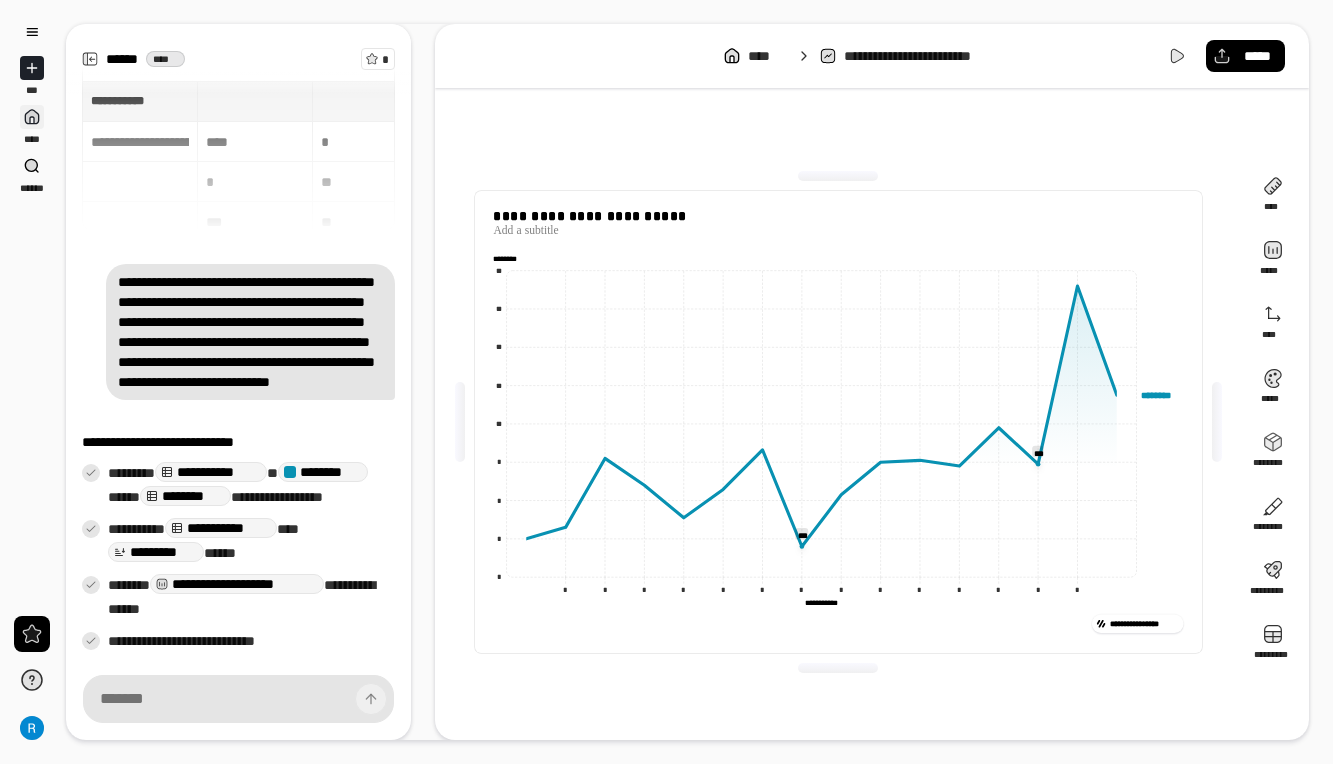 click at bounding box center (32, 117) 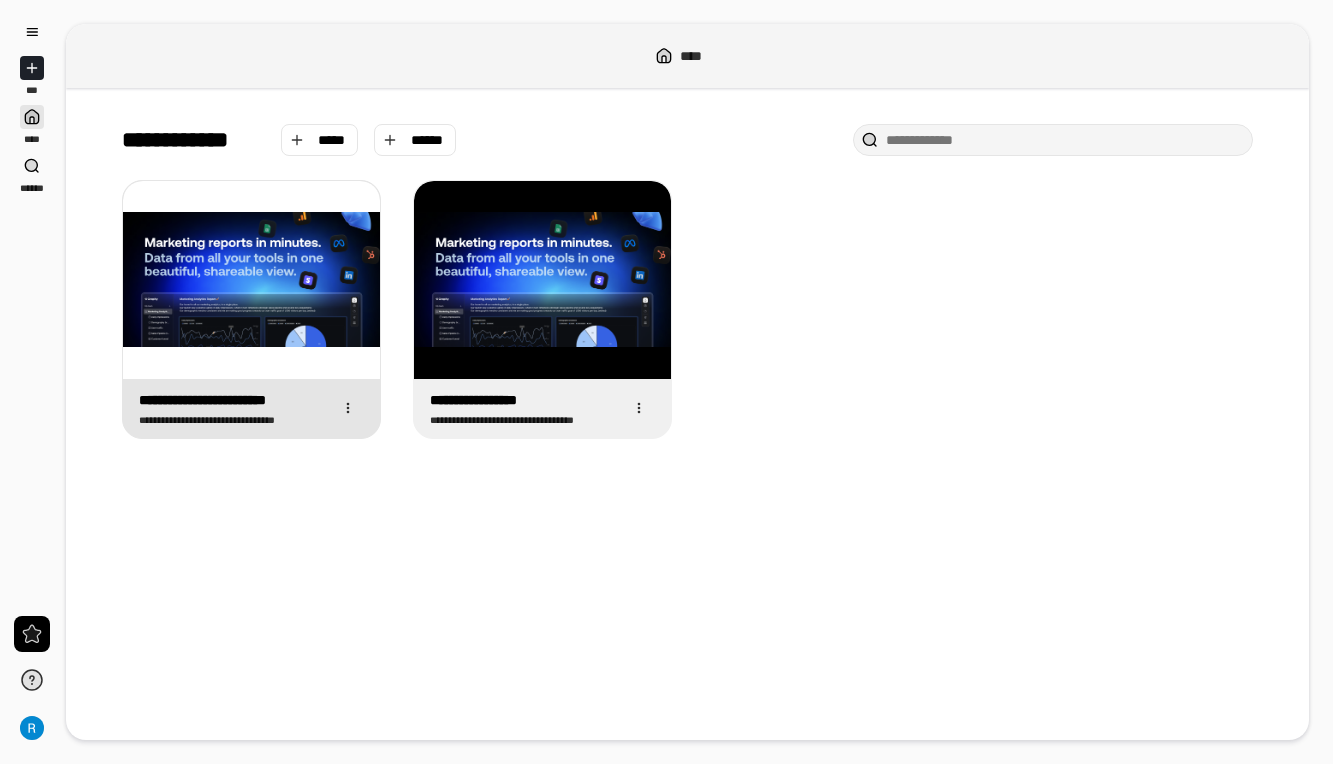 click at bounding box center (251, 280) 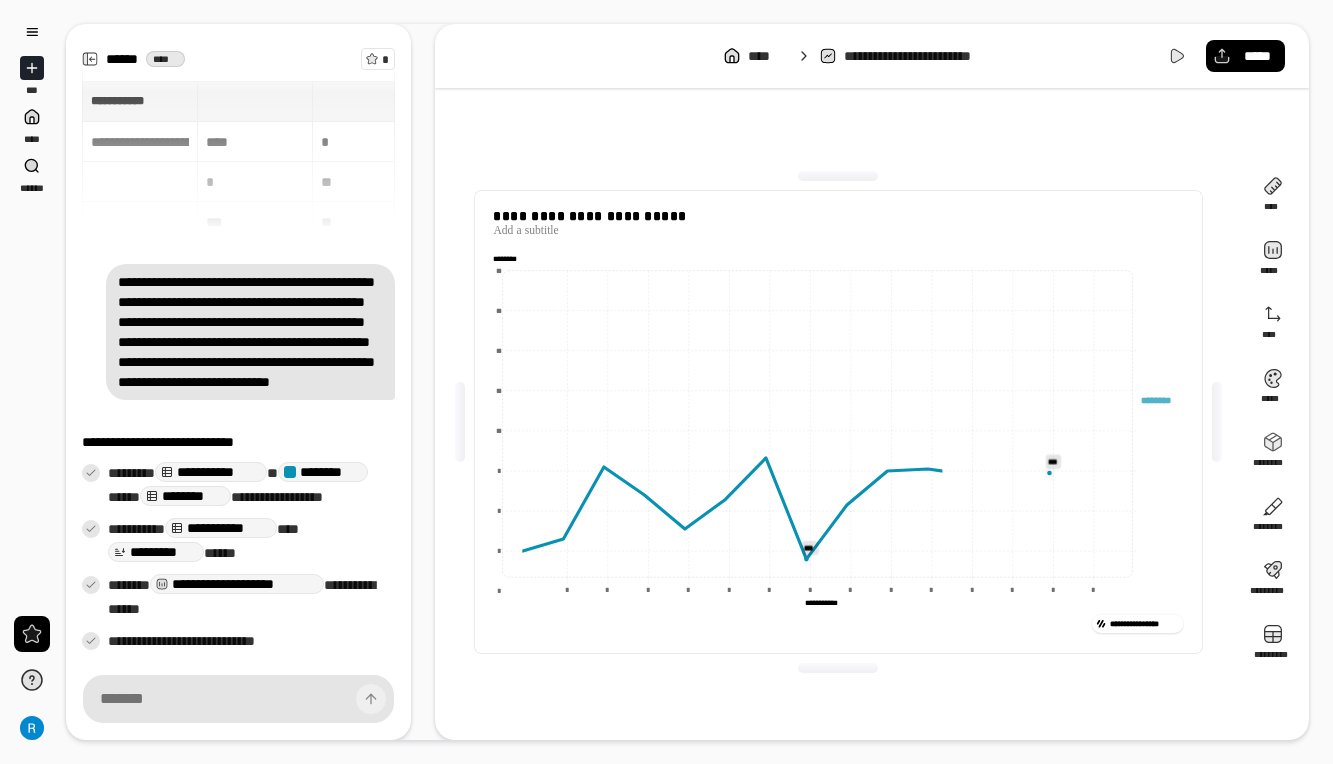 scroll, scrollTop: 31, scrollLeft: 0, axis: vertical 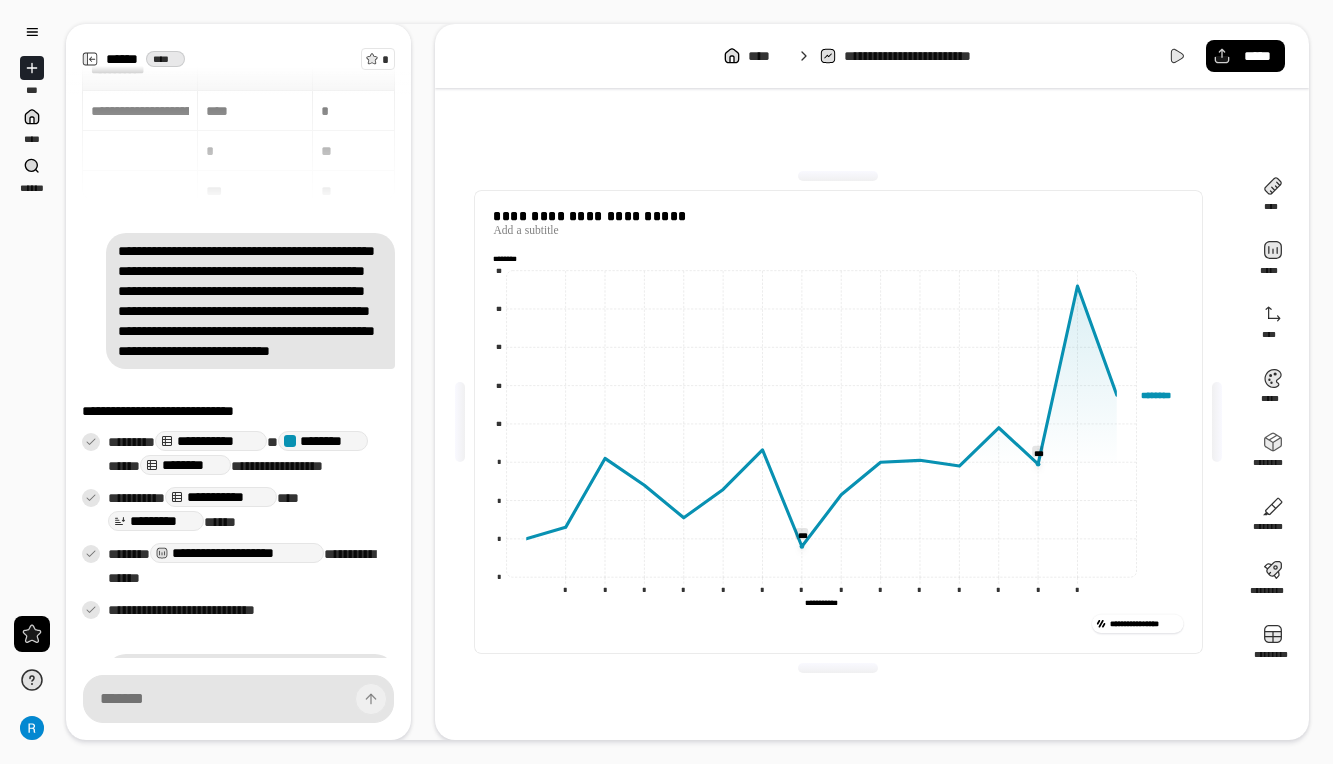 click 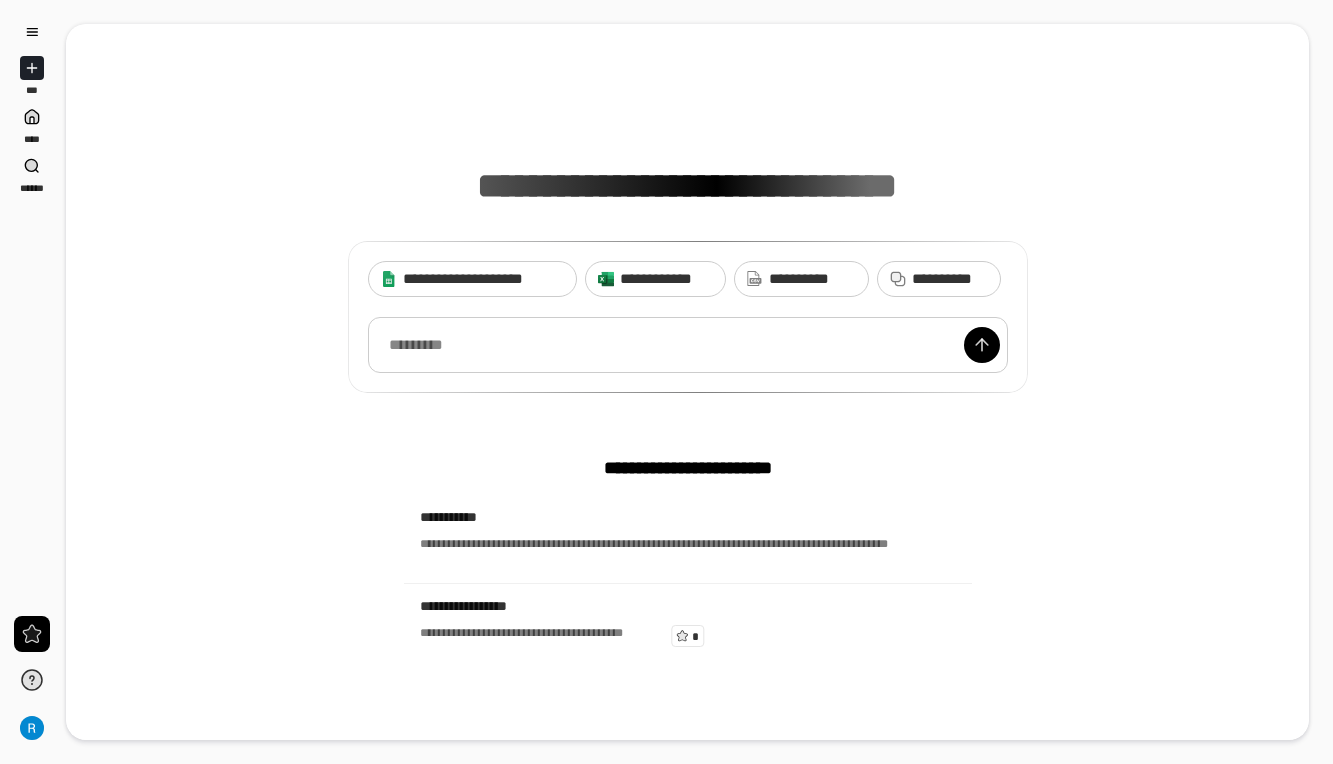scroll, scrollTop: 80, scrollLeft: 0, axis: vertical 